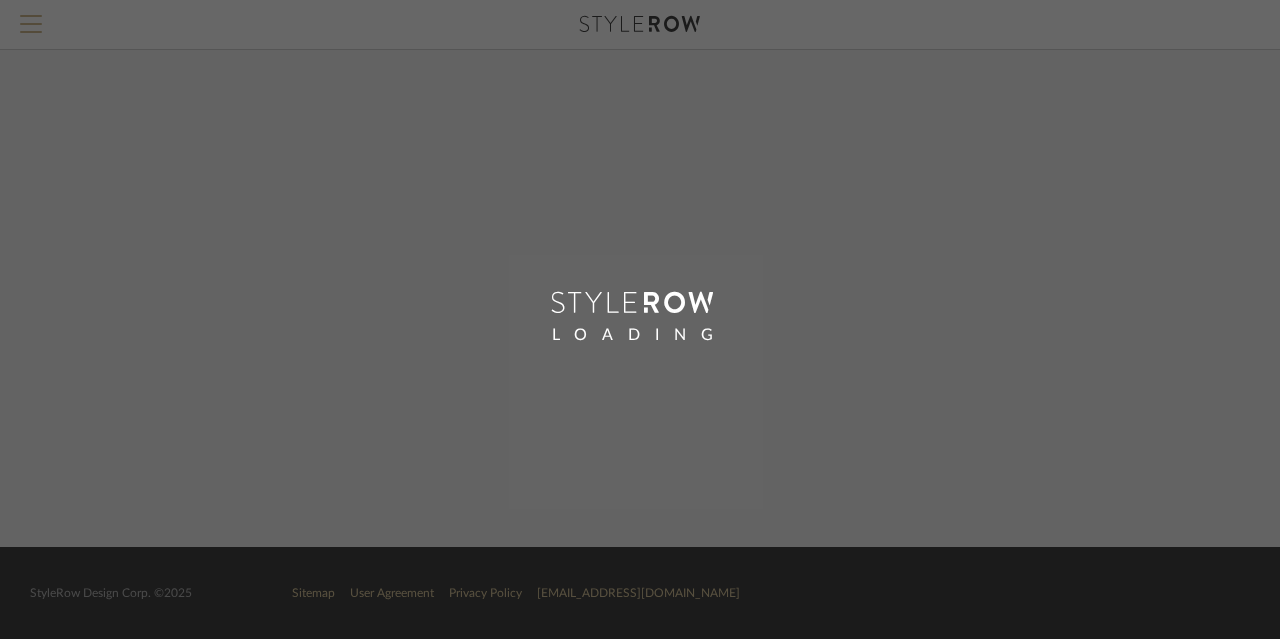 scroll, scrollTop: 0, scrollLeft: 0, axis: both 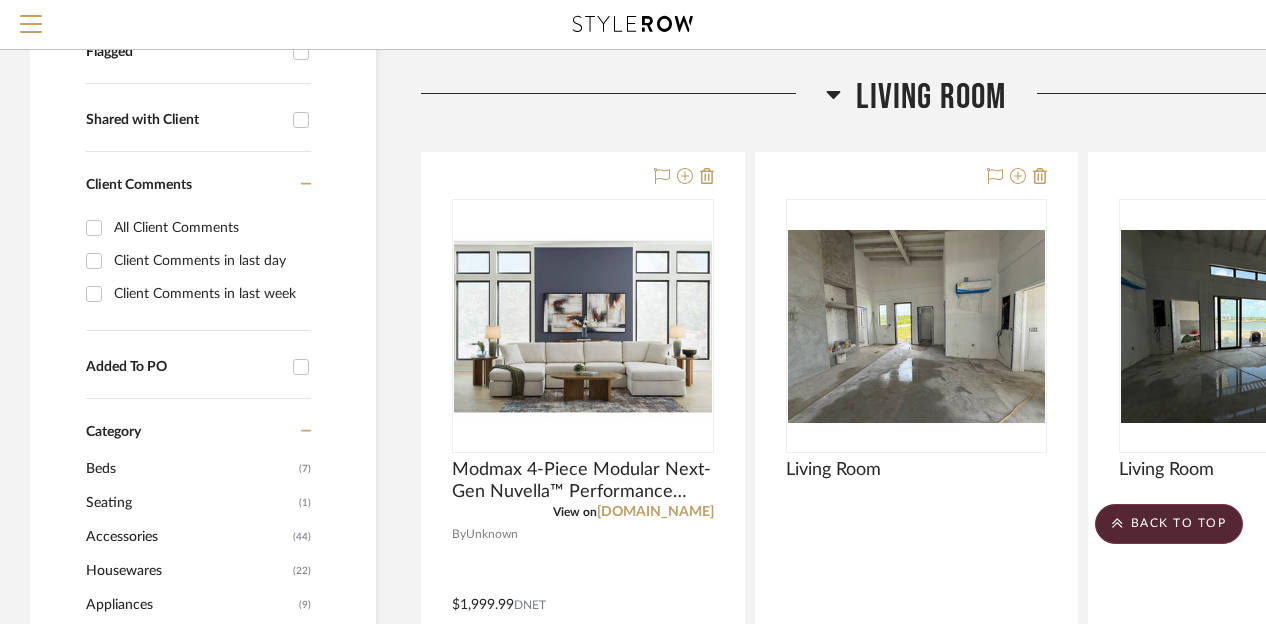 click 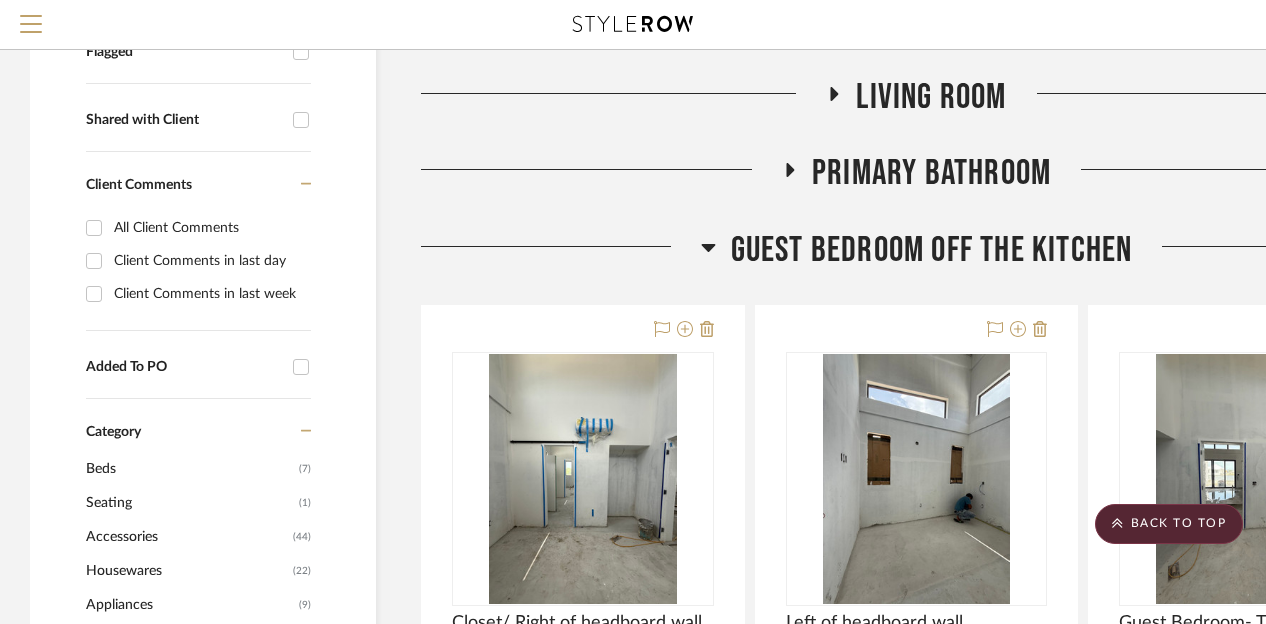 click 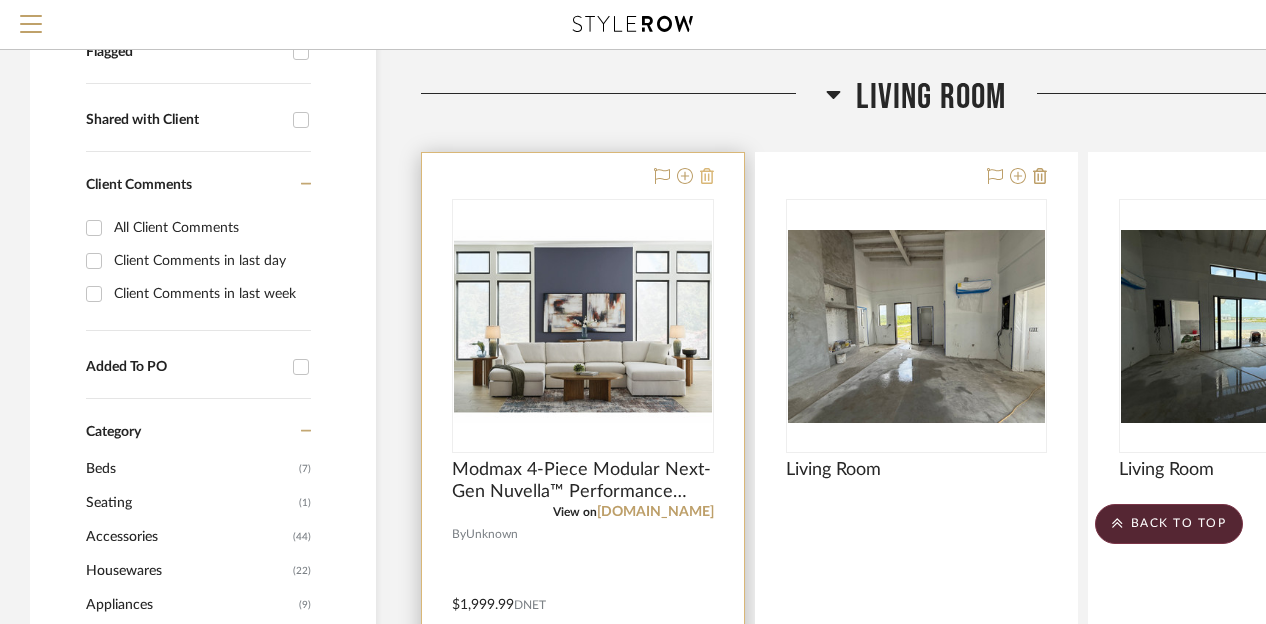 click 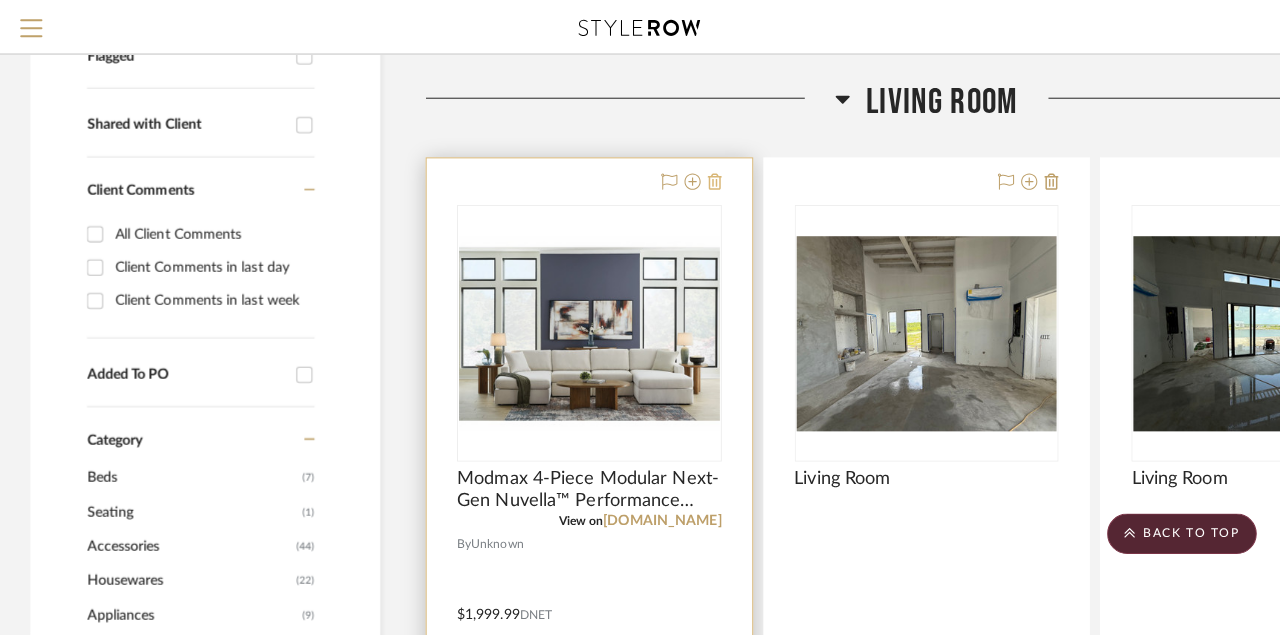 scroll, scrollTop: 0, scrollLeft: 0, axis: both 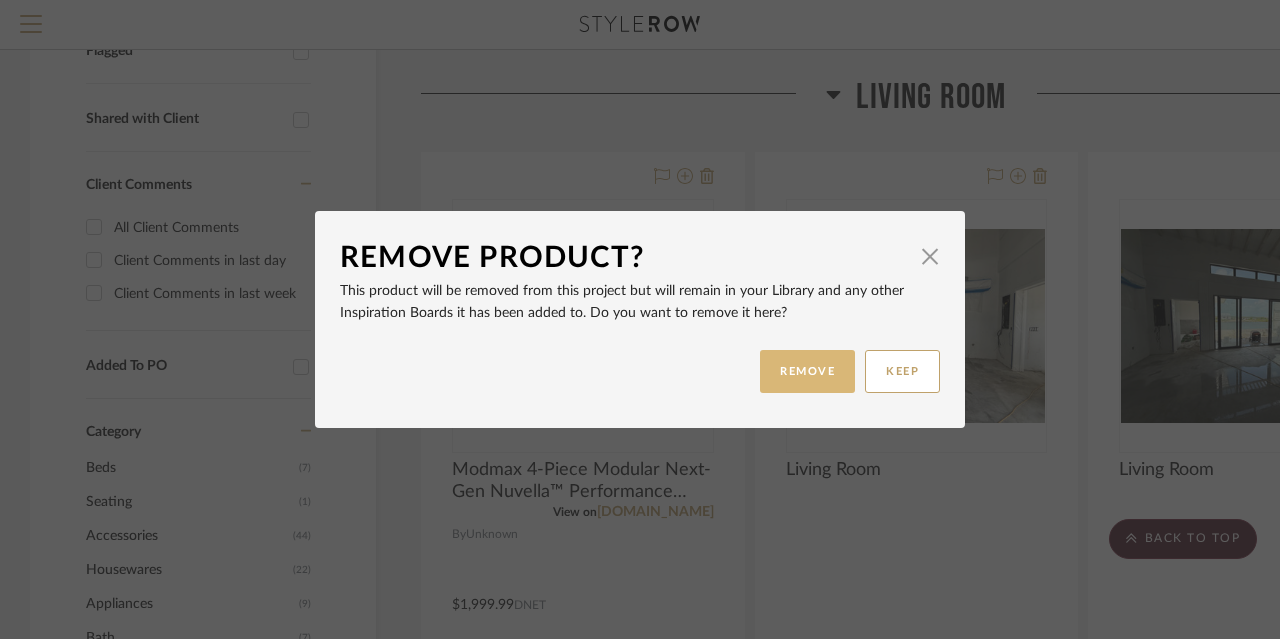 click on "REMOVE" at bounding box center (807, 371) 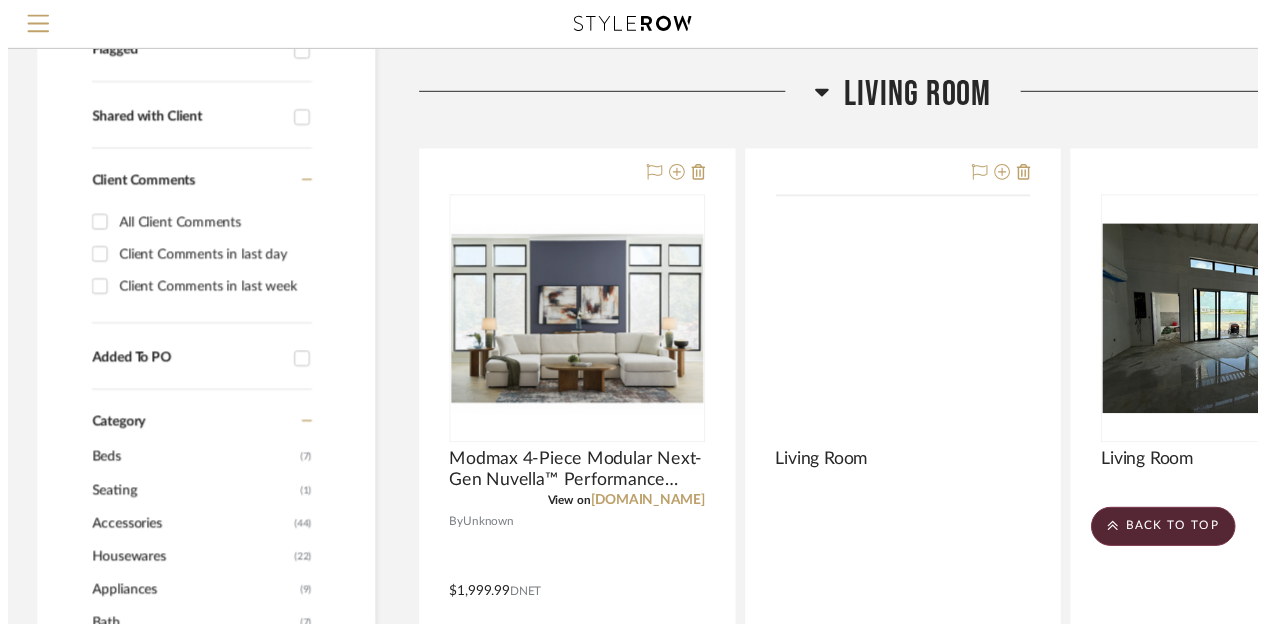 scroll, scrollTop: 604, scrollLeft: 0, axis: vertical 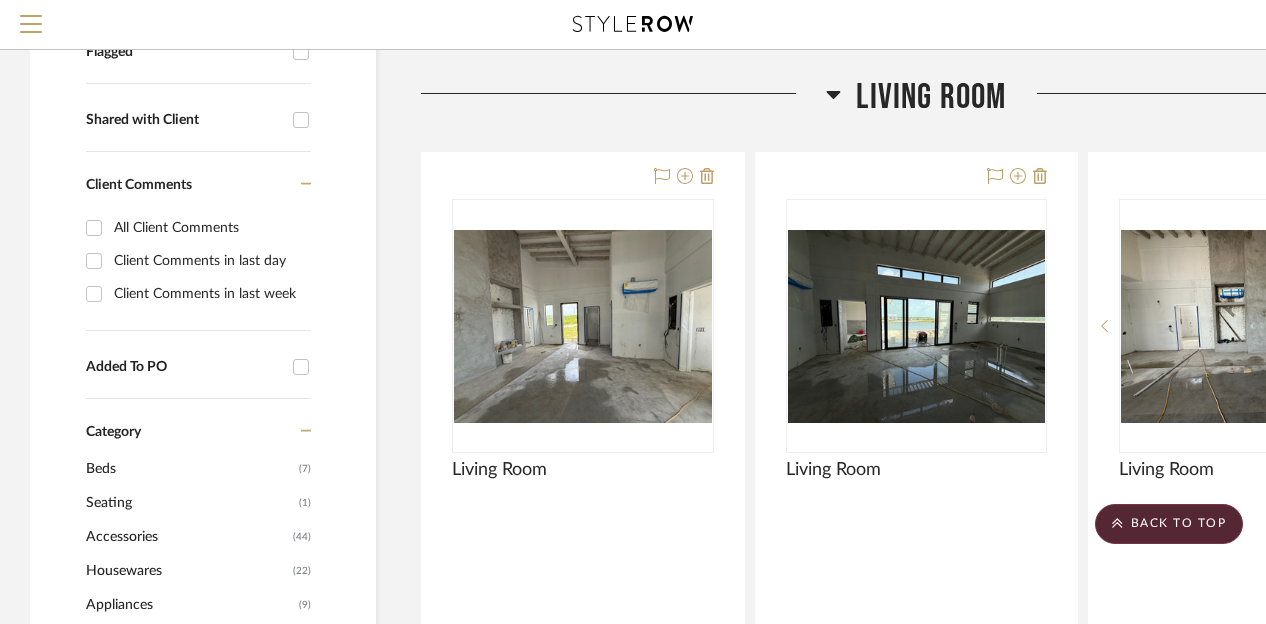 click 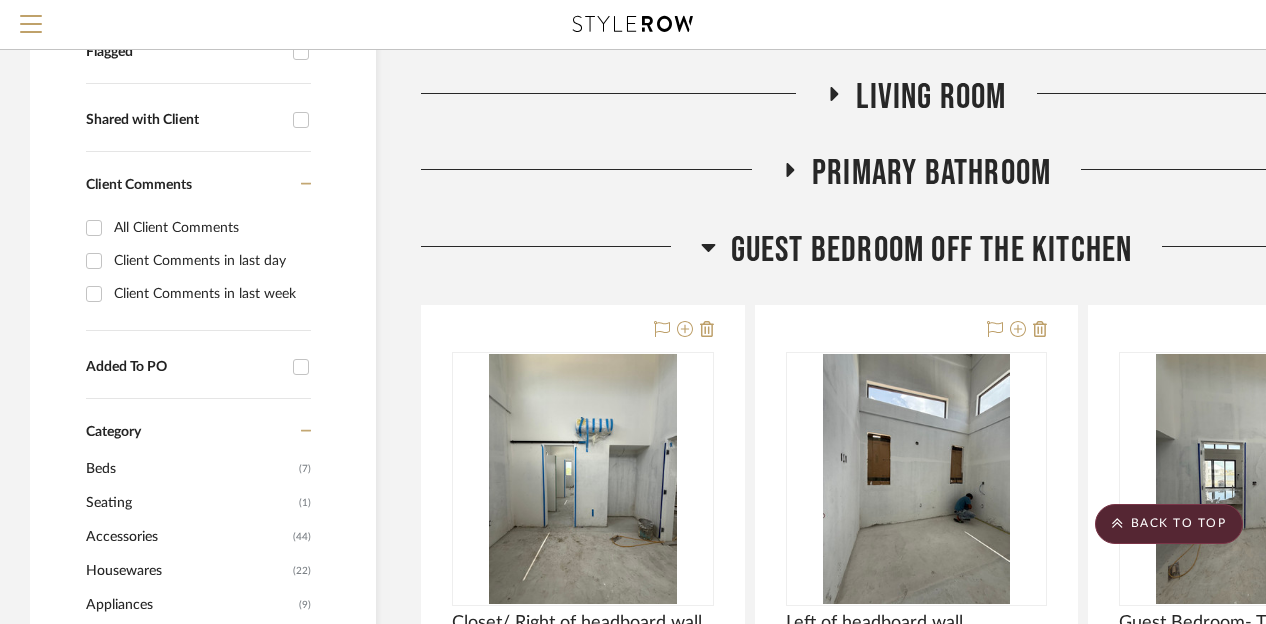 scroll, scrollTop: 604, scrollLeft: 174, axis: both 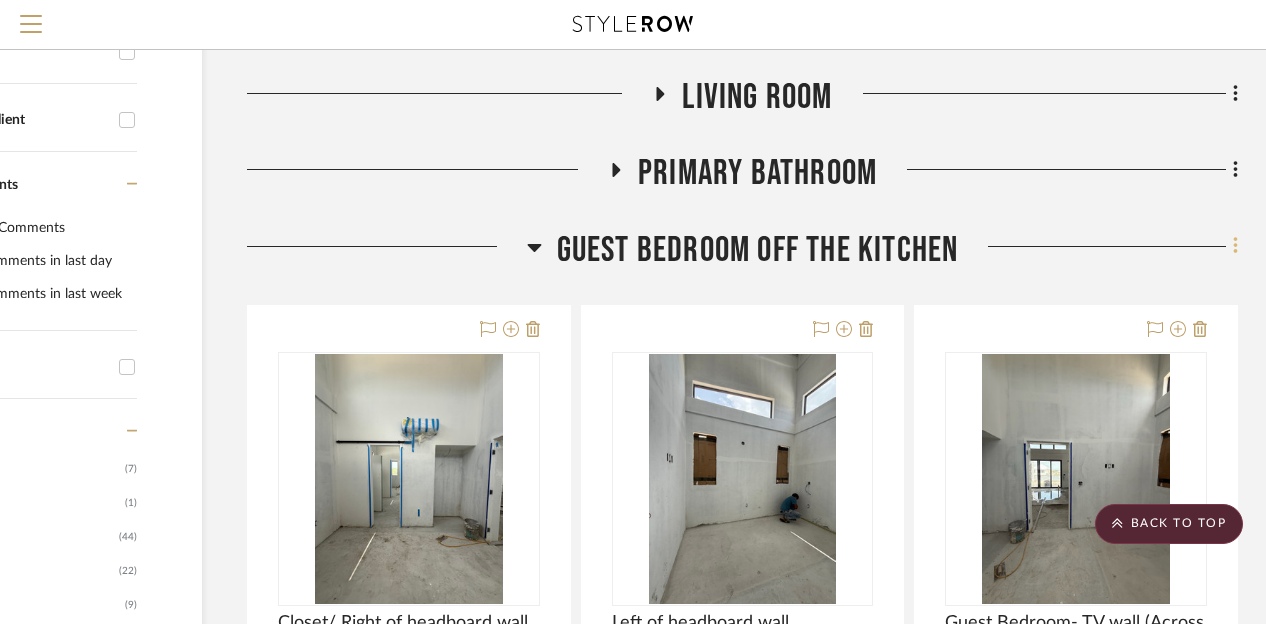 click 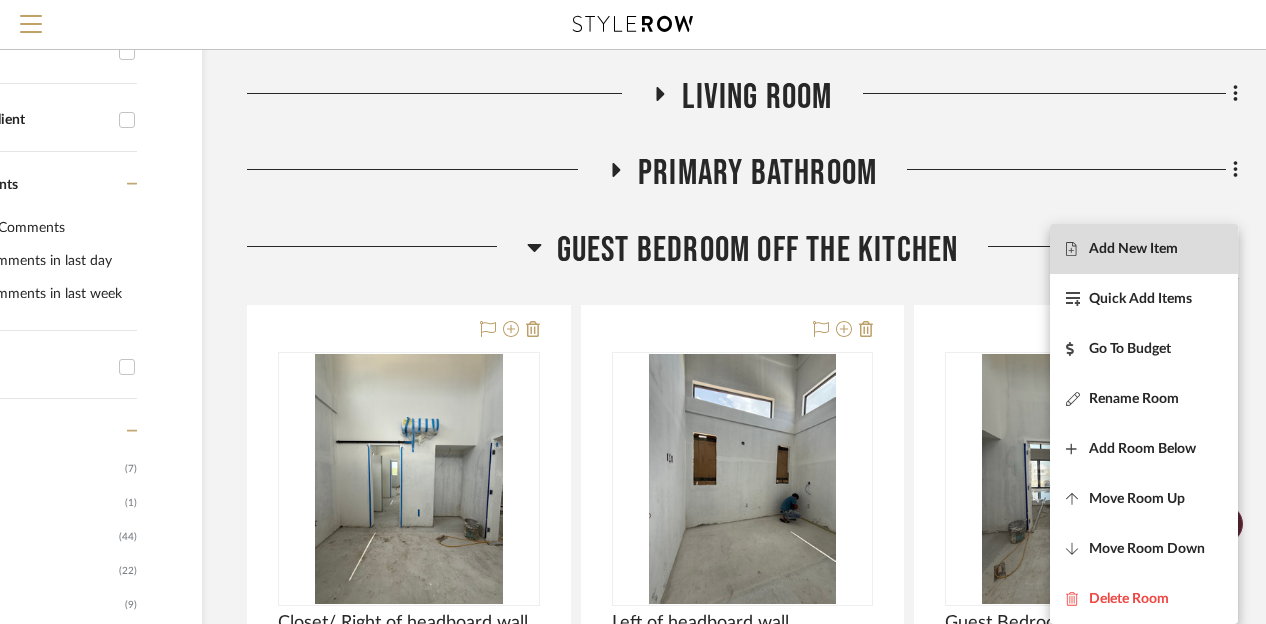 click on "Add New Item" at bounding box center (1133, 249) 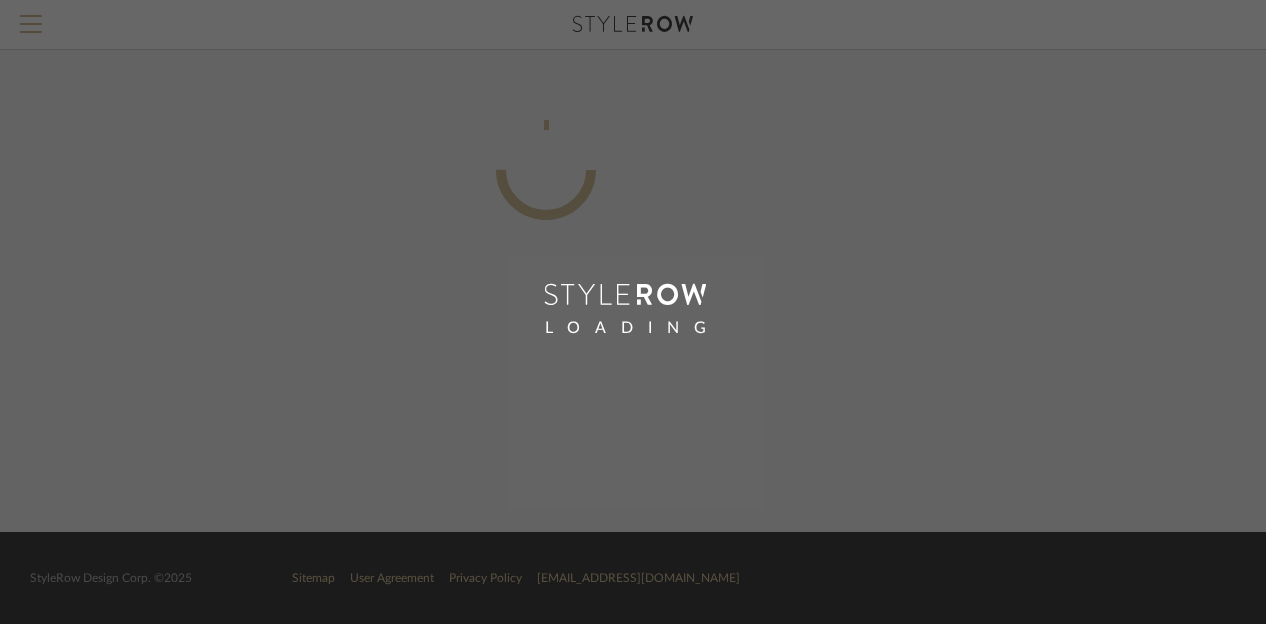 scroll, scrollTop: 0, scrollLeft: 160, axis: horizontal 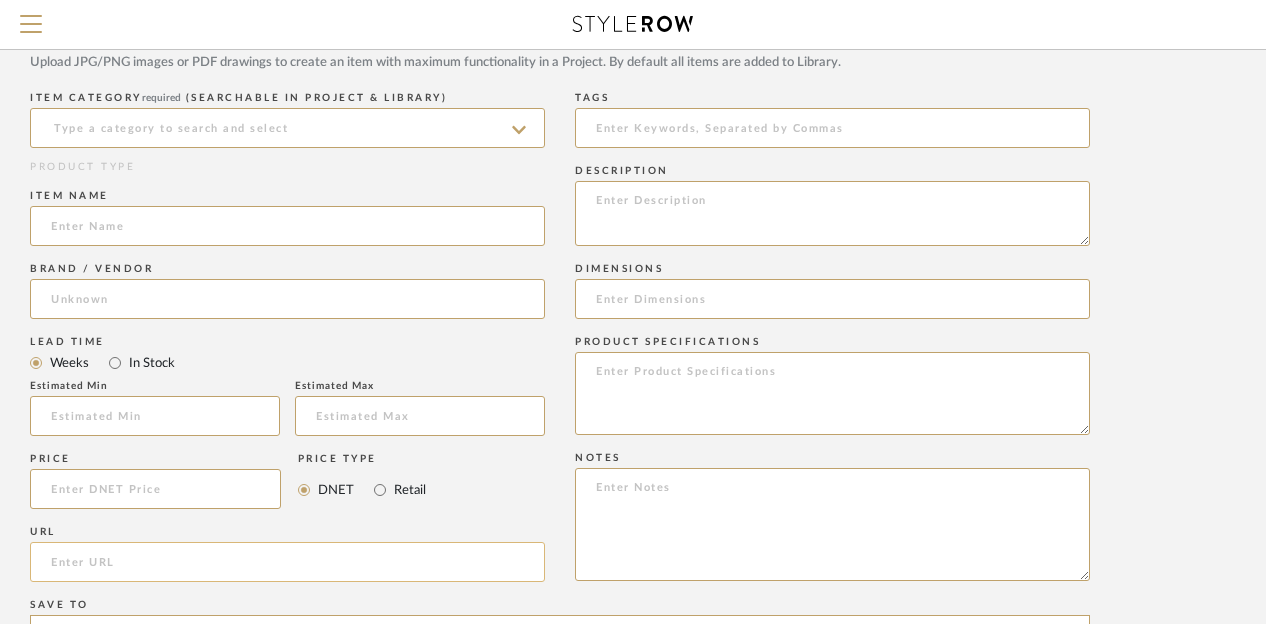 click 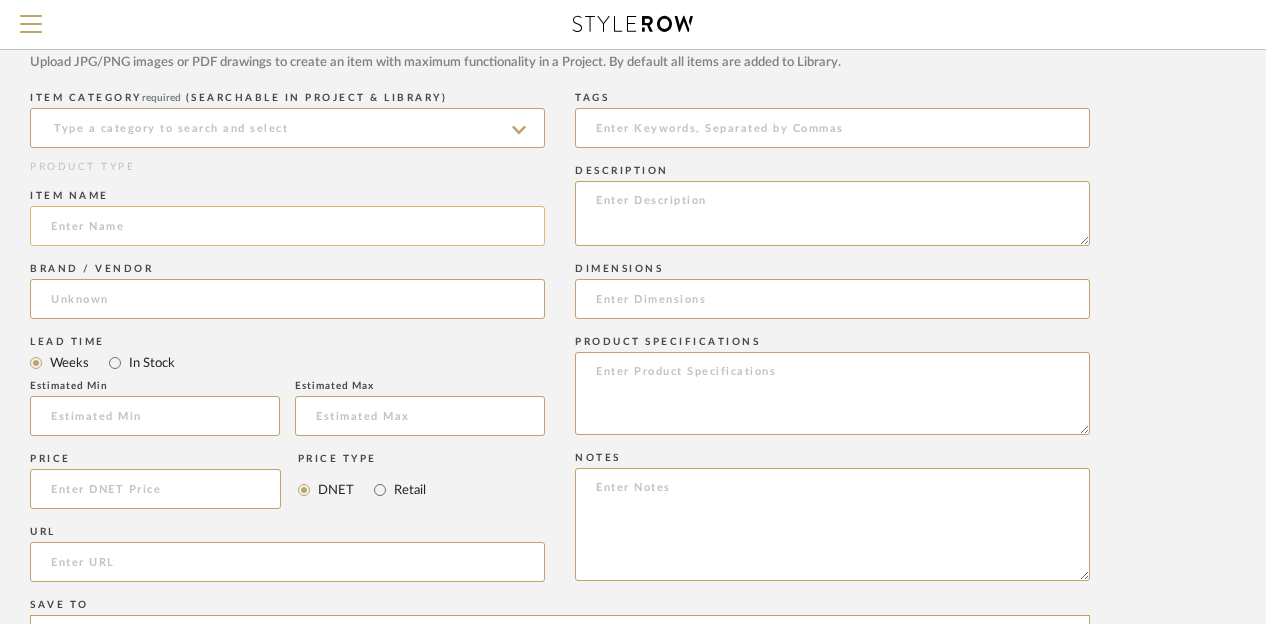 click 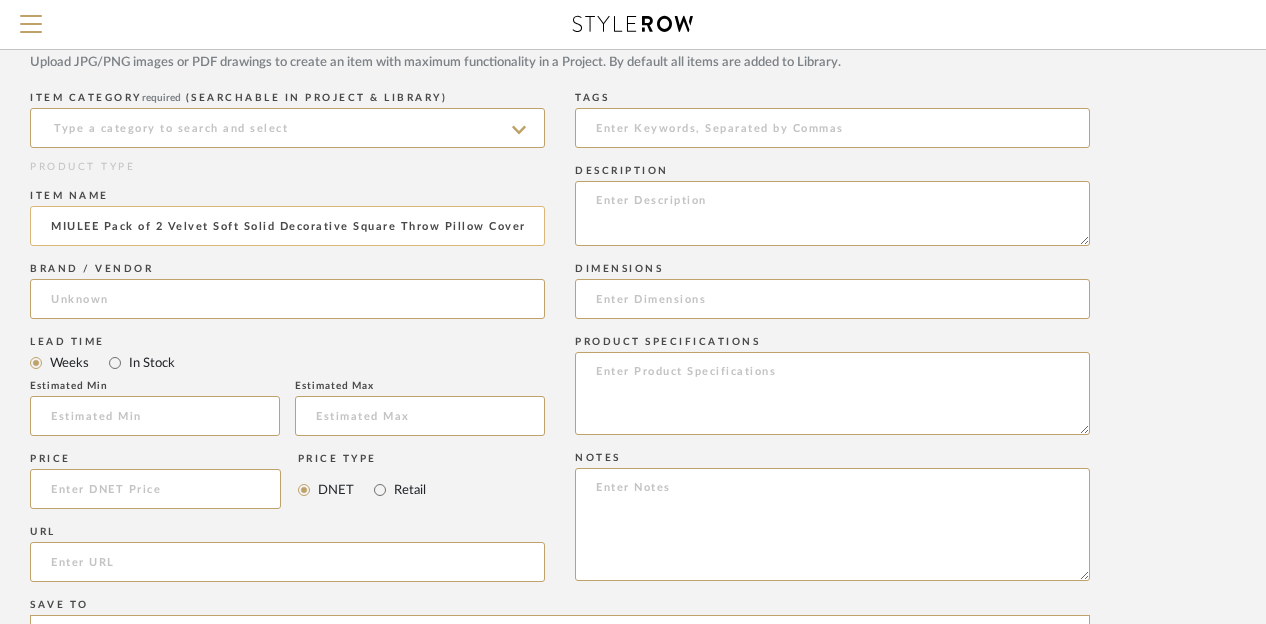 scroll, scrollTop: 0, scrollLeft: 350, axis: horizontal 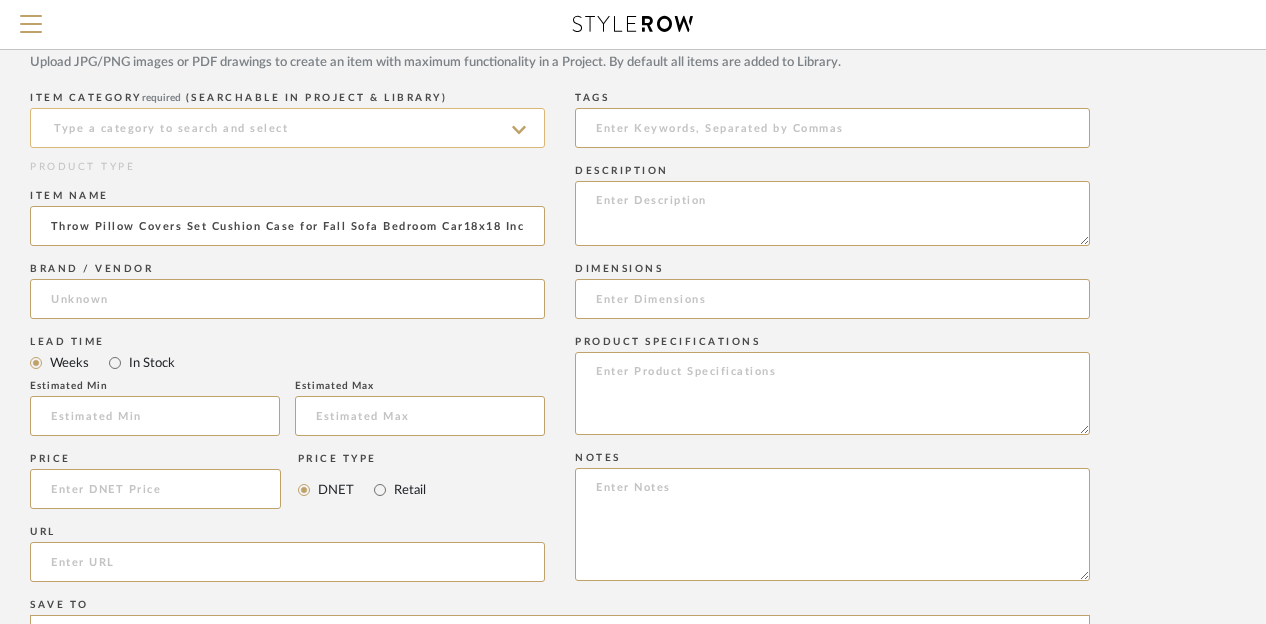 type on "MIULEE Pack of 2 Velvet Soft Solid Decorative Square Throw Pillow Covers Set Cushion Case for Fall Sofa Bedroom Car18x18 Inch" 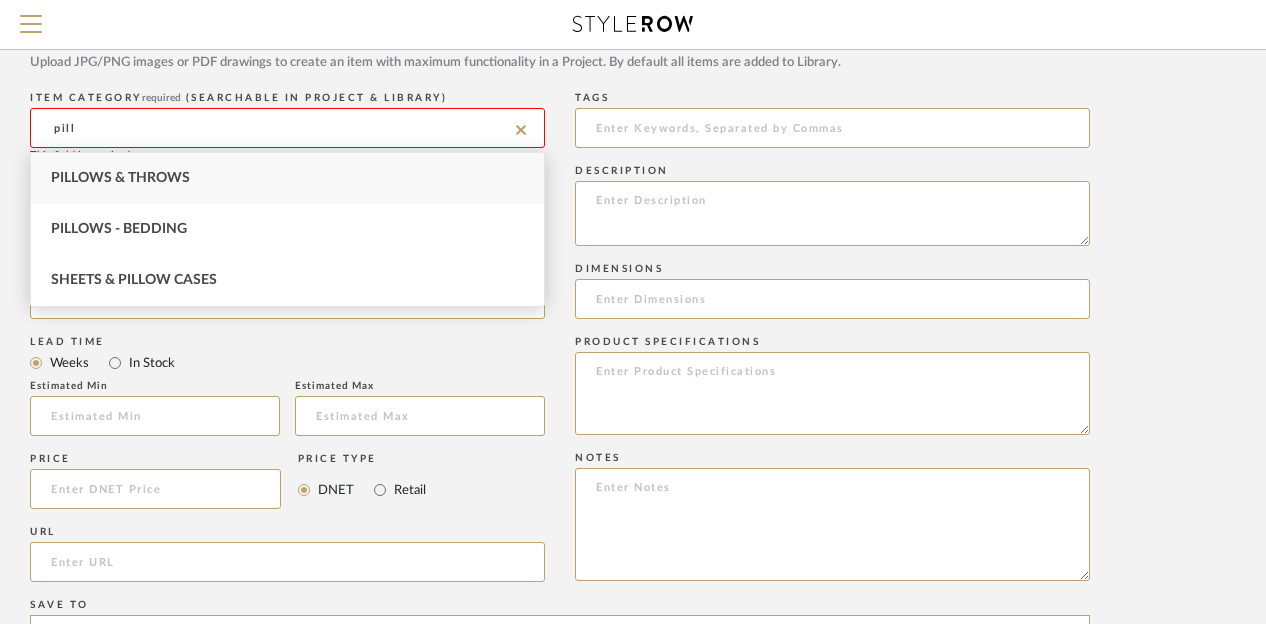 click on "Pillows & Throws" at bounding box center (120, 178) 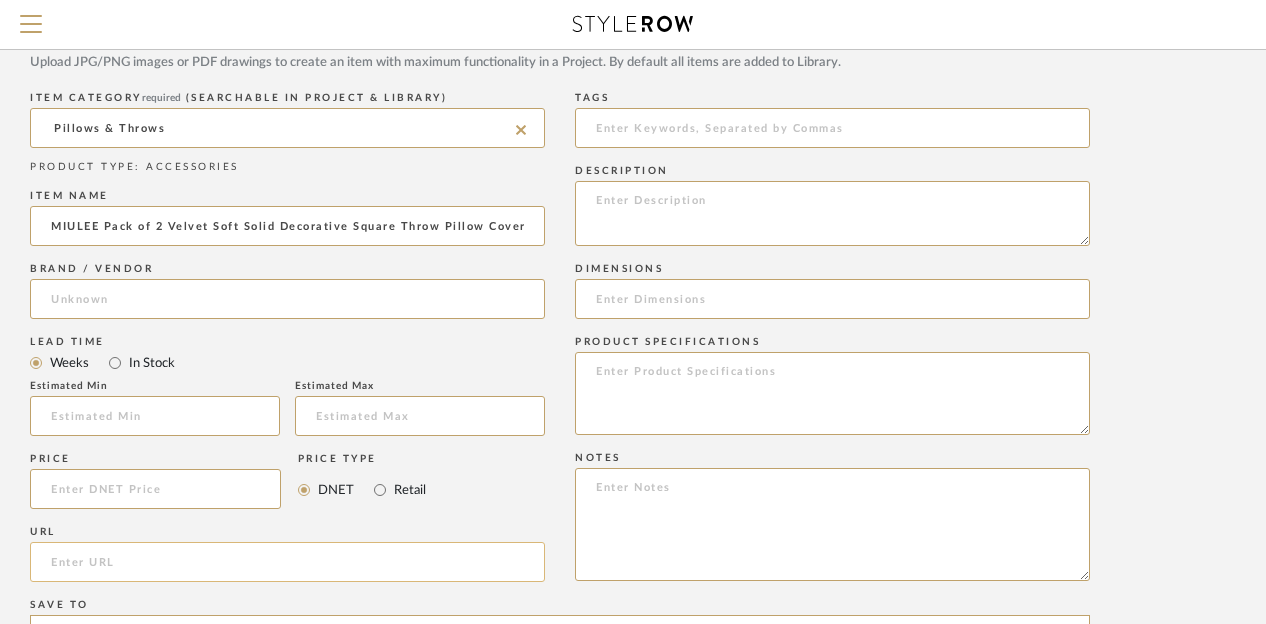 click 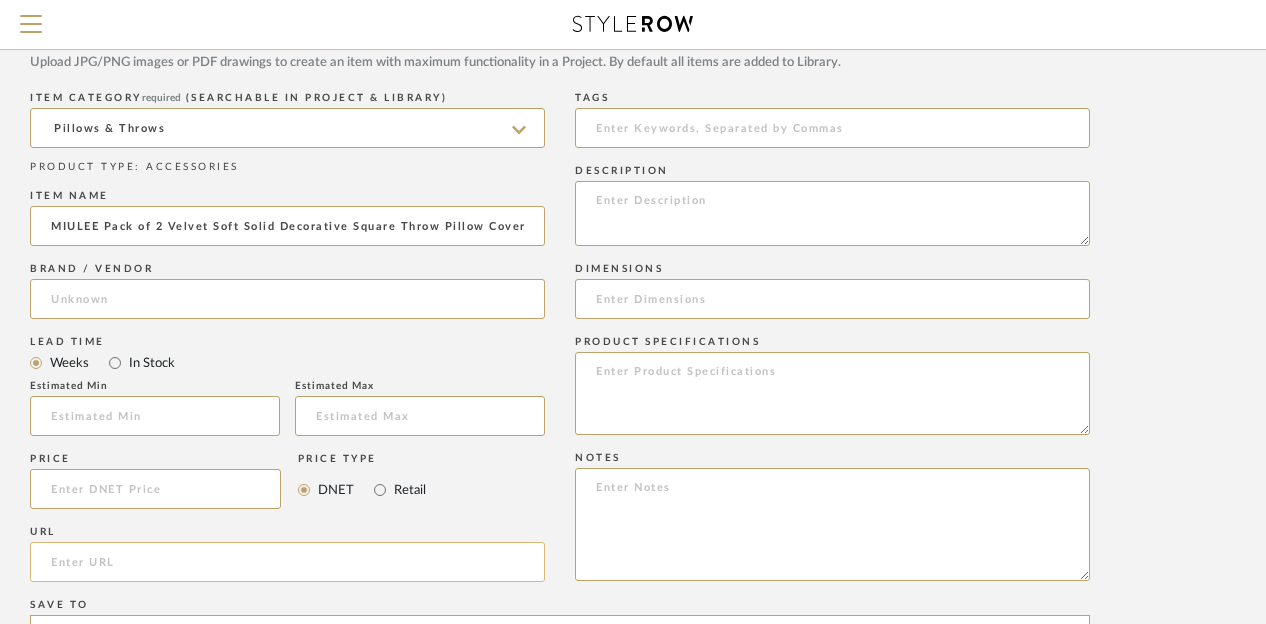 click 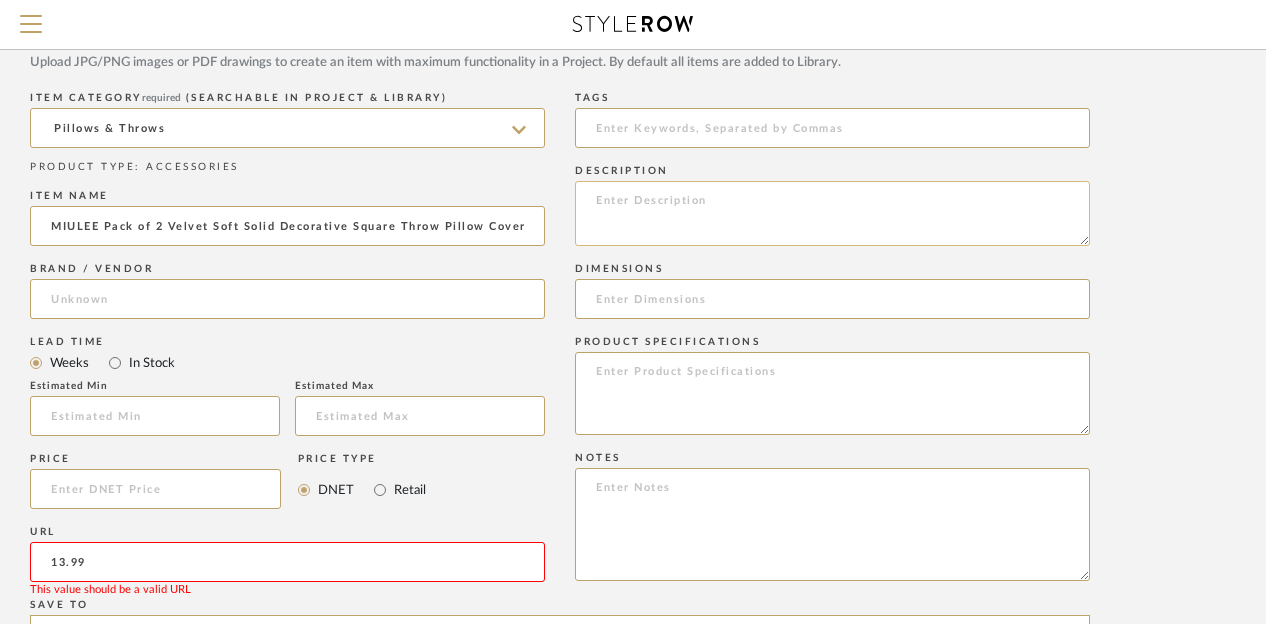 type on "13.99" 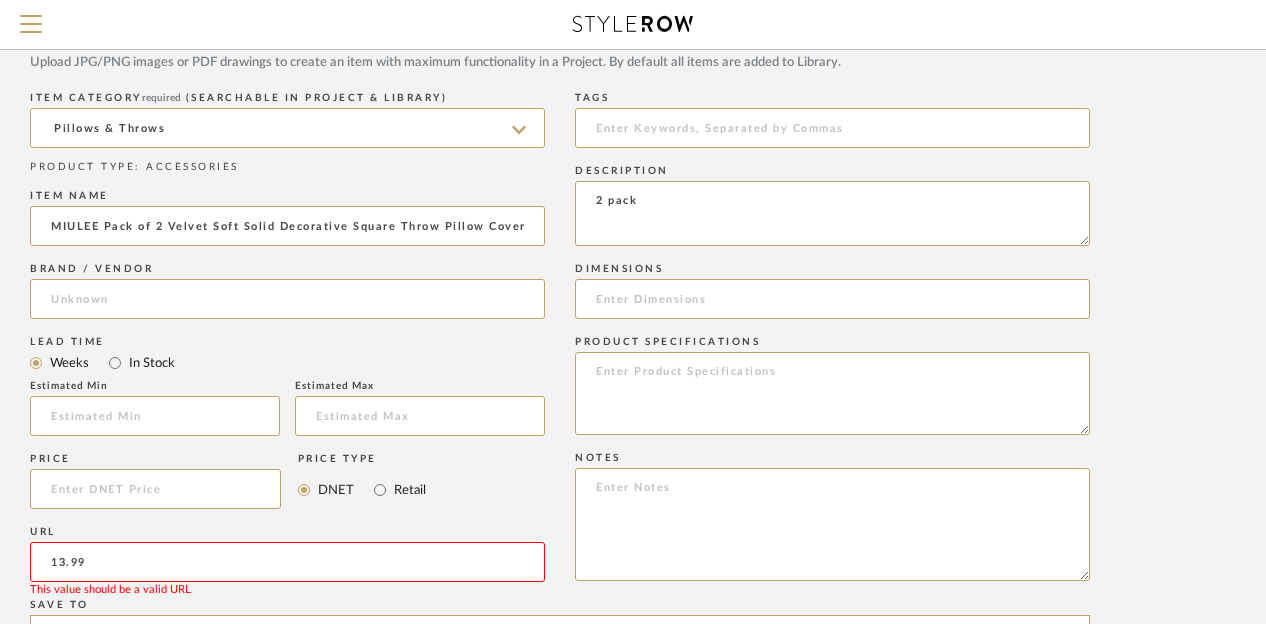 type on "2 pack" 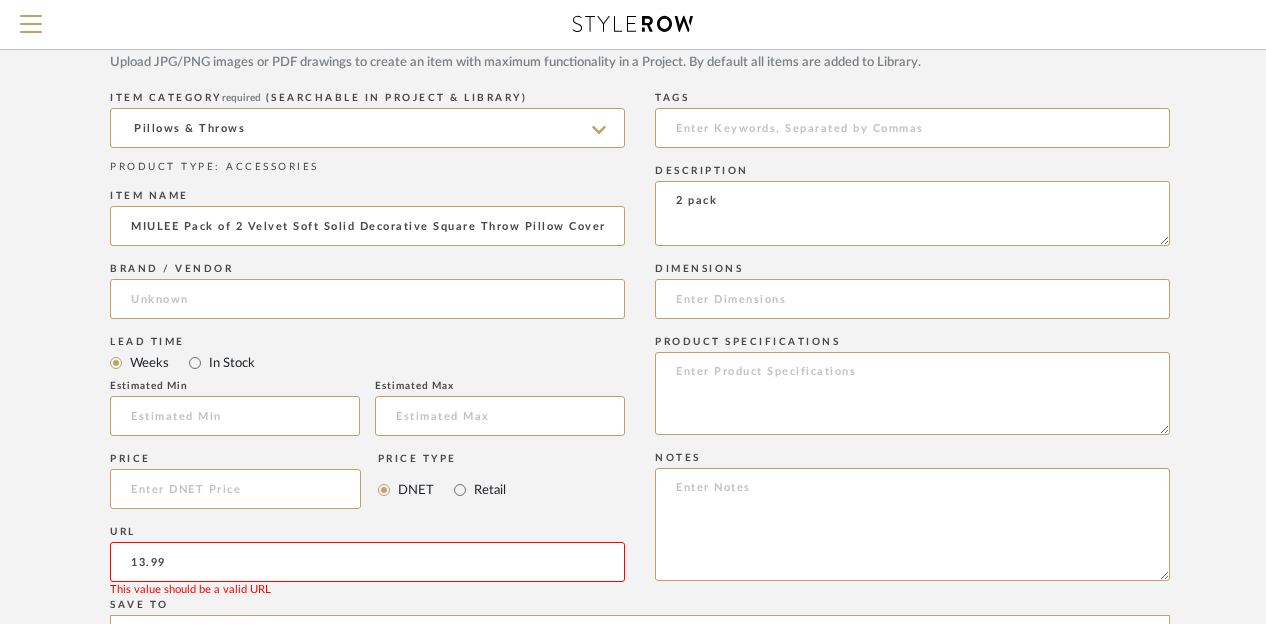 type 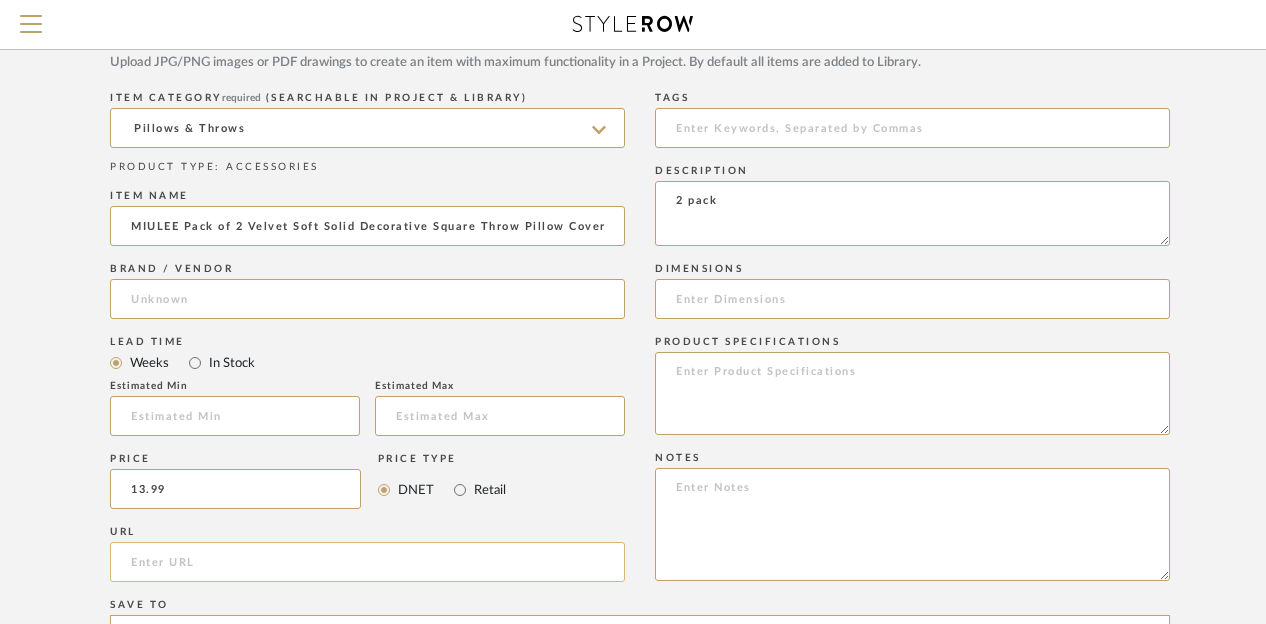 type on "$13.99" 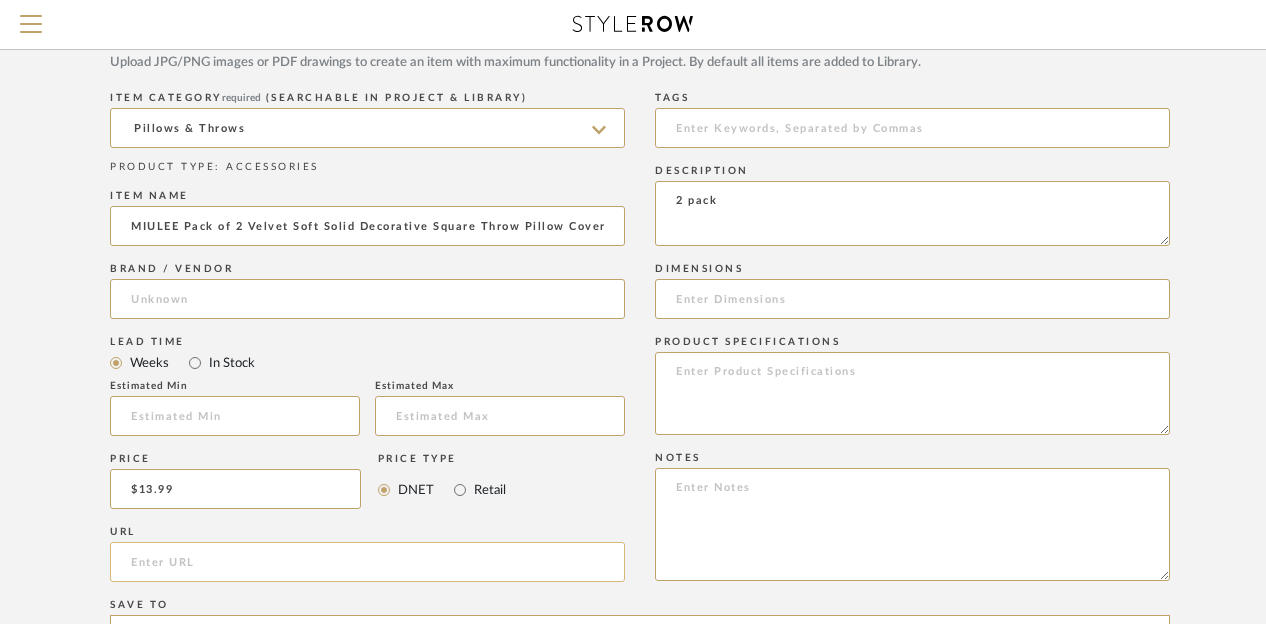 click 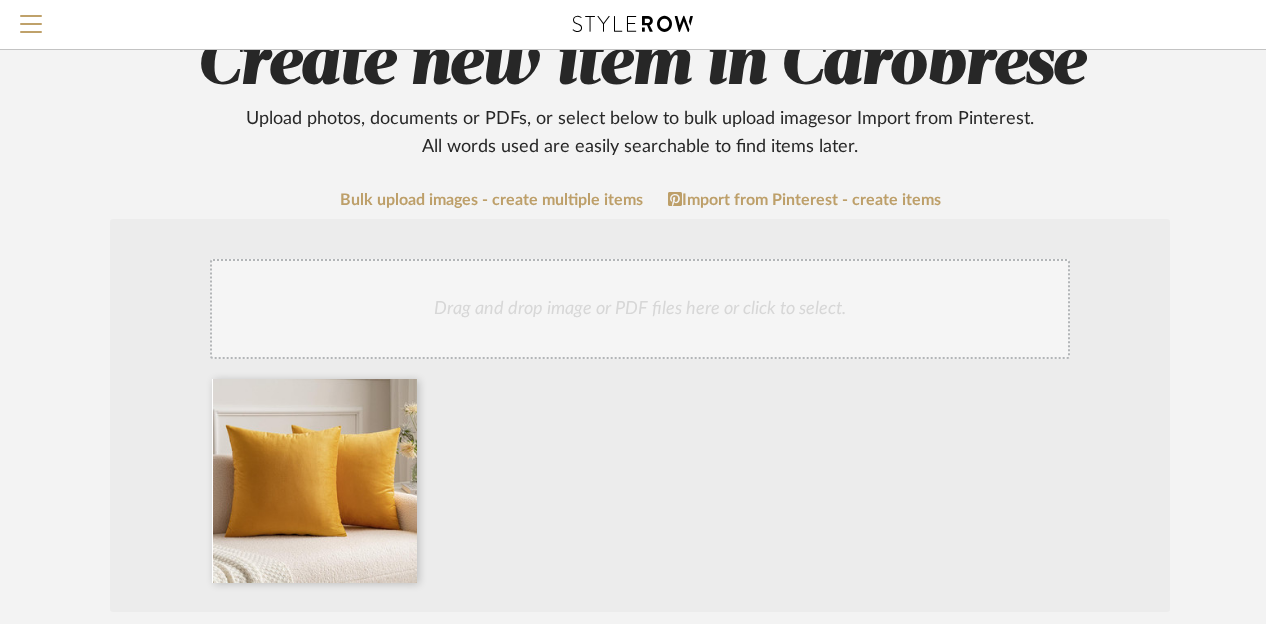 scroll, scrollTop: 0, scrollLeft: 80, axis: horizontal 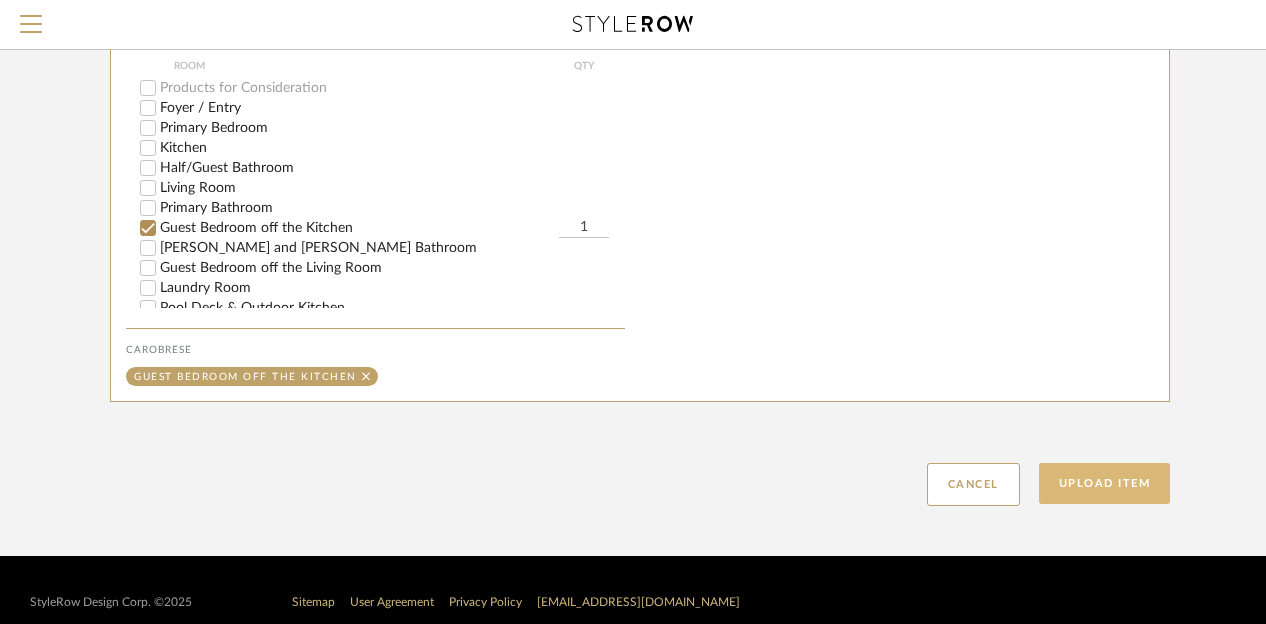 type on "[URL][DOMAIN_NAME]" 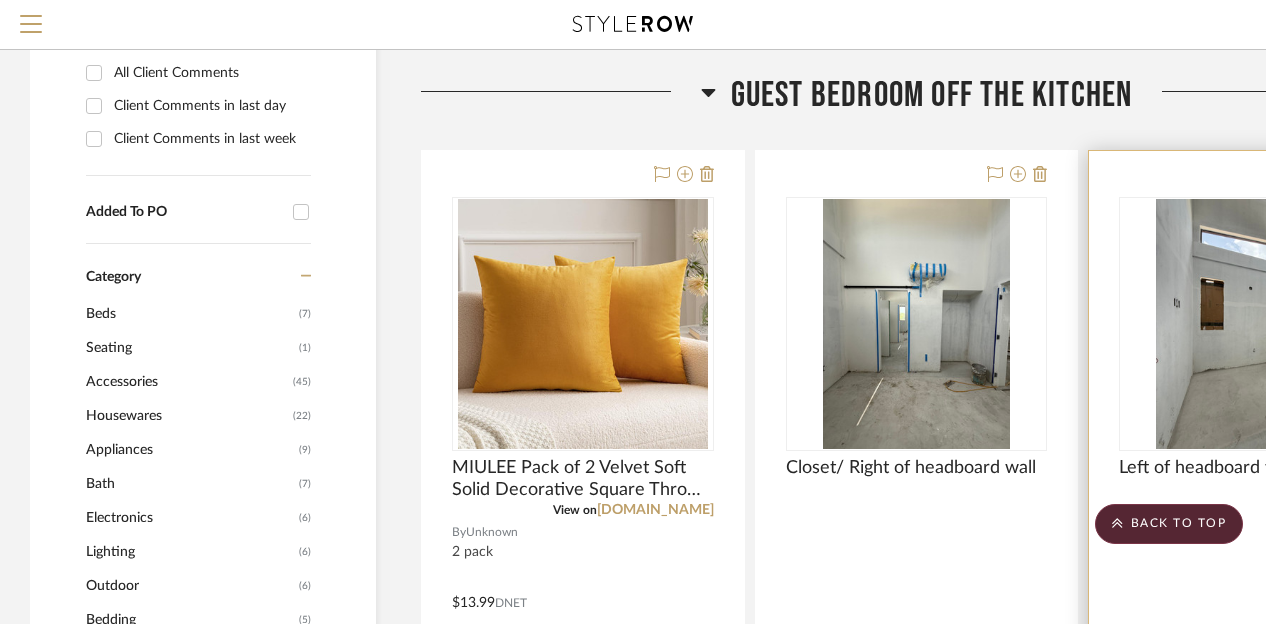 scroll, scrollTop: 832, scrollLeft: 0, axis: vertical 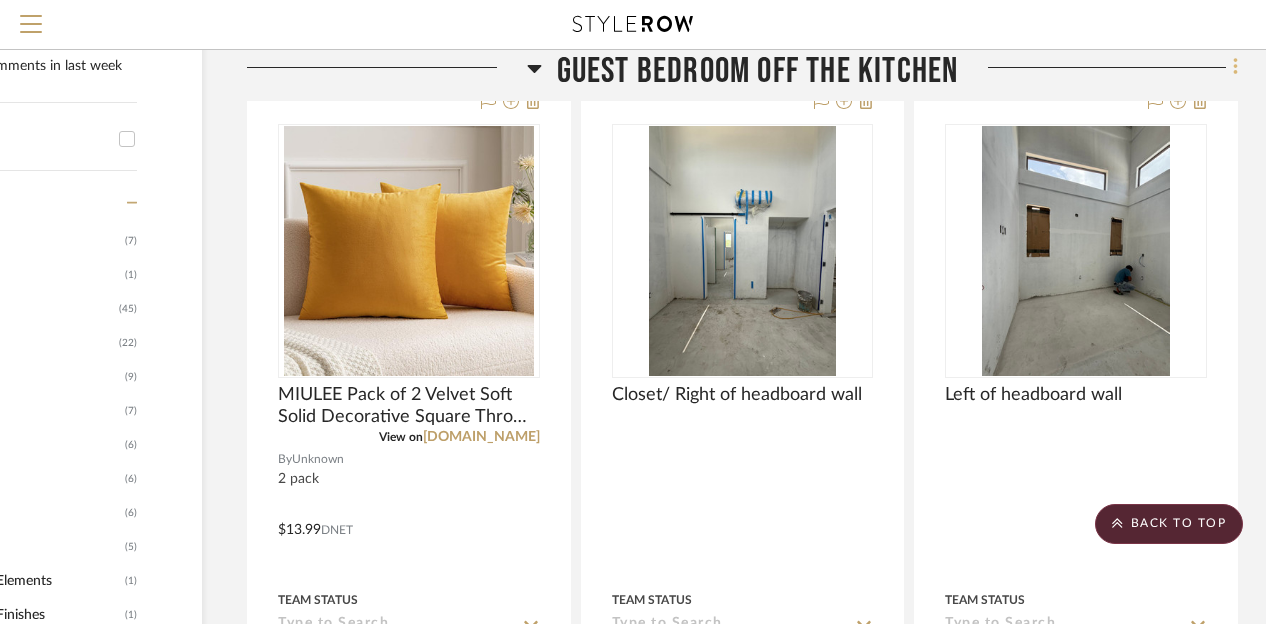 click 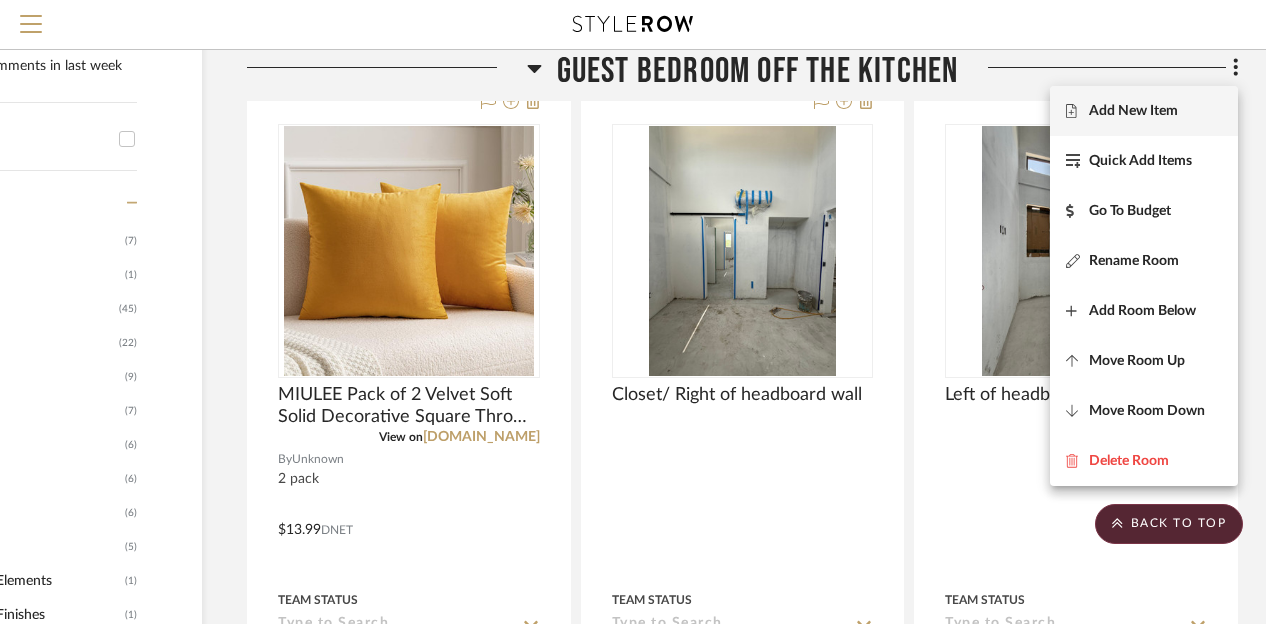 click on "Add New Item" at bounding box center [1144, 111] 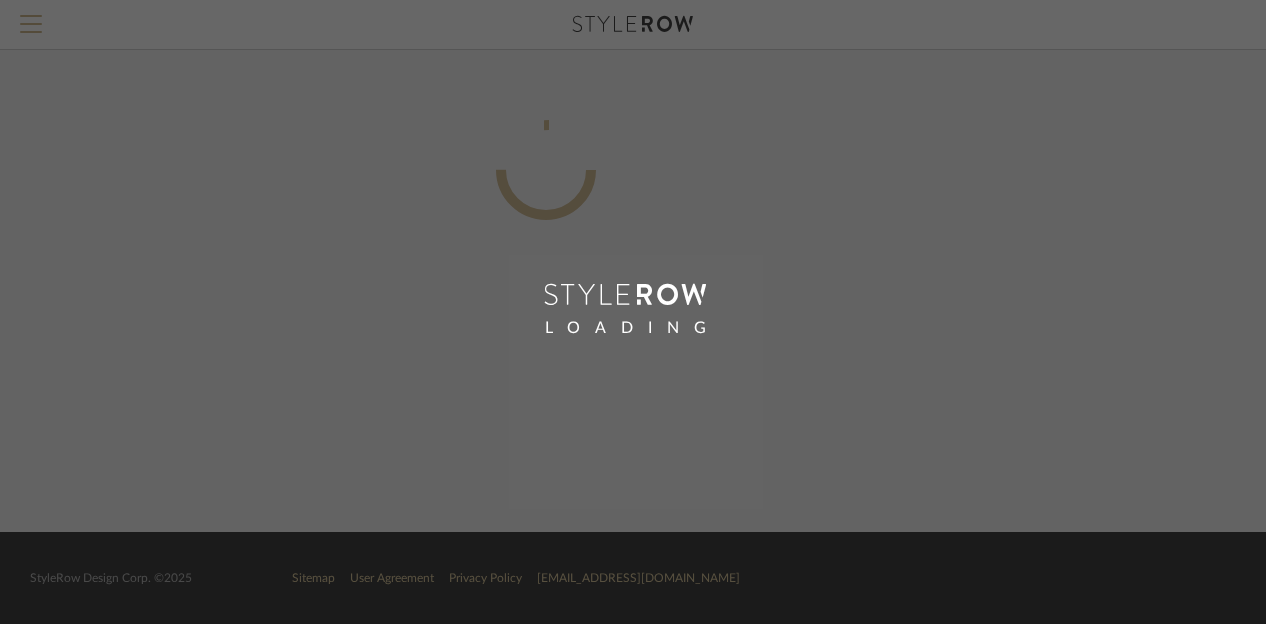 scroll, scrollTop: 0, scrollLeft: 160, axis: horizontal 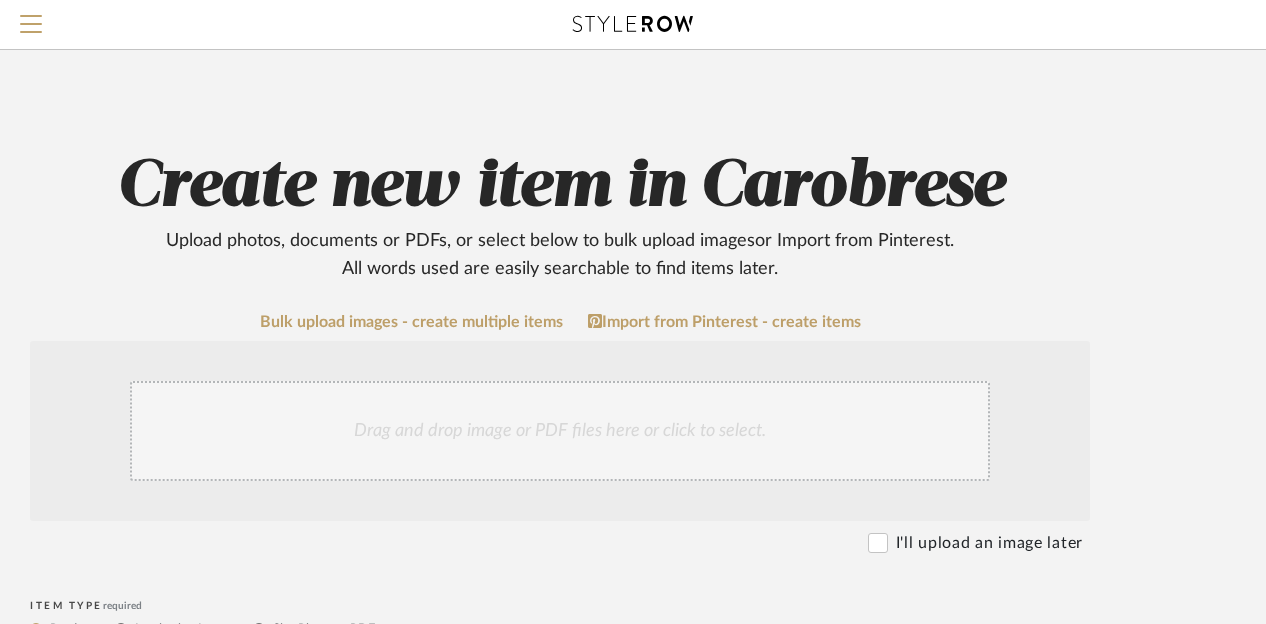 click on "Bulk upload images - create multiple items  Import from Pinterest - create items" 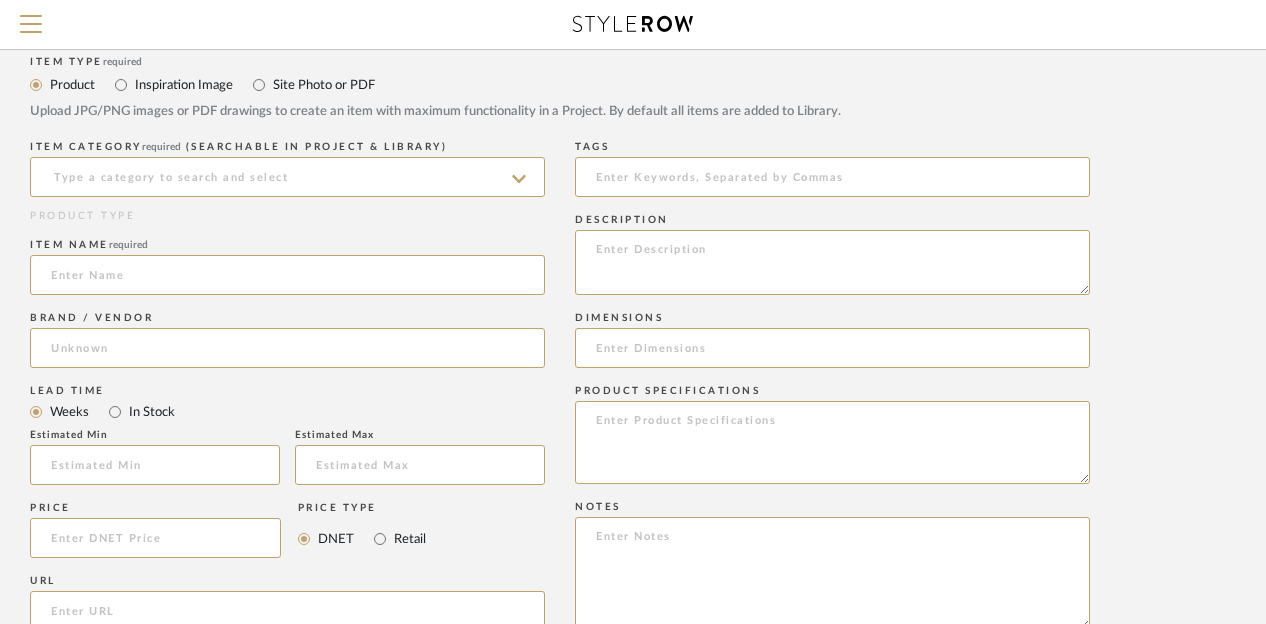 scroll, scrollTop: 640, scrollLeft: 160, axis: both 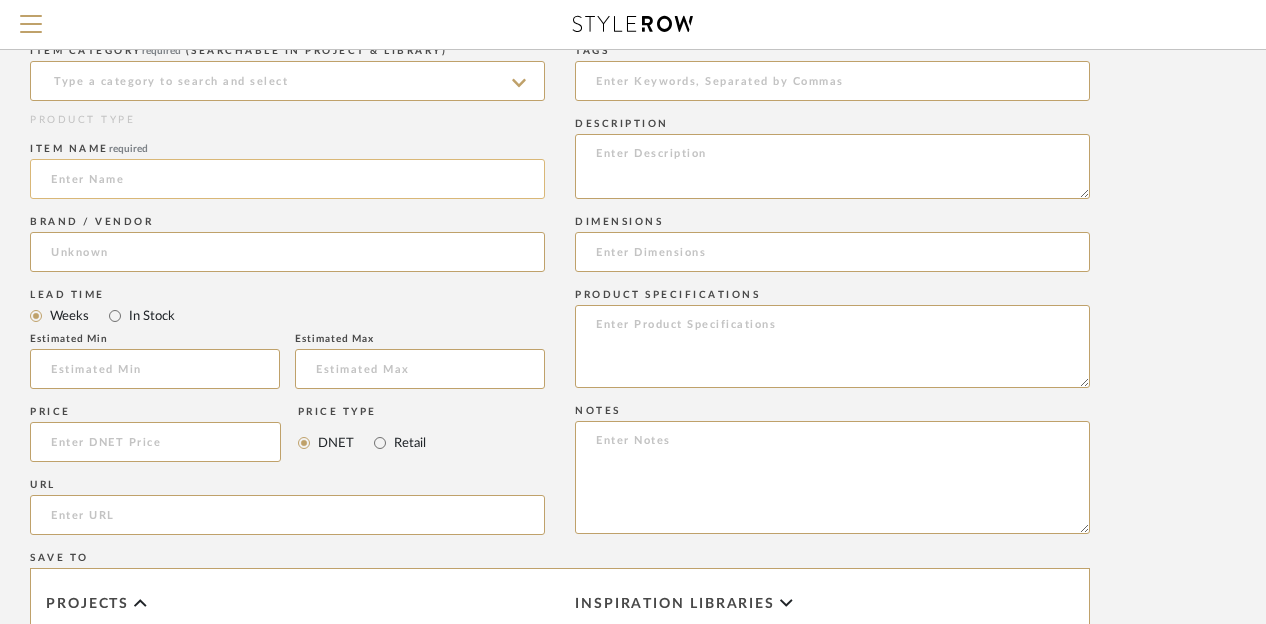 click 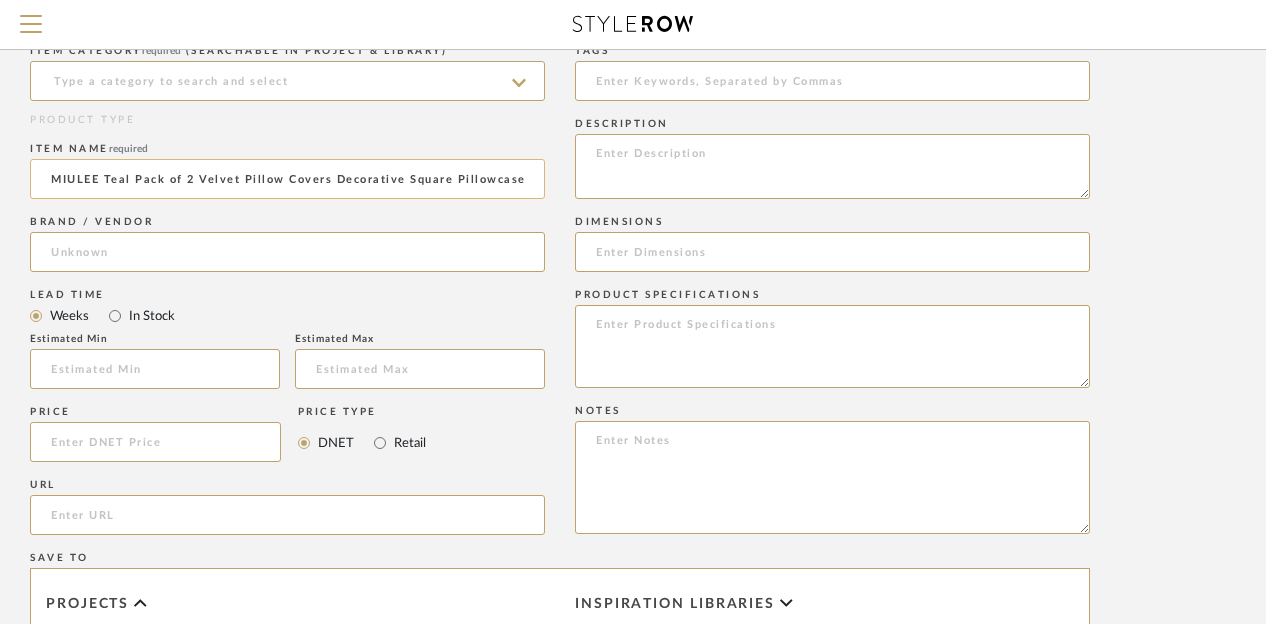 scroll, scrollTop: 0, scrollLeft: 358, axis: horizontal 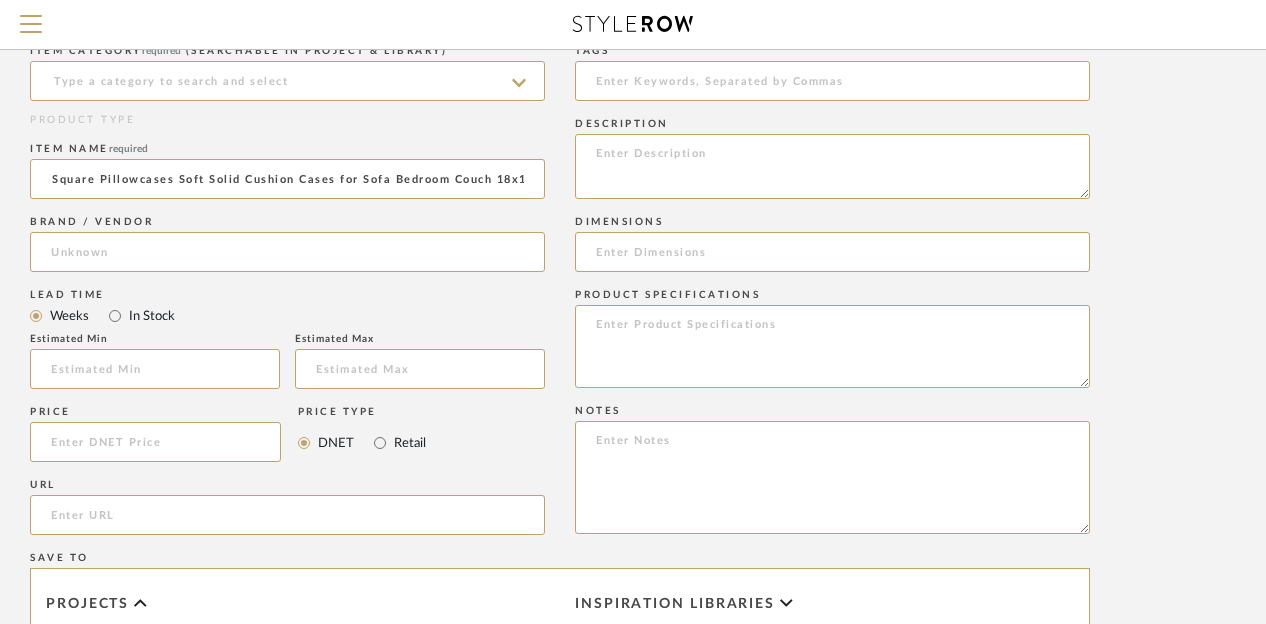 type on "MIULEE Teal Pack of 2 Velvet Pillow Covers Decorative Square Pillowcases Soft Solid Cushion Cases for Sofa Bedroom Couch 18x18" 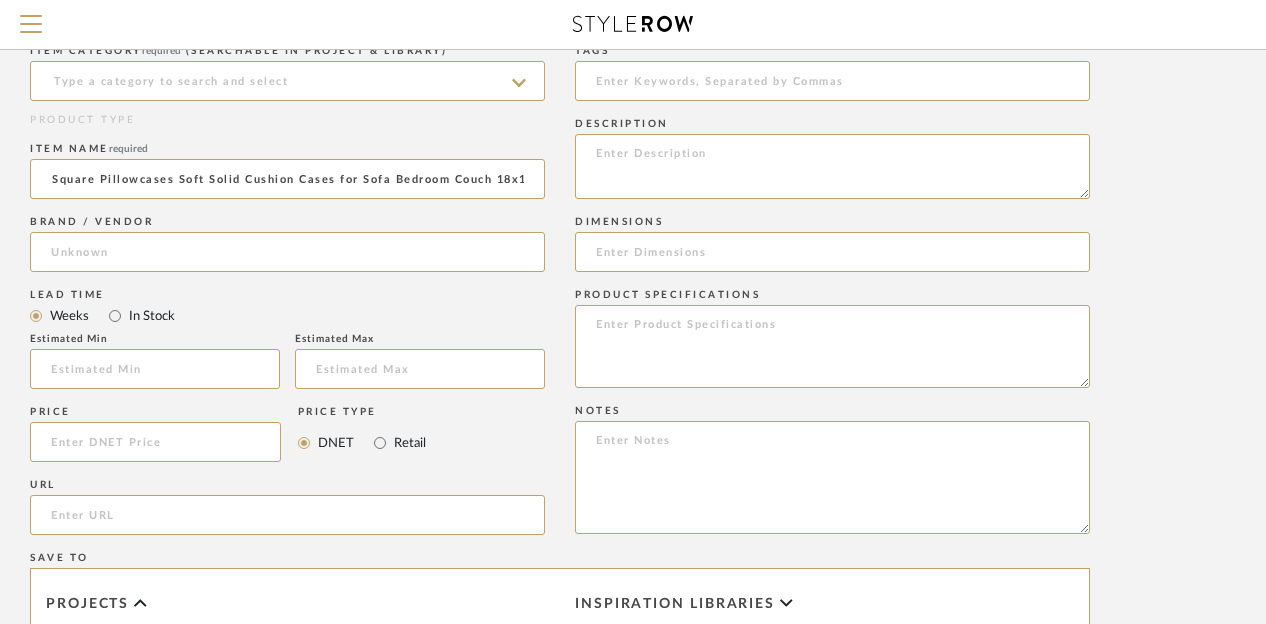 scroll, scrollTop: 0, scrollLeft: 0, axis: both 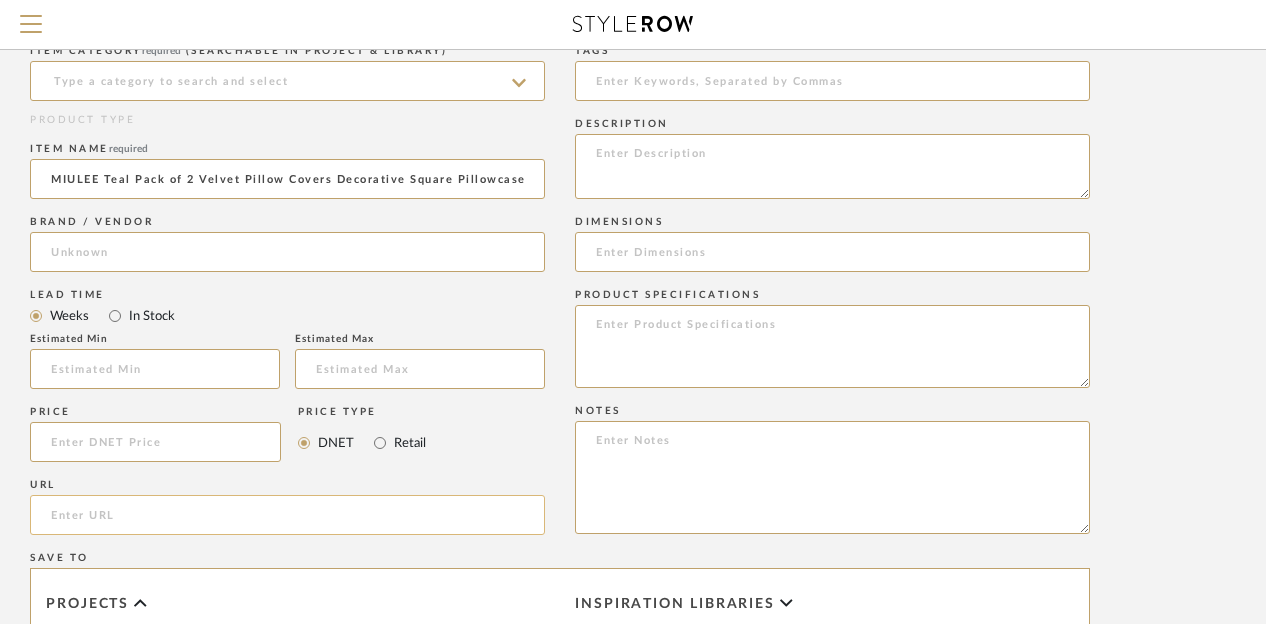 click 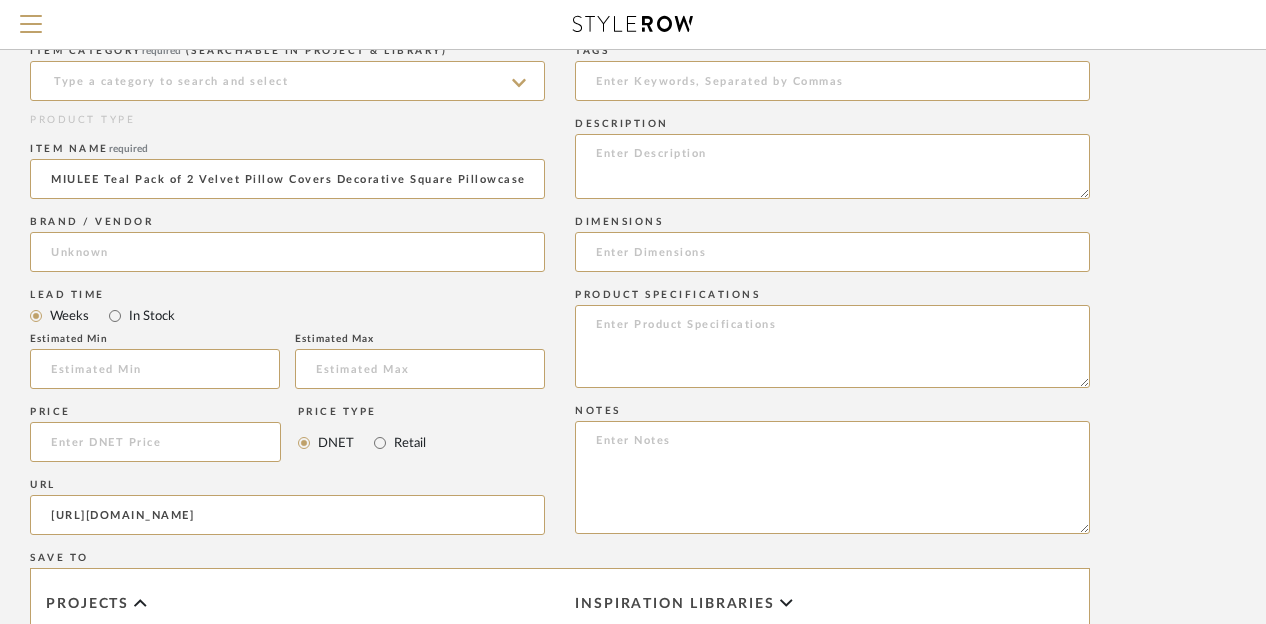 type on "[URL][DOMAIN_NAME]" 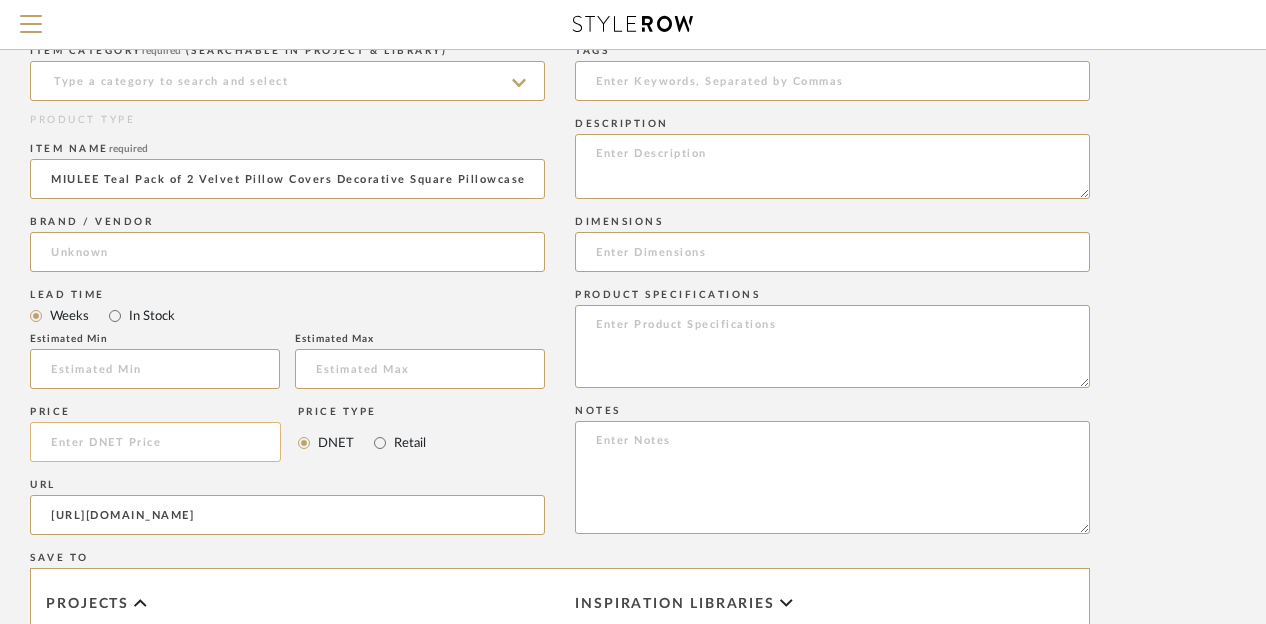 click 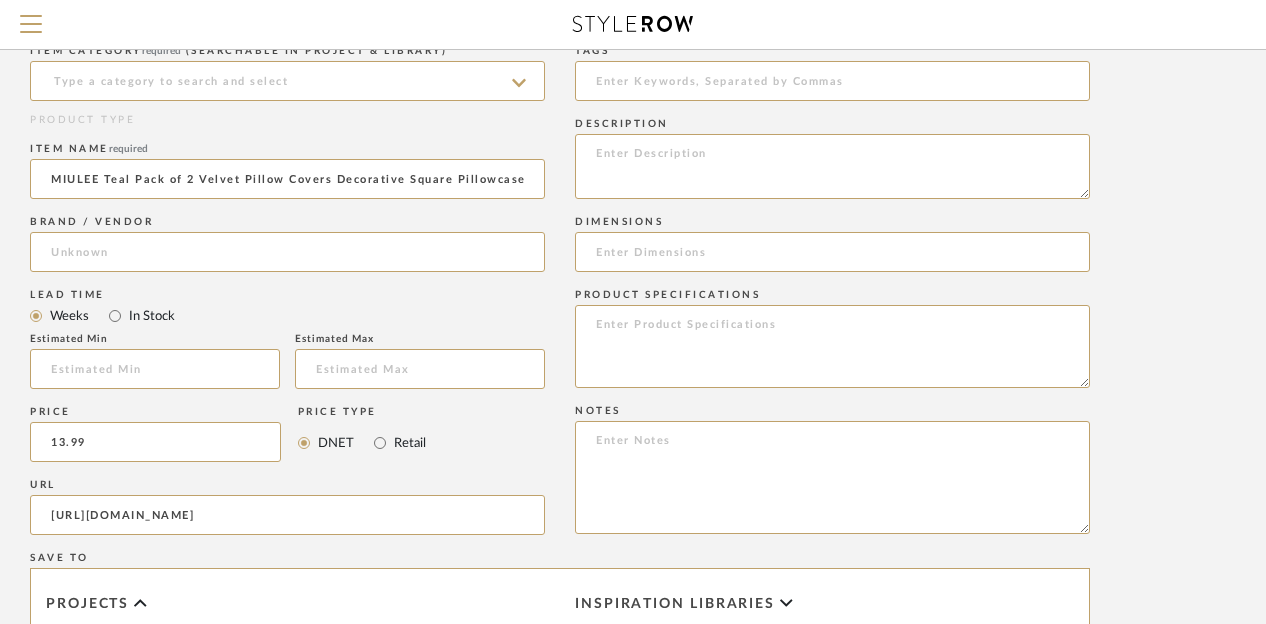 scroll, scrollTop: 640, scrollLeft: 174, axis: both 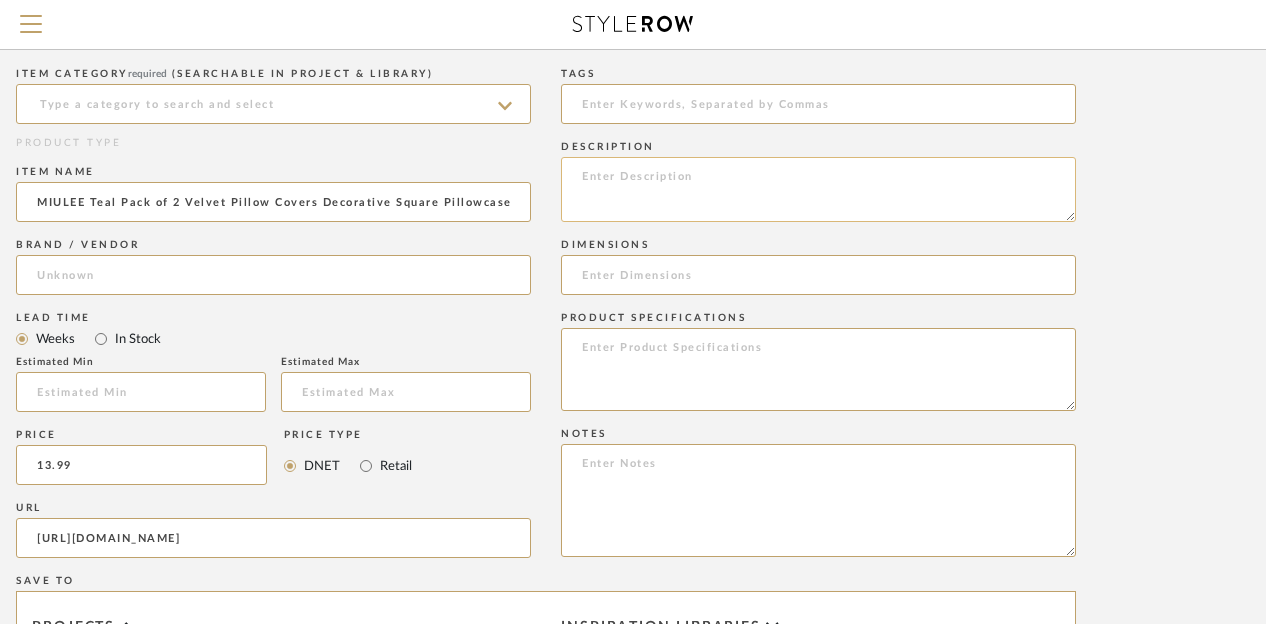 type on "$13.99" 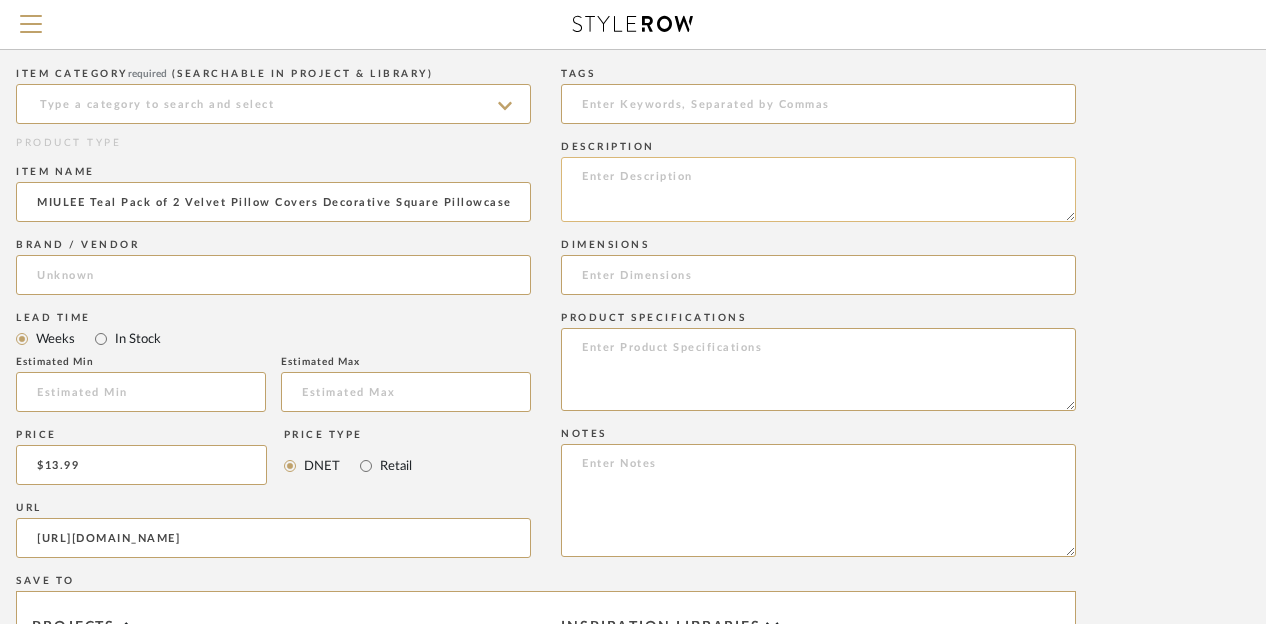 click 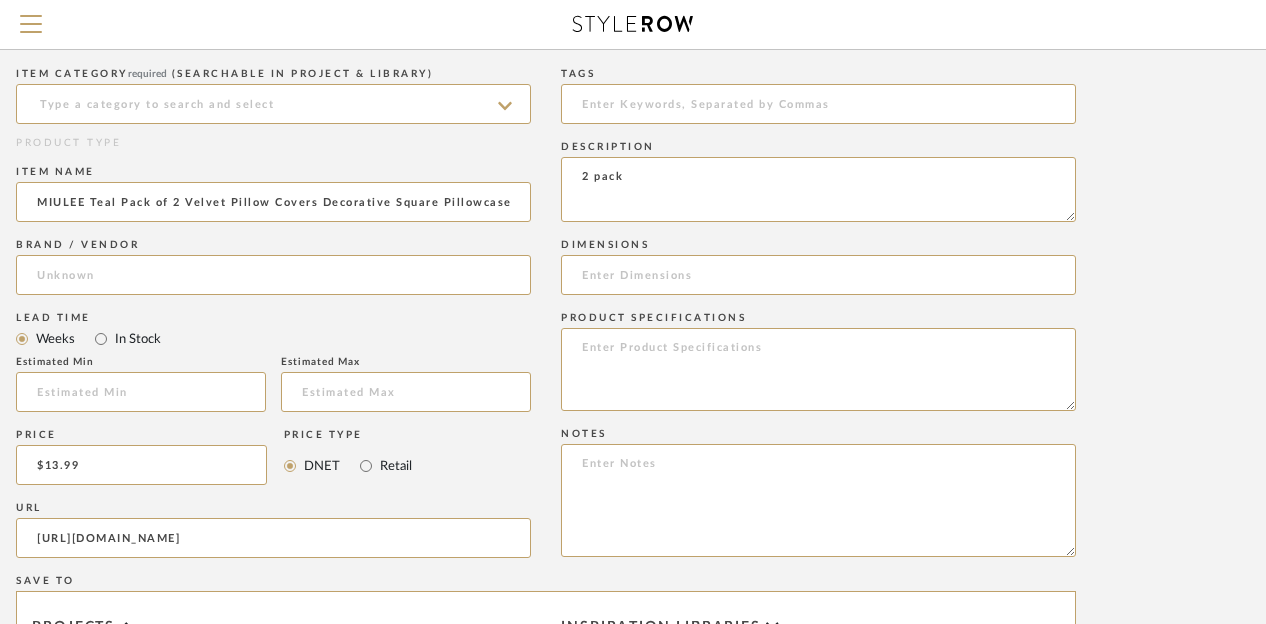 type on "2 pack" 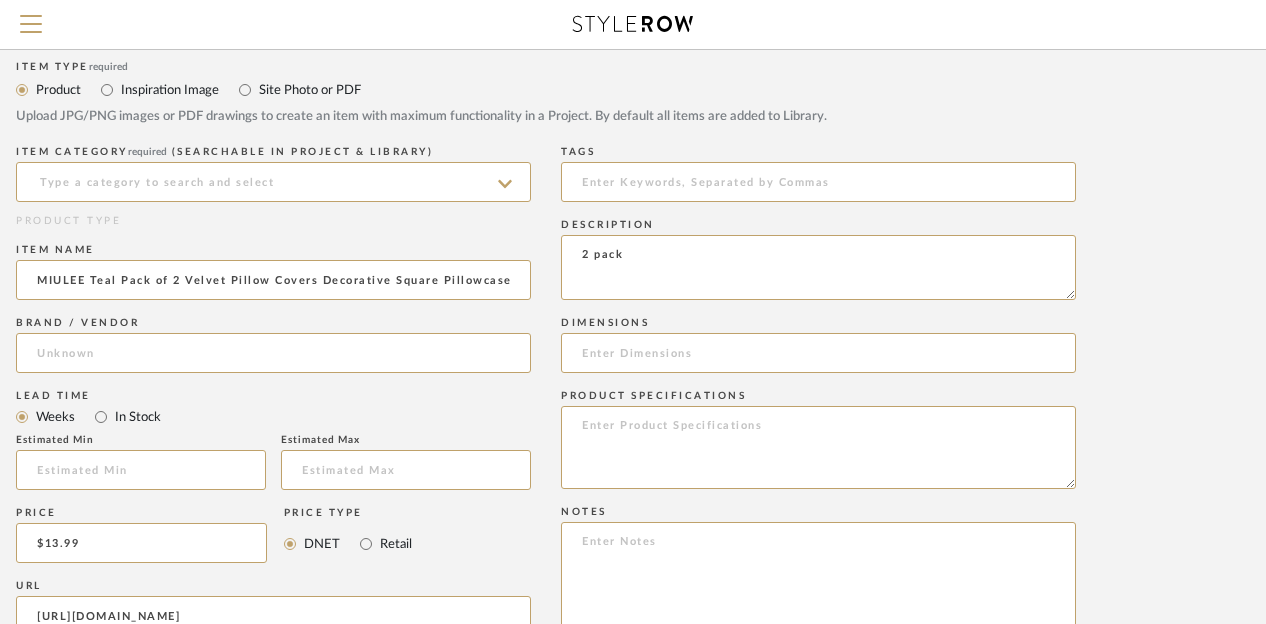 scroll, scrollTop: 750, scrollLeft: 174, axis: both 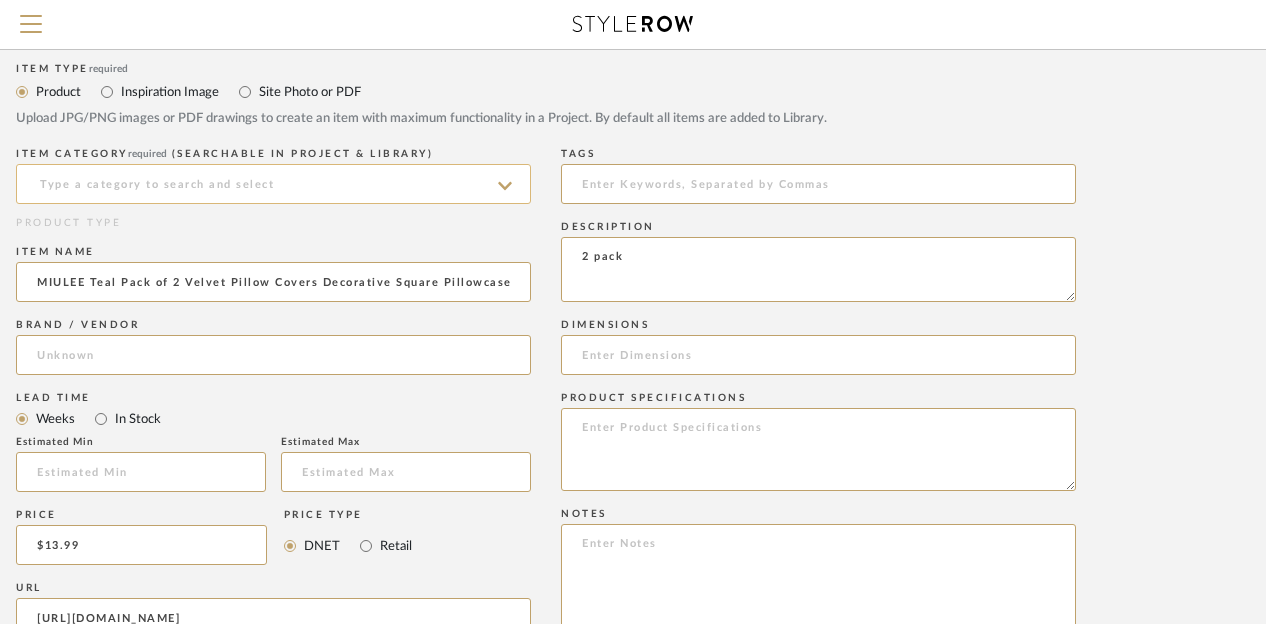 click 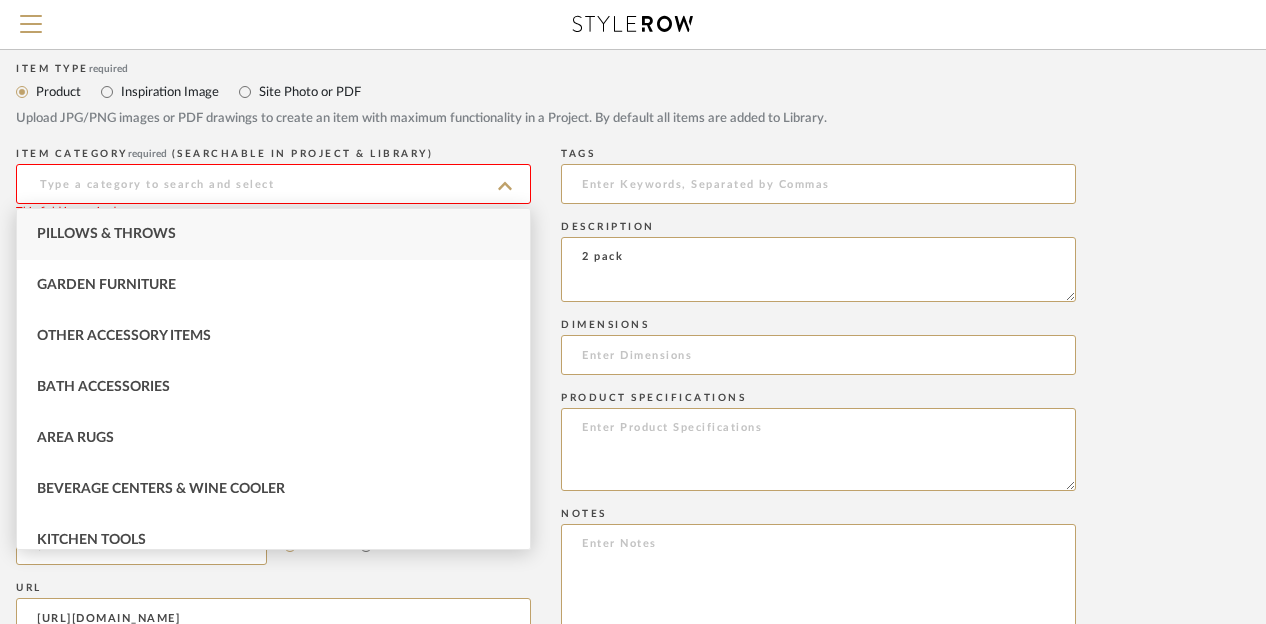 click on "Pillows & Throws" at bounding box center [273, 234] 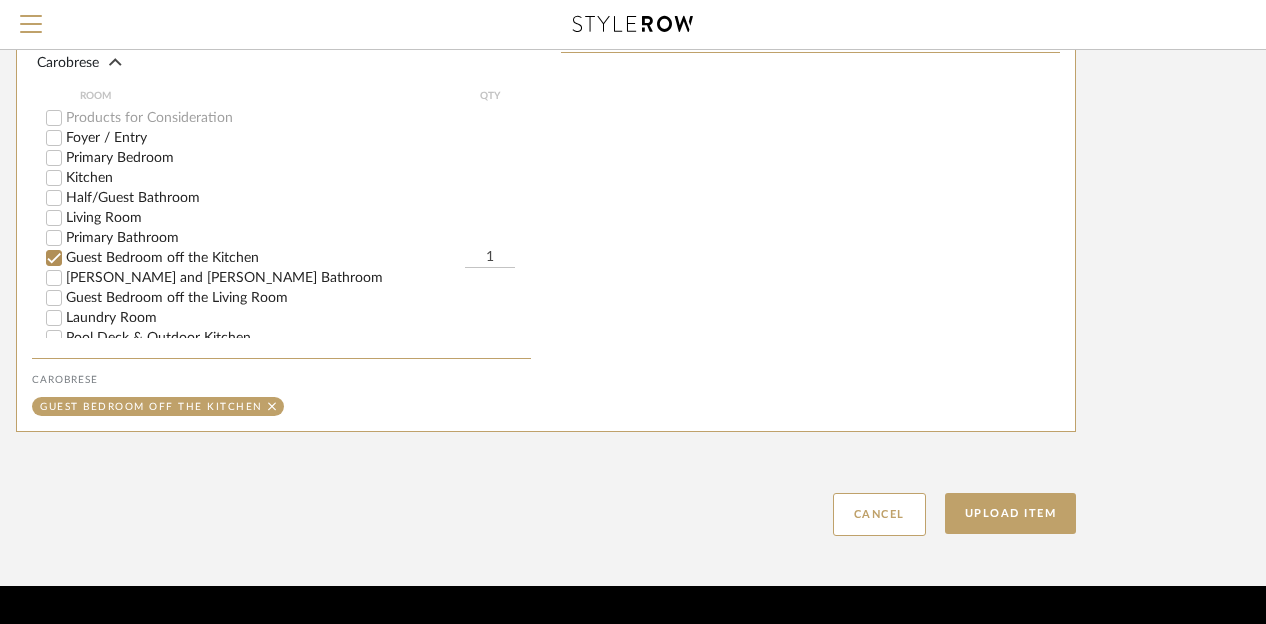 scroll, scrollTop: 1492, scrollLeft: 174, axis: both 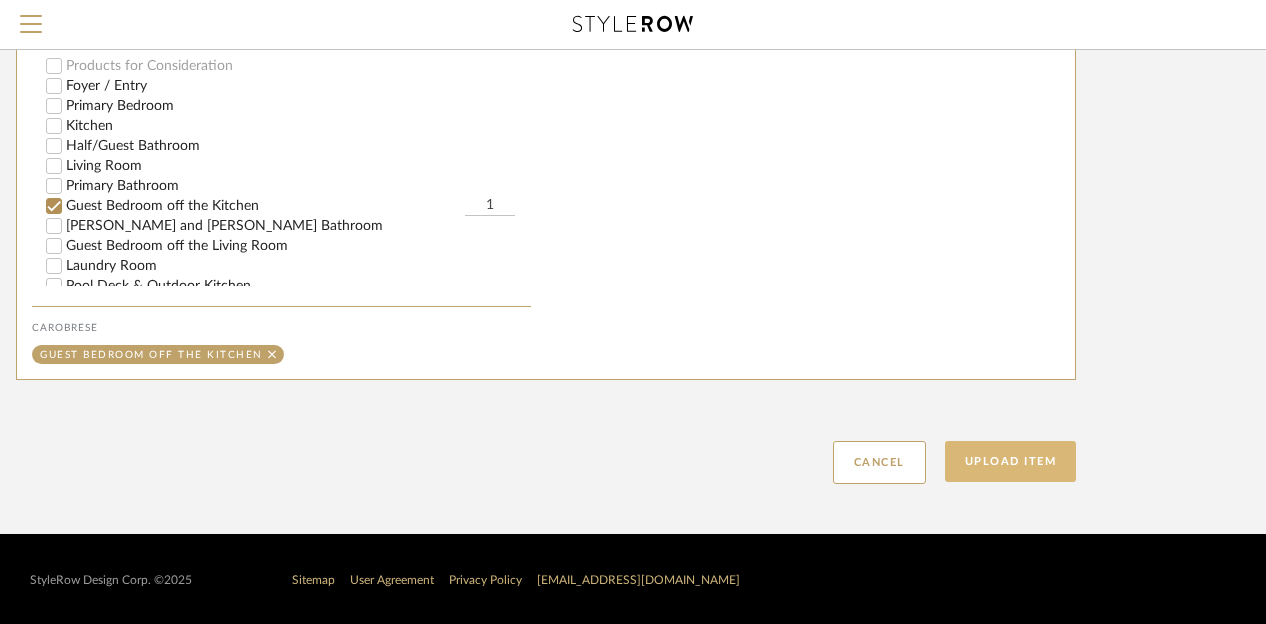 click on "Upload Item" 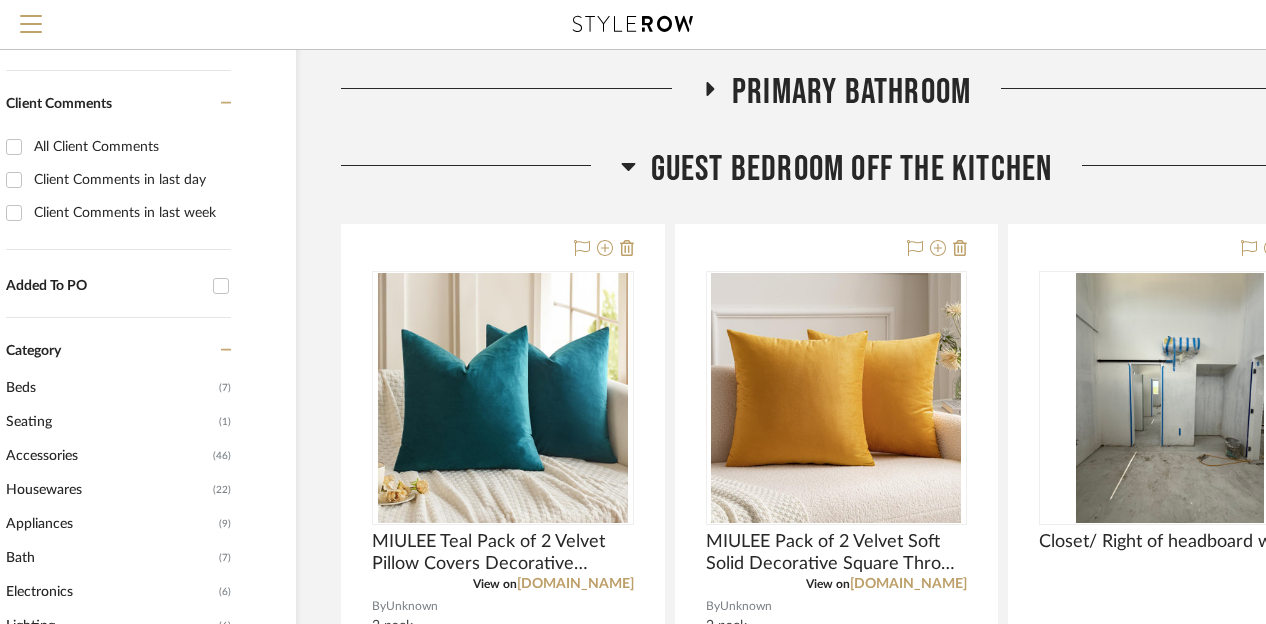 scroll, scrollTop: 0, scrollLeft: 0, axis: both 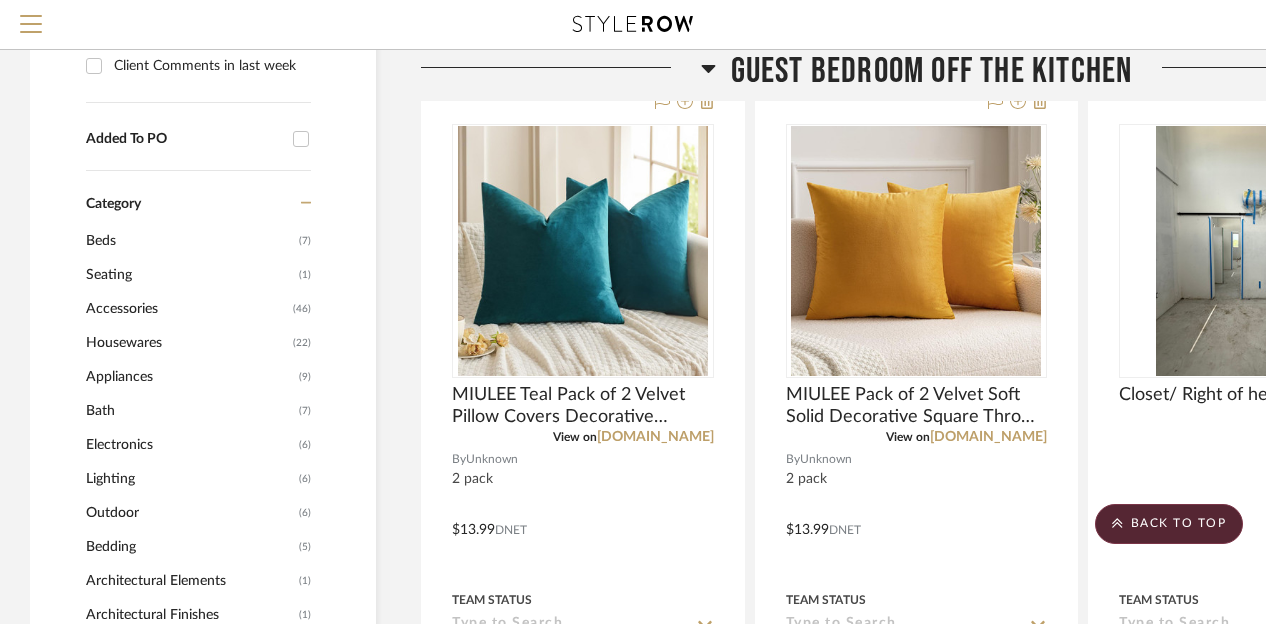 click 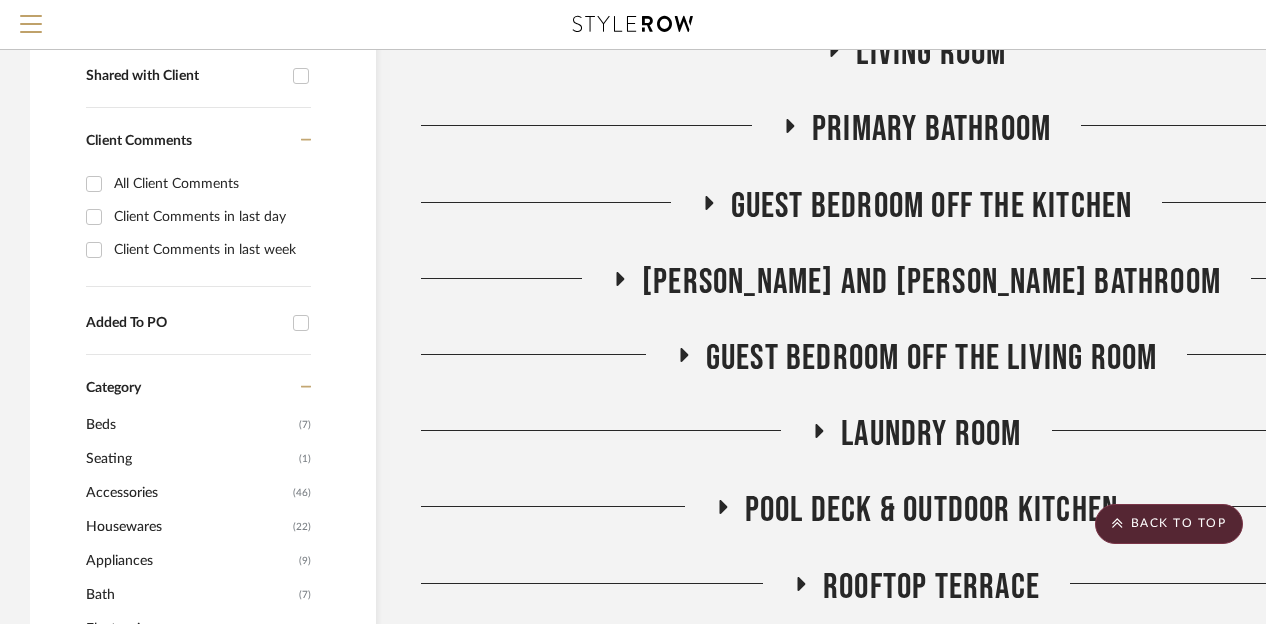 scroll, scrollTop: 617, scrollLeft: 0, axis: vertical 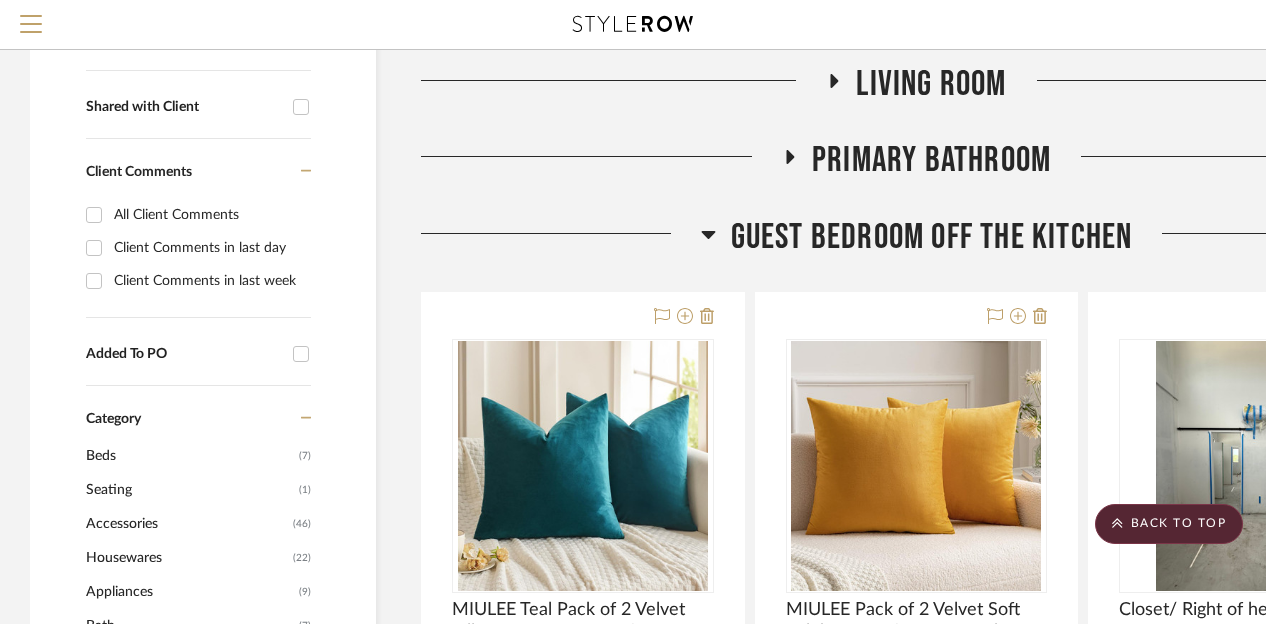 click 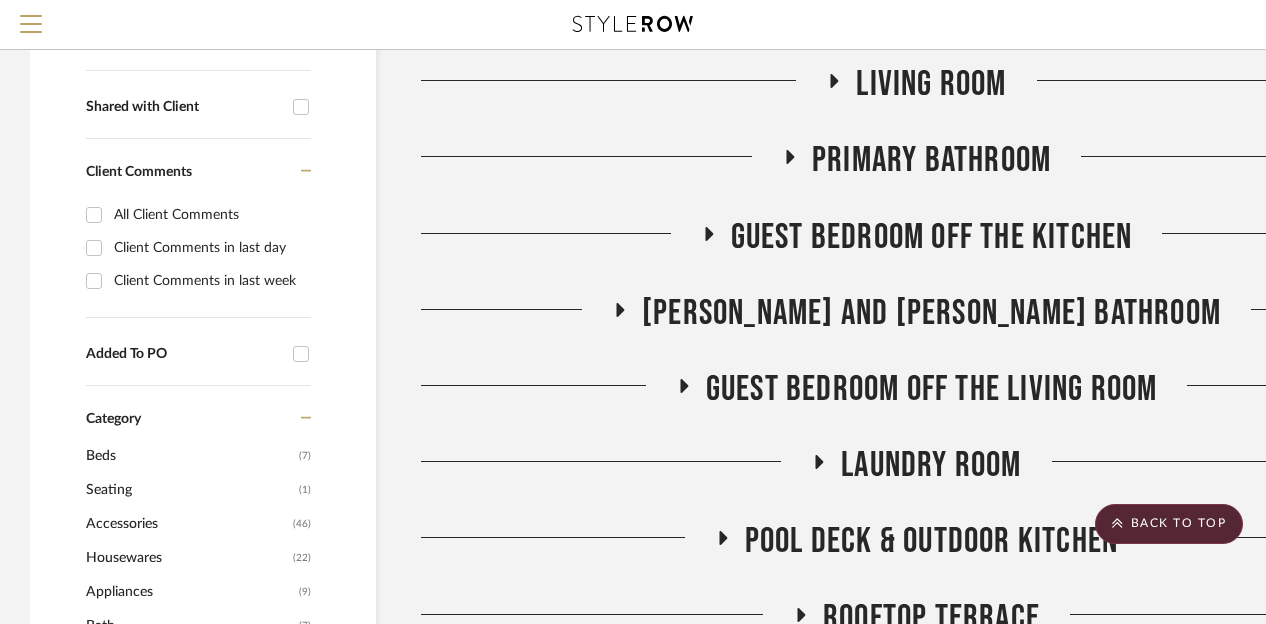 click 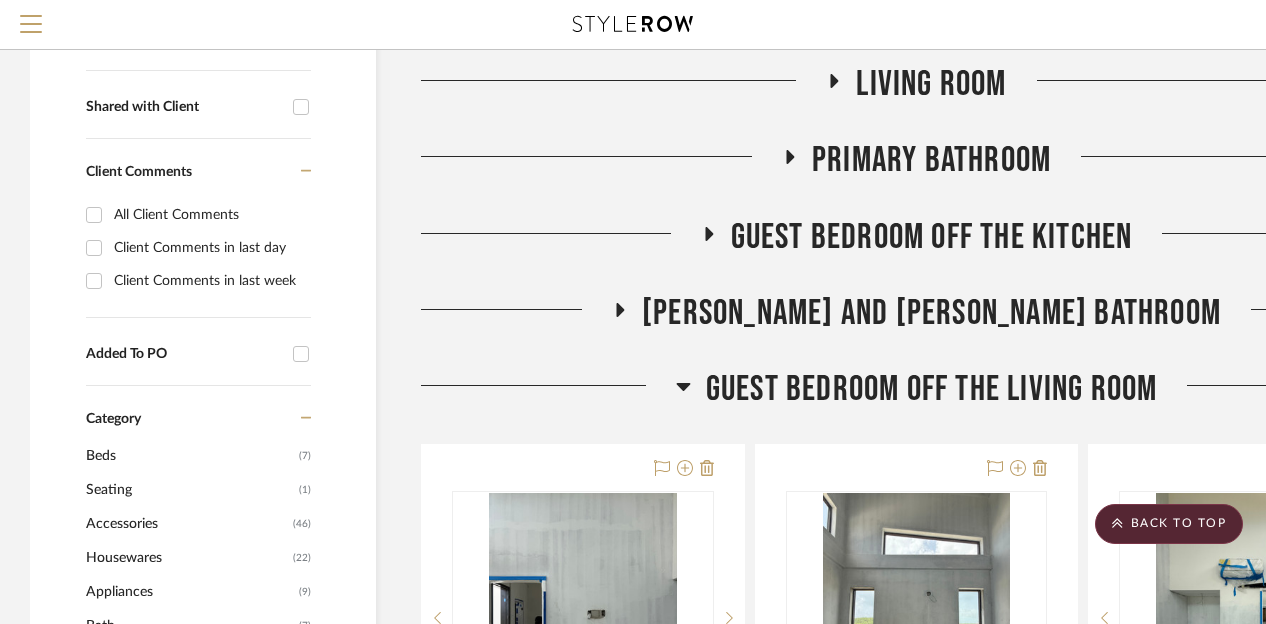 scroll, scrollTop: 617, scrollLeft: 174, axis: both 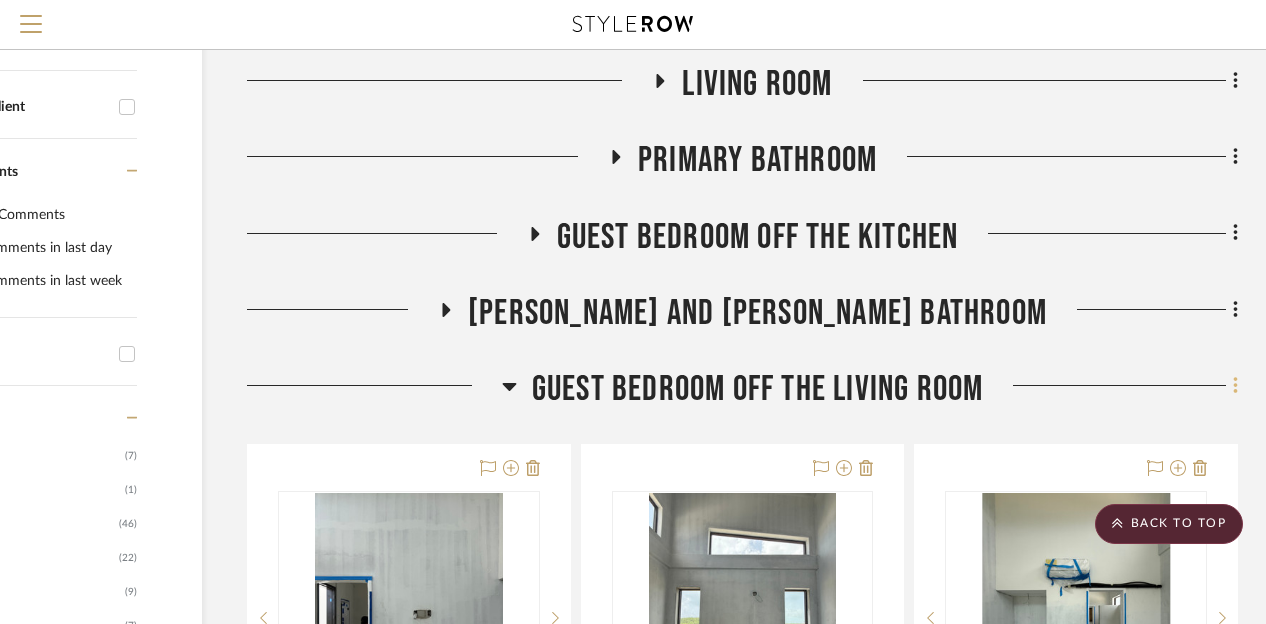 click 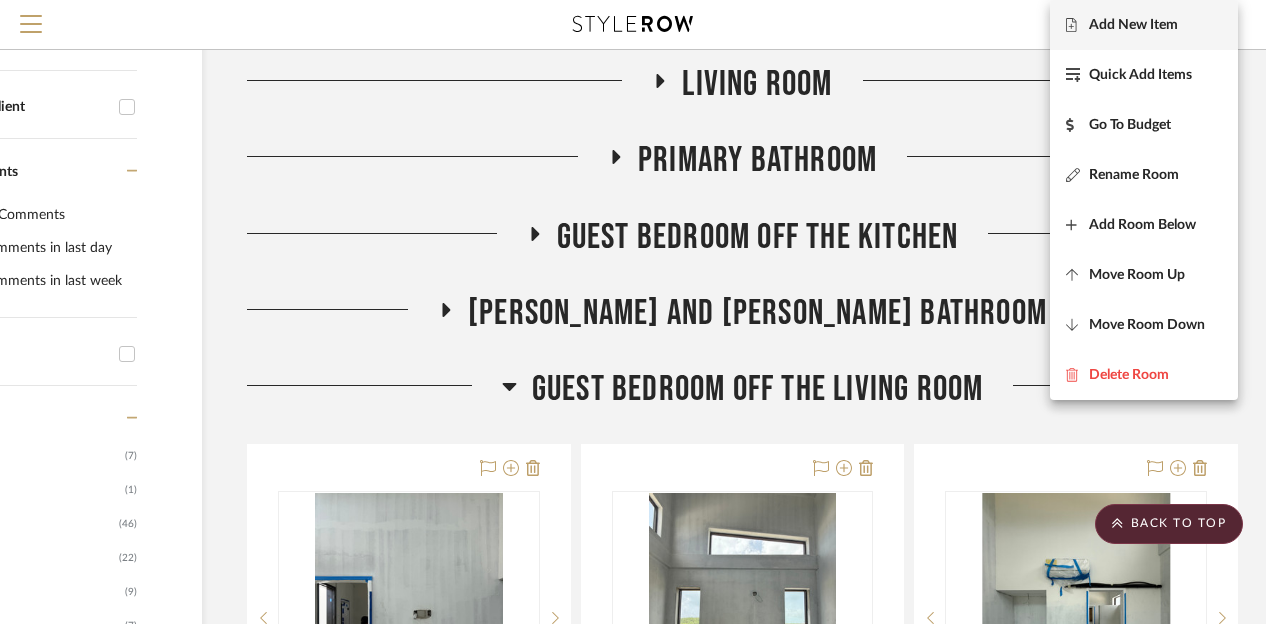 click on "Add New Item" at bounding box center (1133, 25) 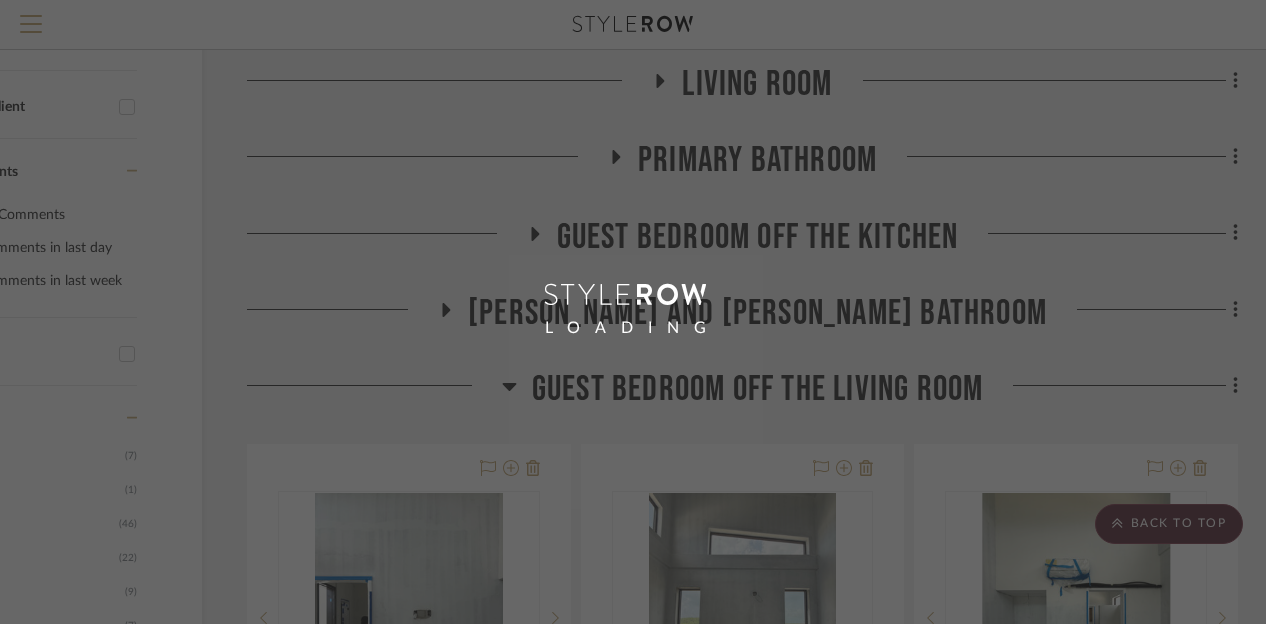 scroll, scrollTop: 0, scrollLeft: 160, axis: horizontal 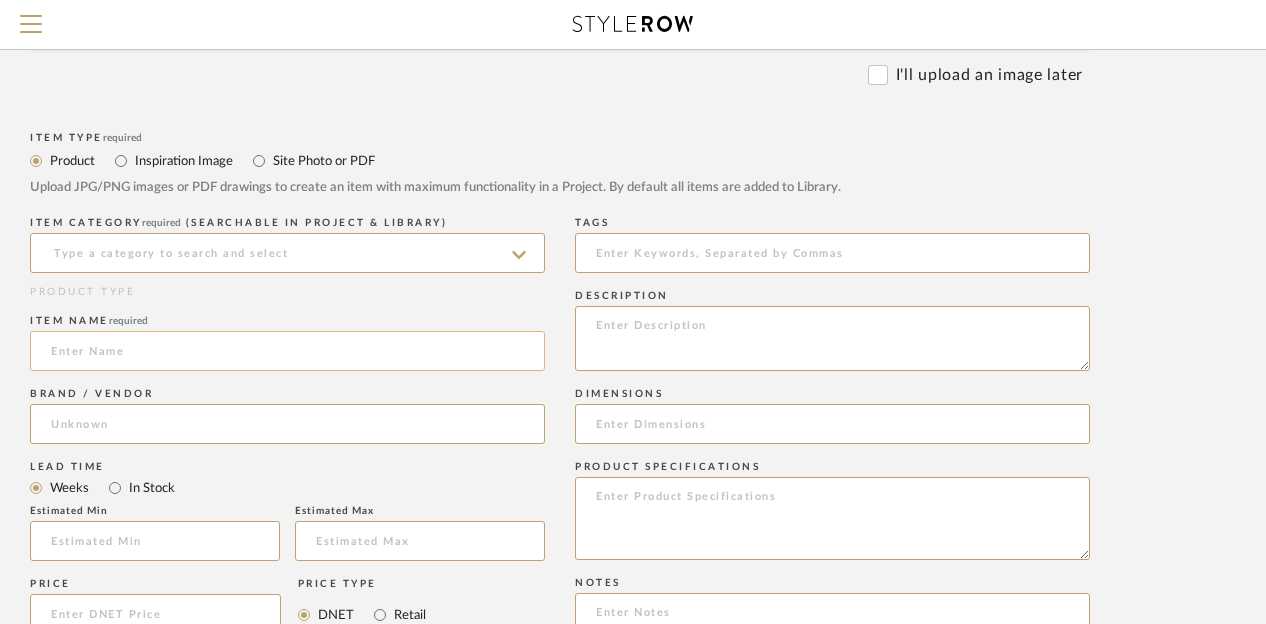 click 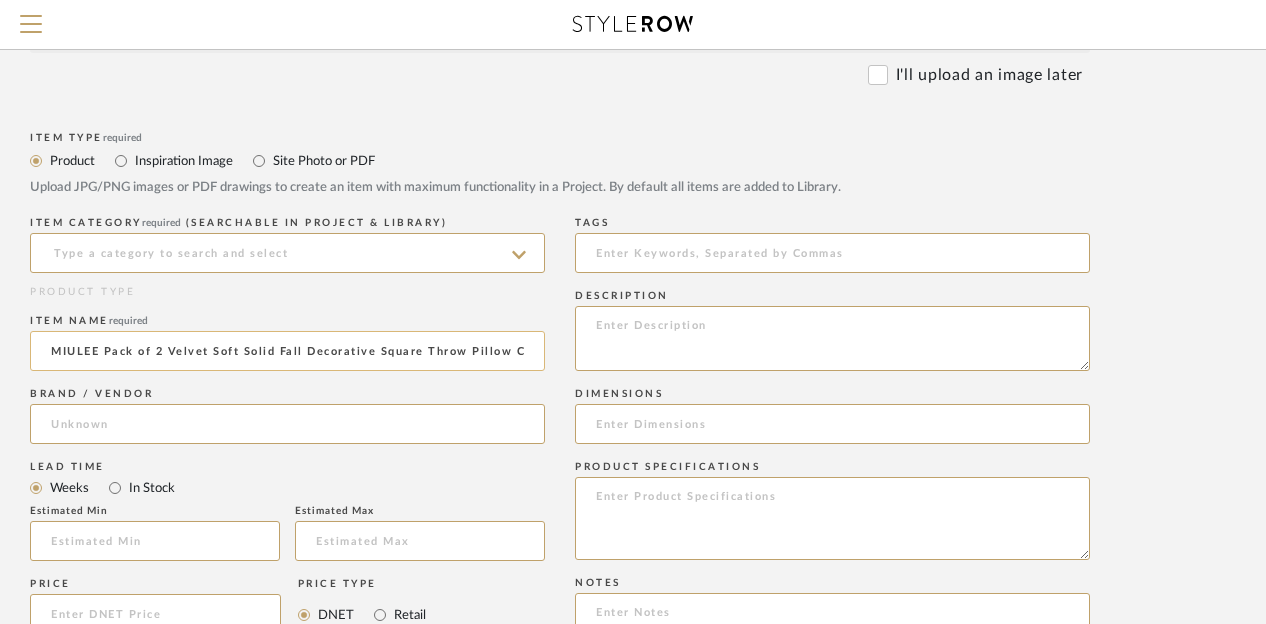 scroll, scrollTop: 0, scrollLeft: 478, axis: horizontal 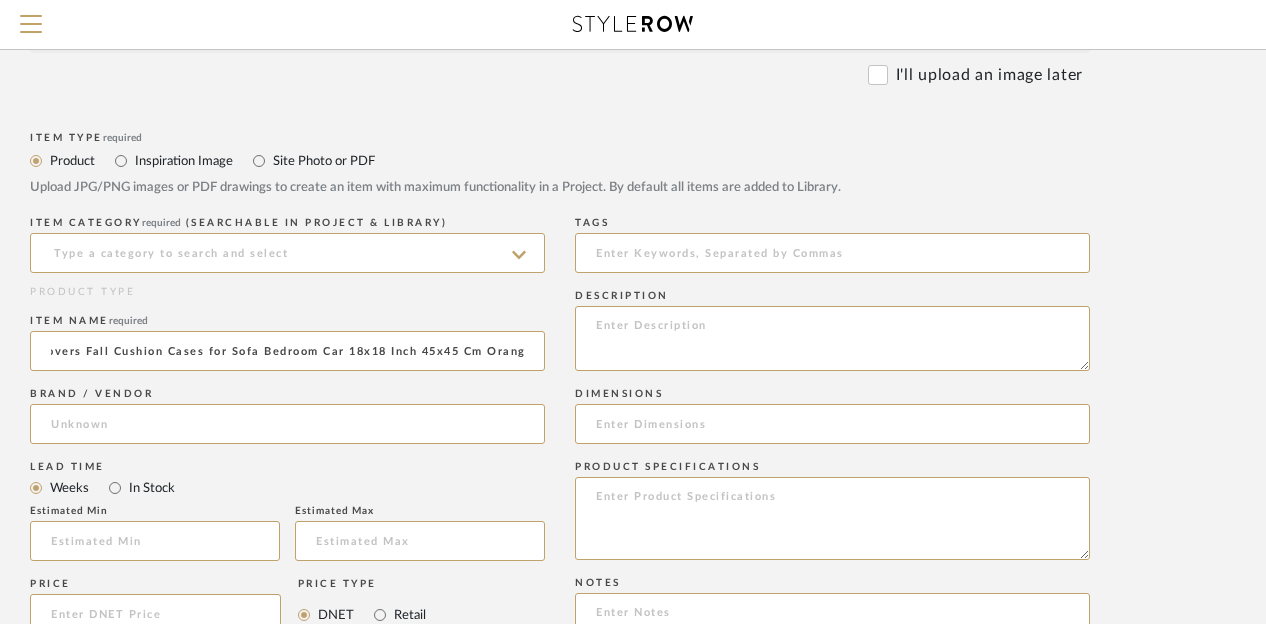 type on "MIULEE Pack of 2 Velvet Soft Solid Fall Decorative Square Throw Pillow Covers Fall Cushion Cases for Sofa Bedroom Car 18x18 Inch 45x45 Cm Orange" 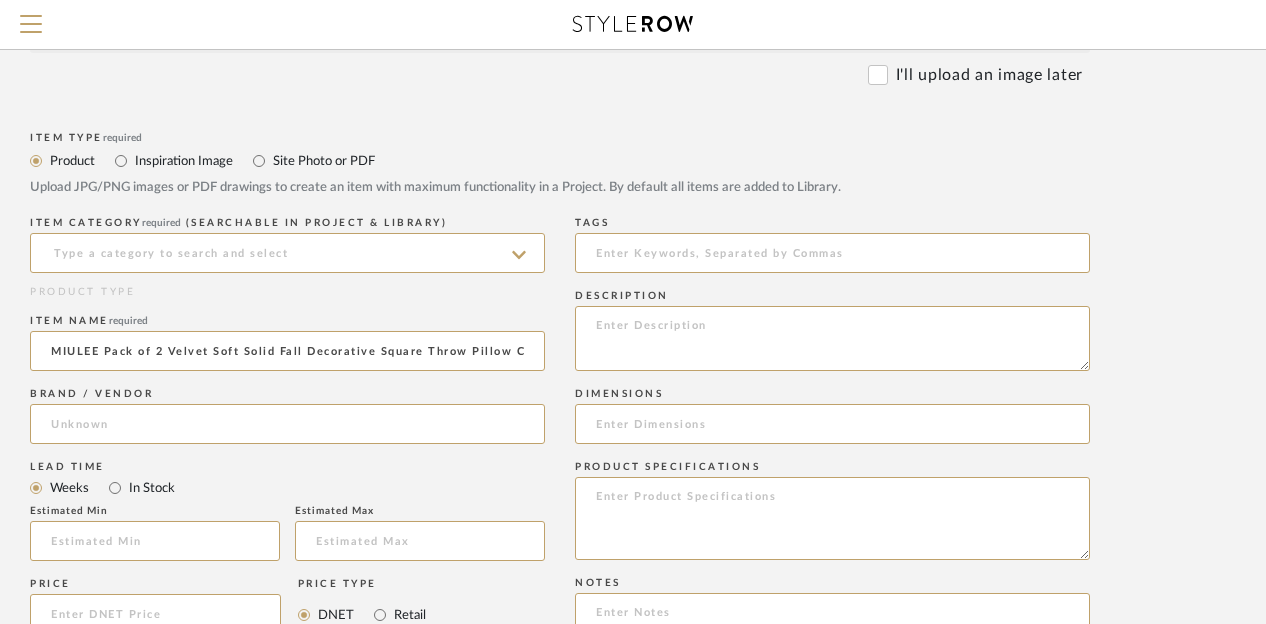 click on "Bulk upload images - create multiple items  Import from Pinterest - create items Drag and drop image or PDF files here or click to select. I'll upload an image later  Item Type  required Product Inspiration Image  Site Photo or PDF   Upload JPG/PNG images or PDF drawings to create an item with maximum functionality in a Project. By default all items are added to Library.   ITEM CATEGORY  required (Searchable in Project & Library)  PRODUCT TYPE  Item name  required MIULEE Pack of 2 Velvet Soft Solid Fall Decorative Square Throw Pillow Covers Fall Cushion Cases for Sofa Bedroom Car 18x18 Inch 45x45 Cm Orange  Brand / Vendor   Lead Time  Weeks In Stock  Estimated Min   Estimated Max   Price   Price Type  DNET Retail  URL   Tags   Description   Dimensions   Product Specifications   Notes   Save To  Projects Carobrese ROOM QTY  Products for Consideration   Foyer / Entry   Primary Bedroom   Kitchen   Half/Guest Bathroom   Living Room   Primary Bathroom   Guest Bedroom off the Kitchen   Jack and [PERSON_NAME] Bathroom  1 D1" 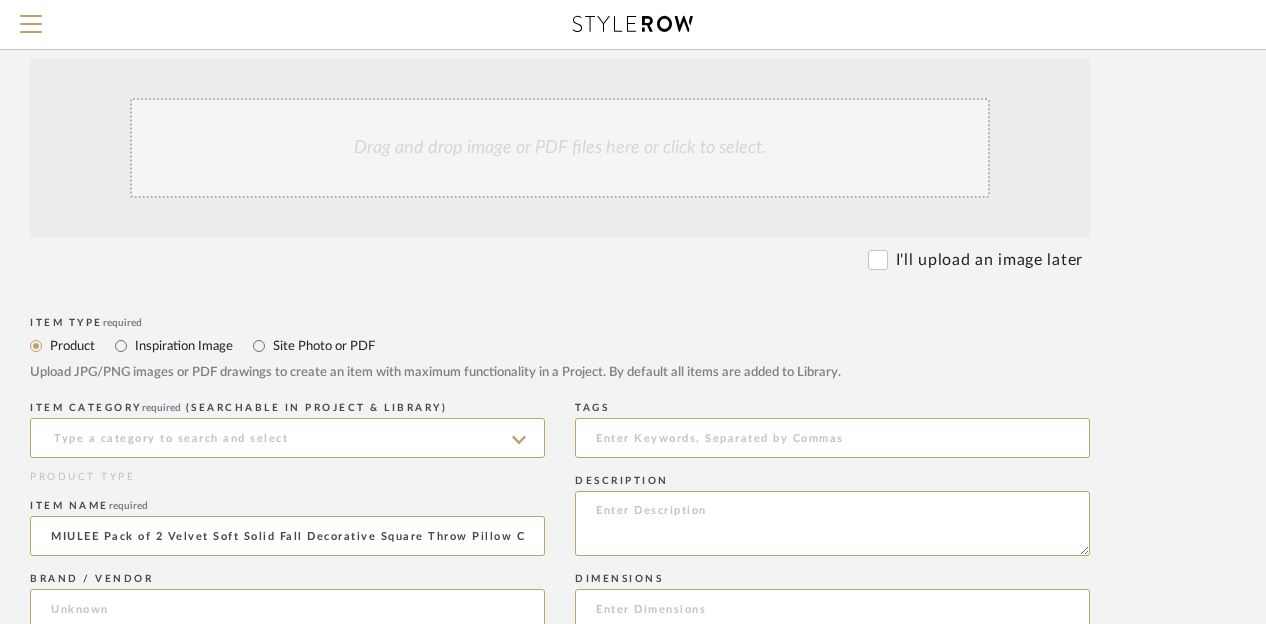 scroll, scrollTop: 268, scrollLeft: 160, axis: both 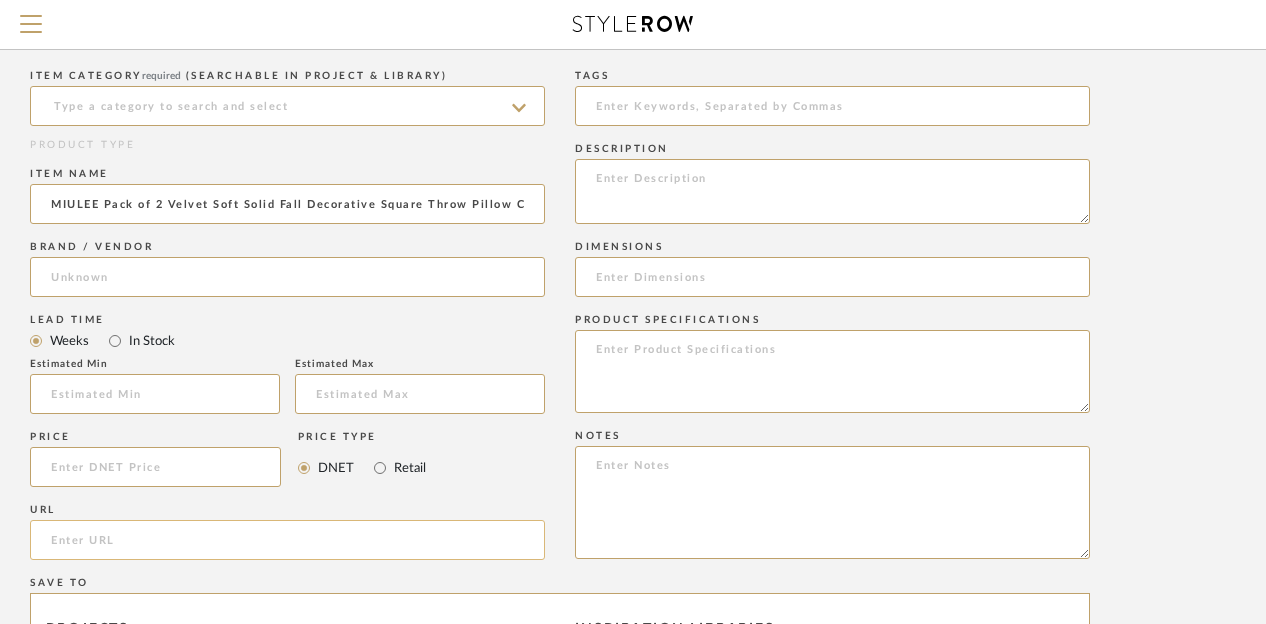 click 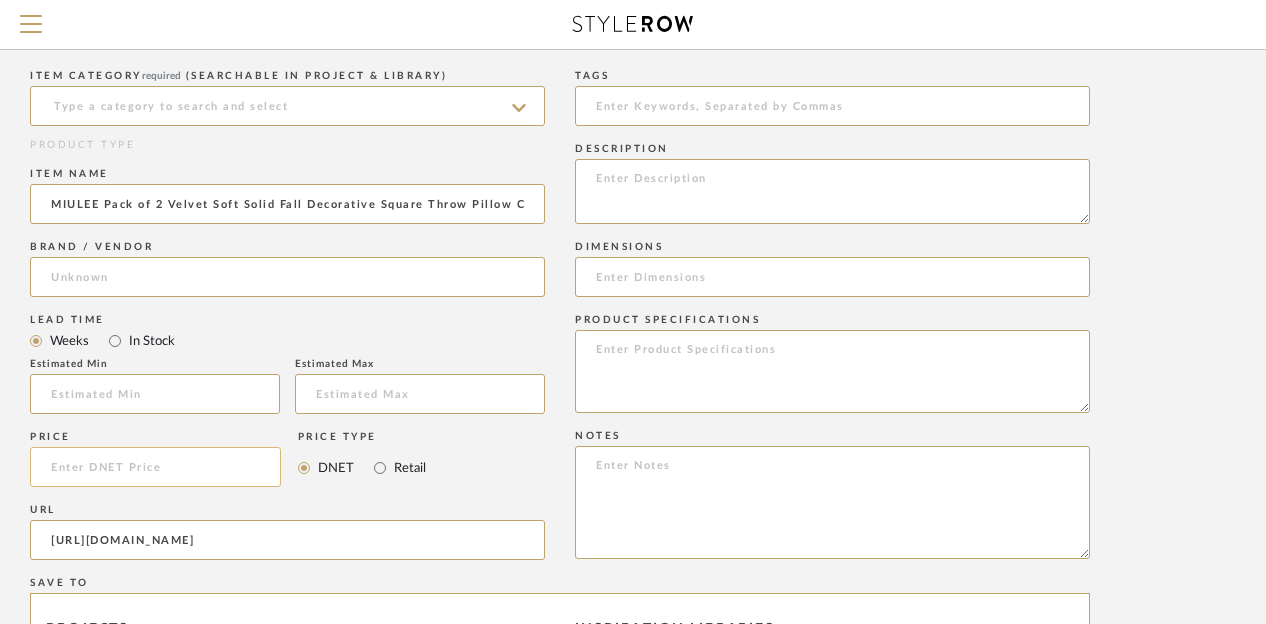 type on "[URL][DOMAIN_NAME]" 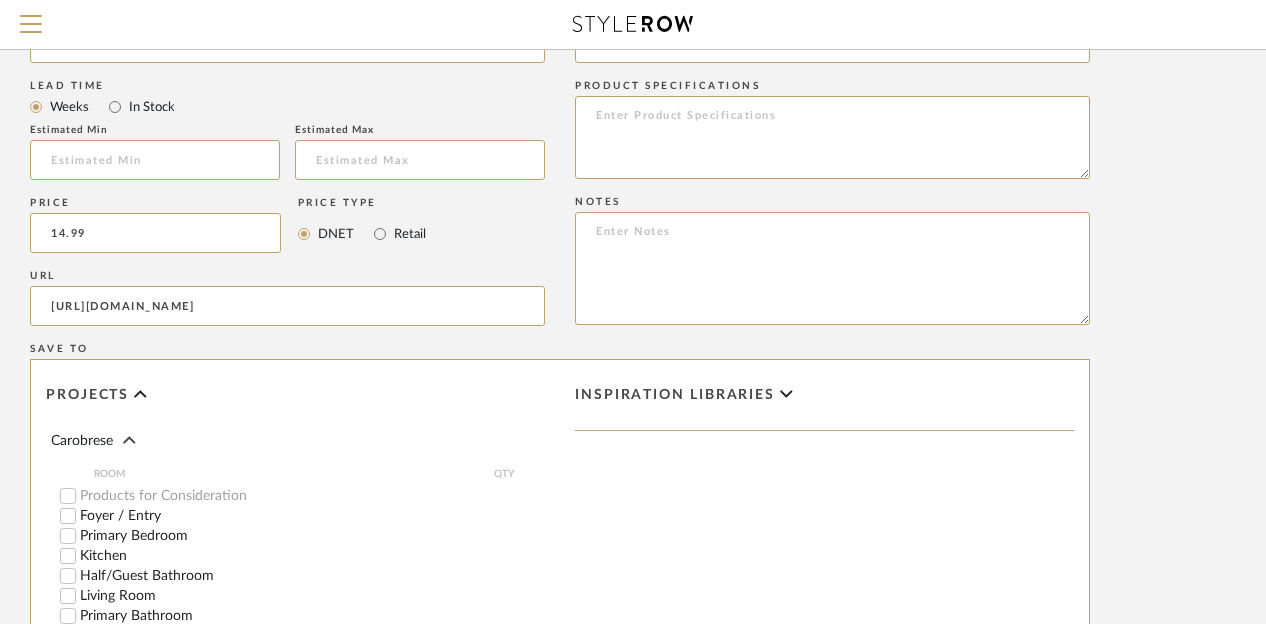 scroll, scrollTop: 1128, scrollLeft: 160, axis: both 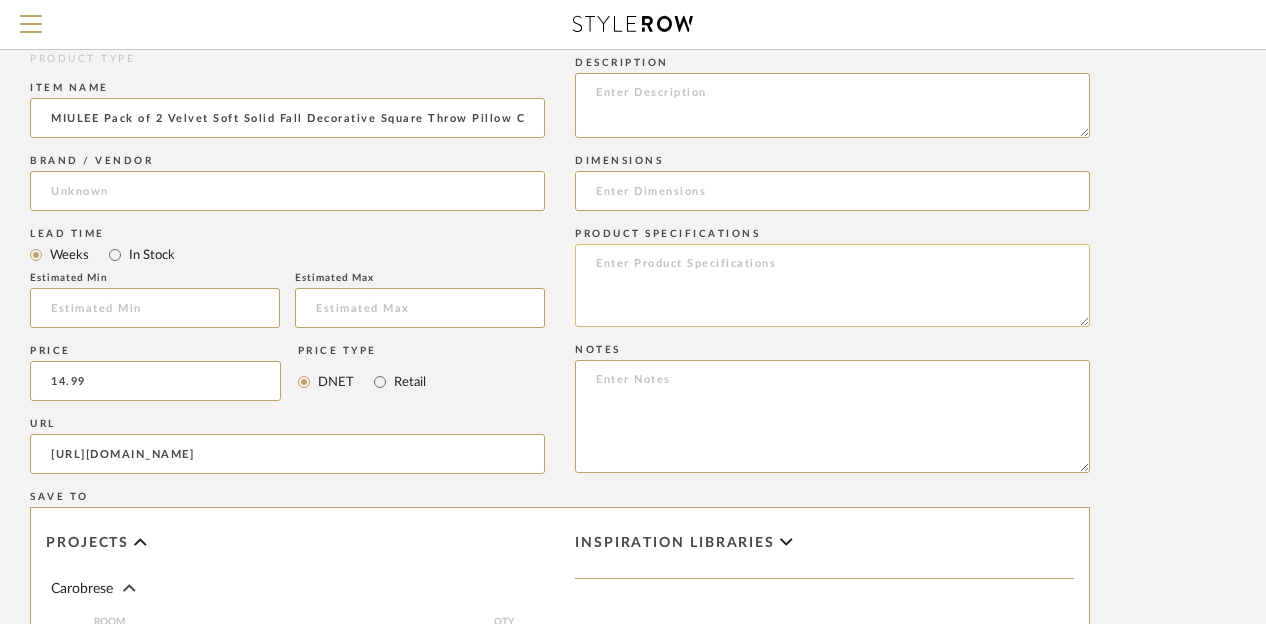 type on "$14.99" 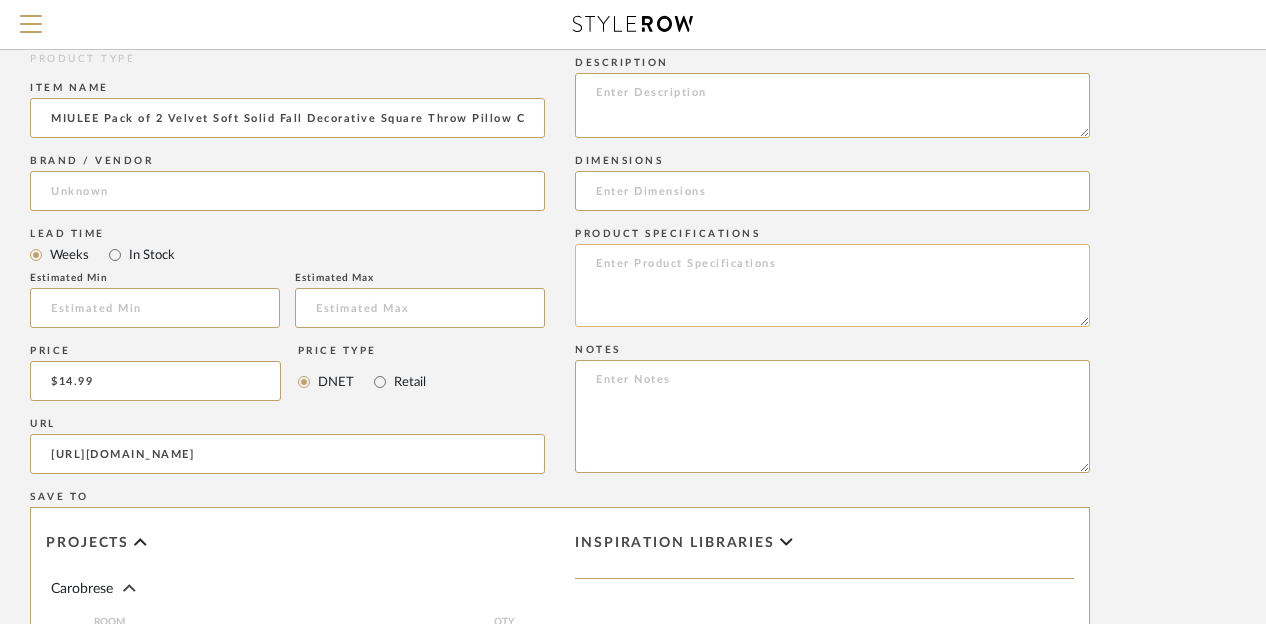 click 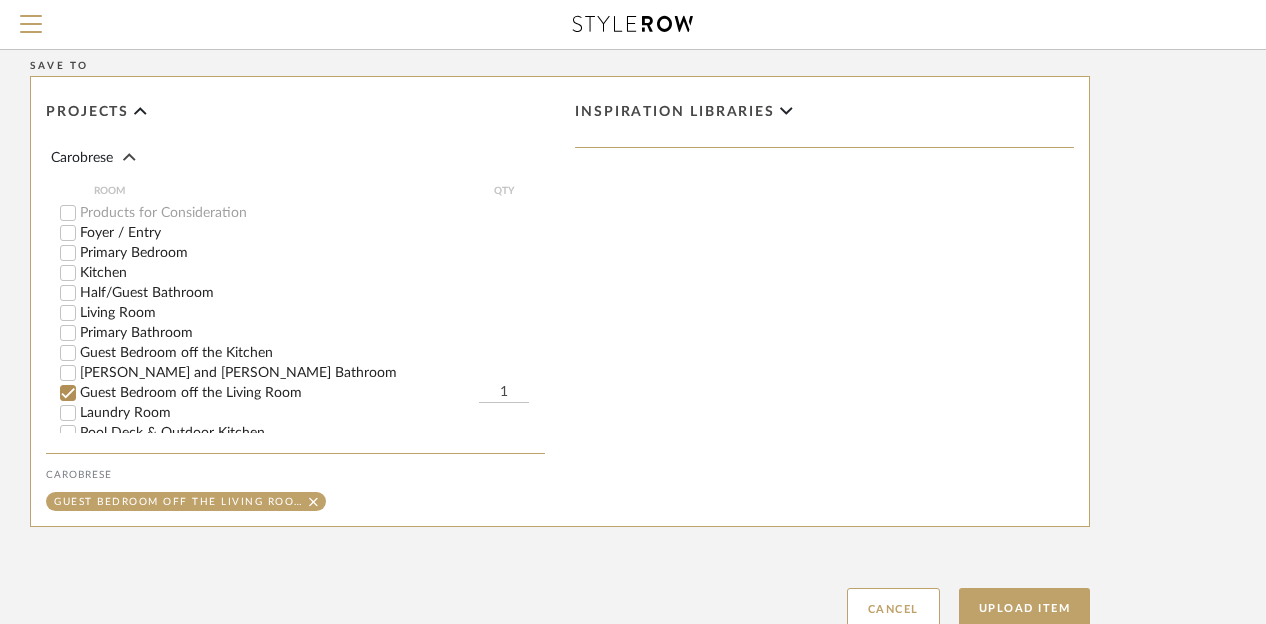 scroll, scrollTop: 1492, scrollLeft: 160, axis: both 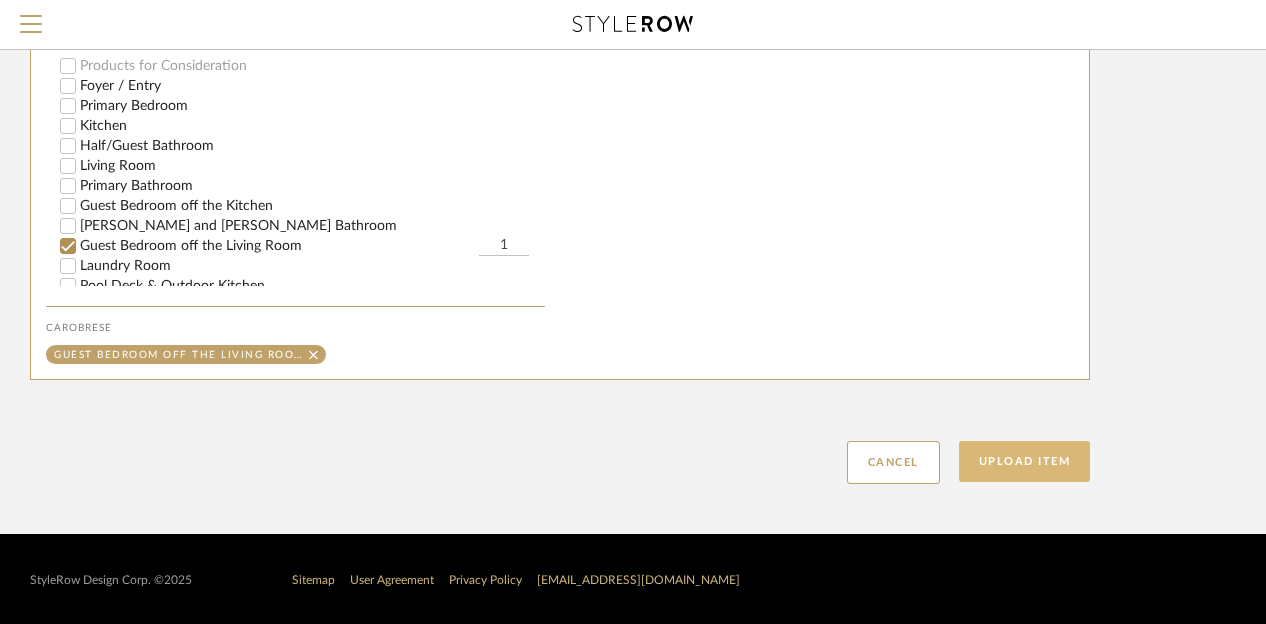 type on "2 pack" 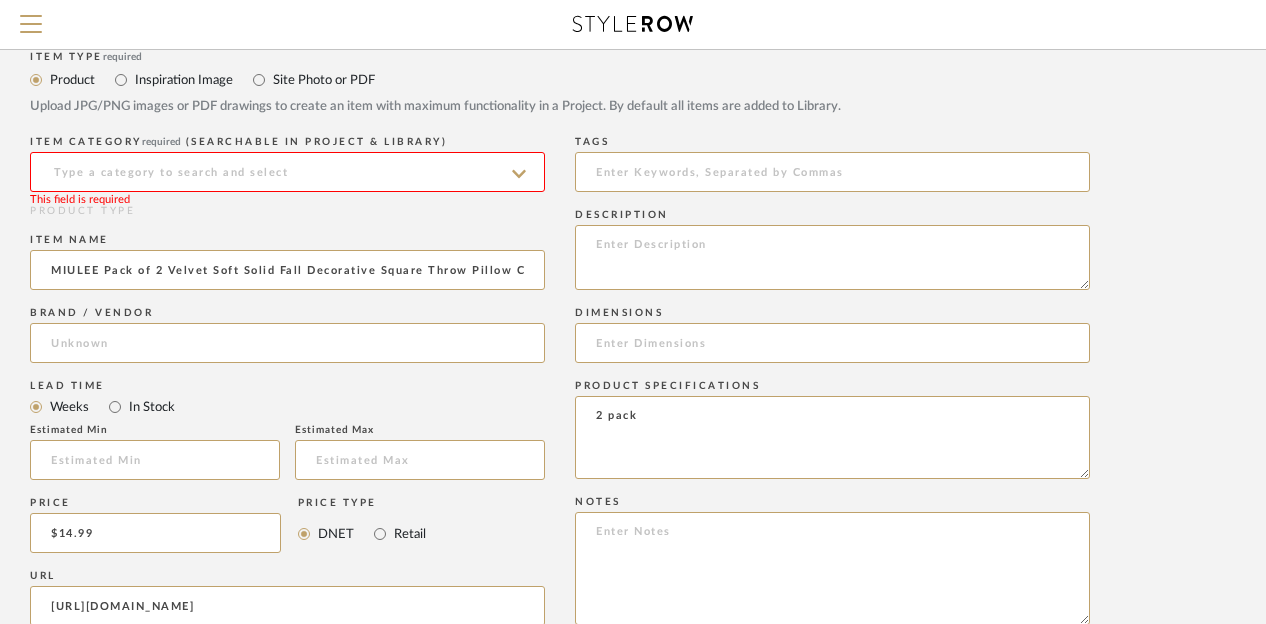 scroll, scrollTop: 748, scrollLeft: 160, axis: both 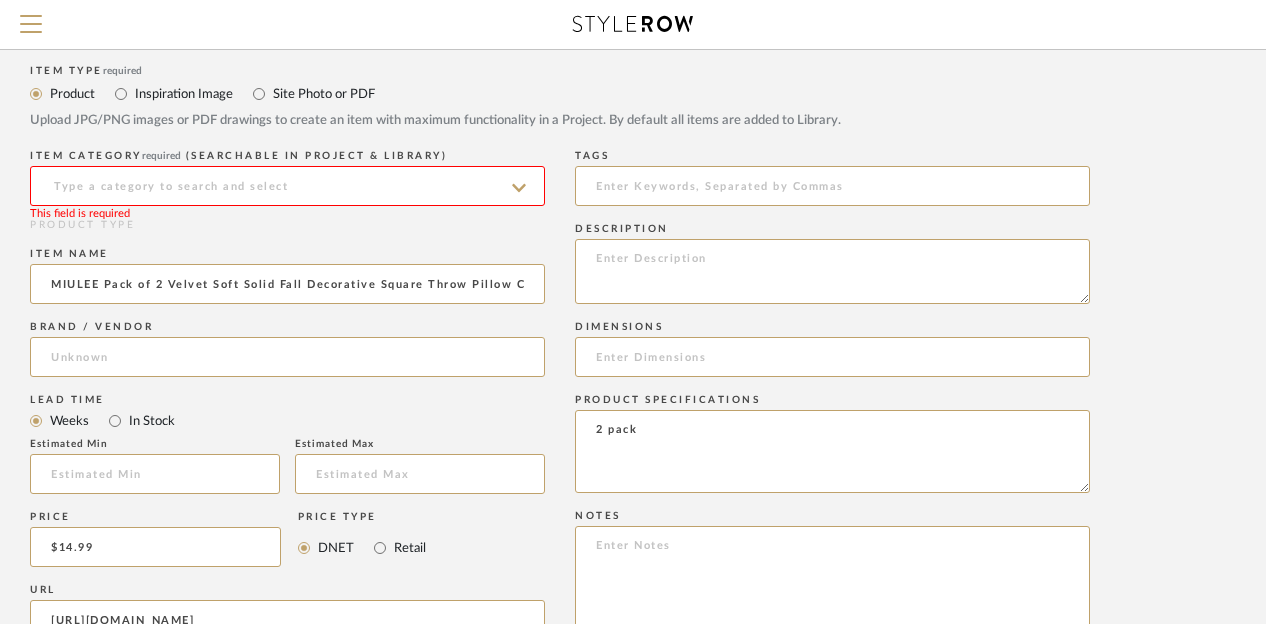 click 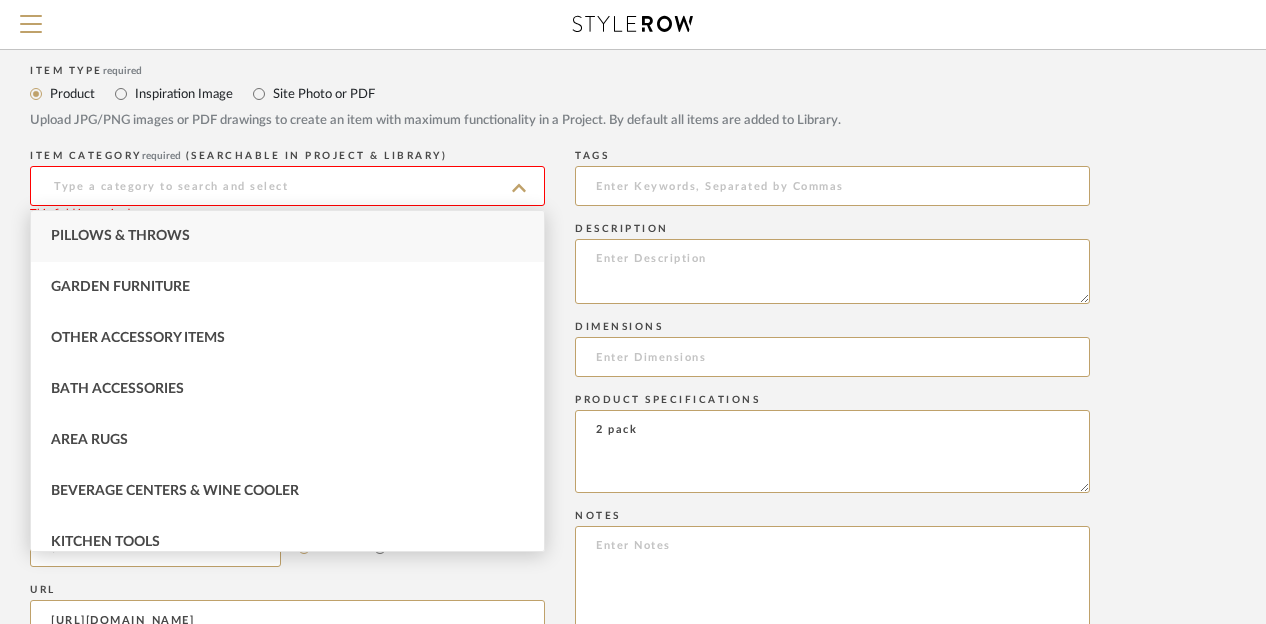 click on "Pillows & Throws" at bounding box center [287, 236] 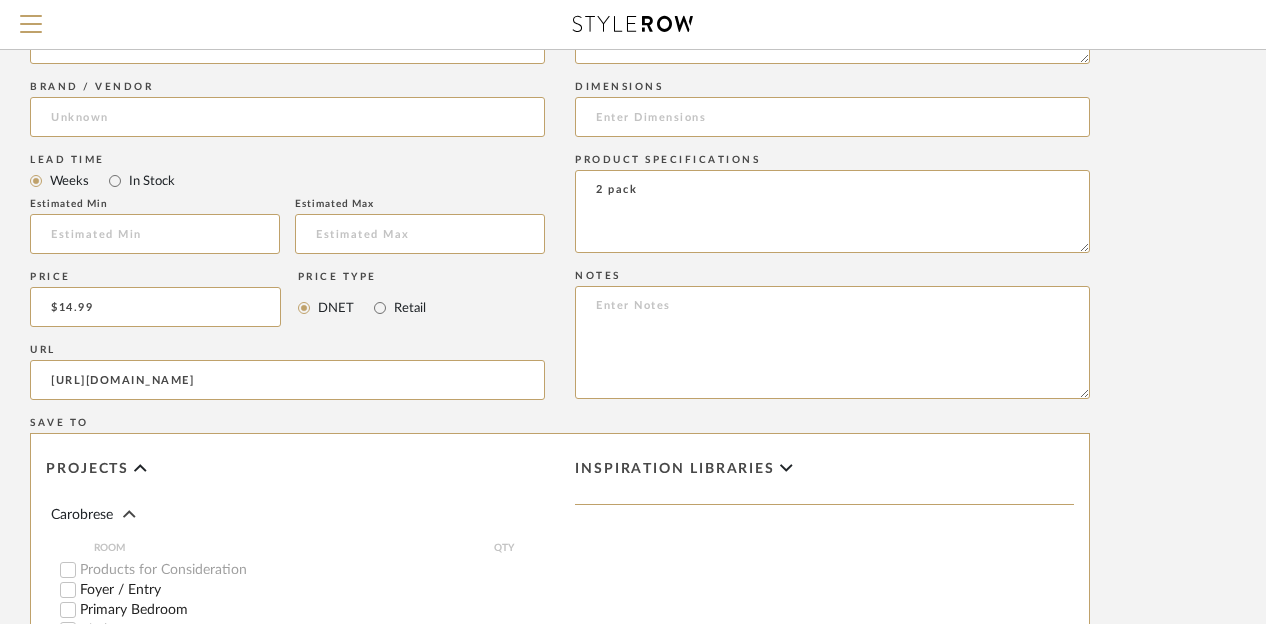 scroll, scrollTop: 1492, scrollLeft: 160, axis: both 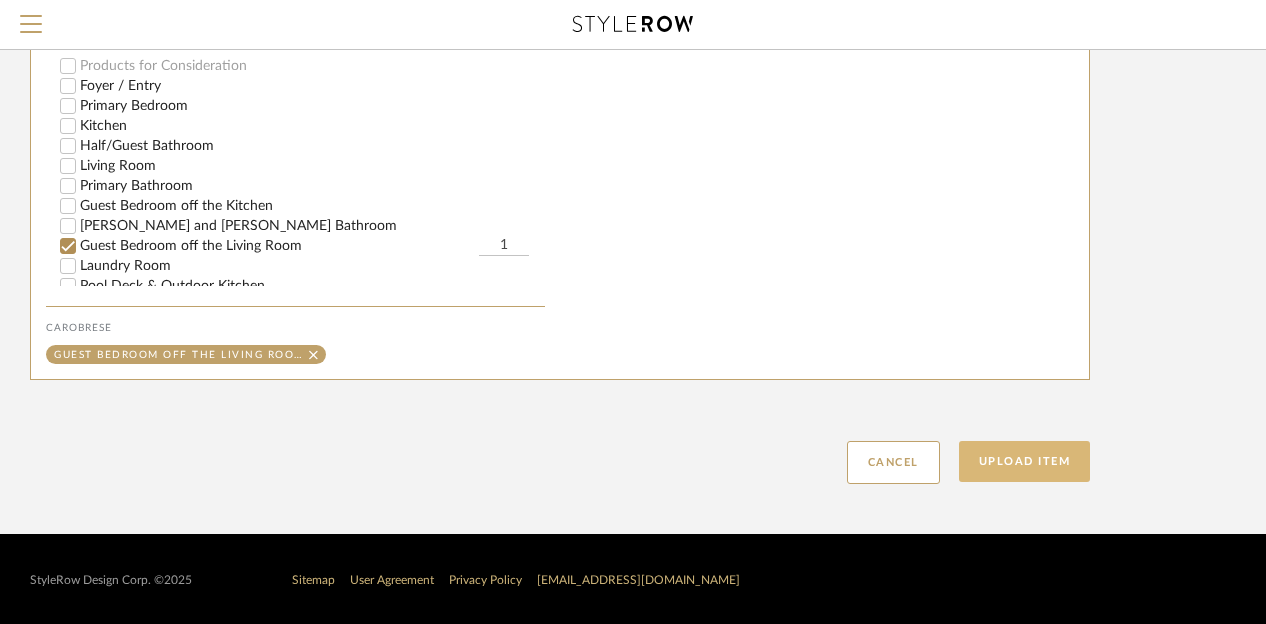 click on "Upload Item" 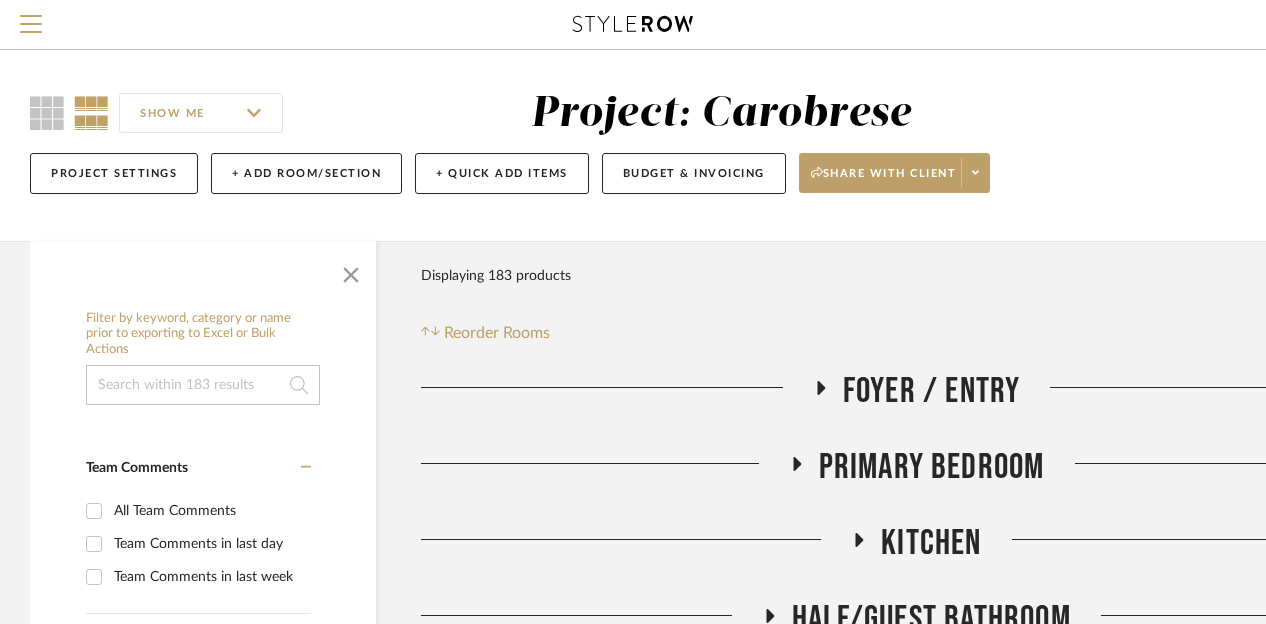 scroll, scrollTop: 0, scrollLeft: 0, axis: both 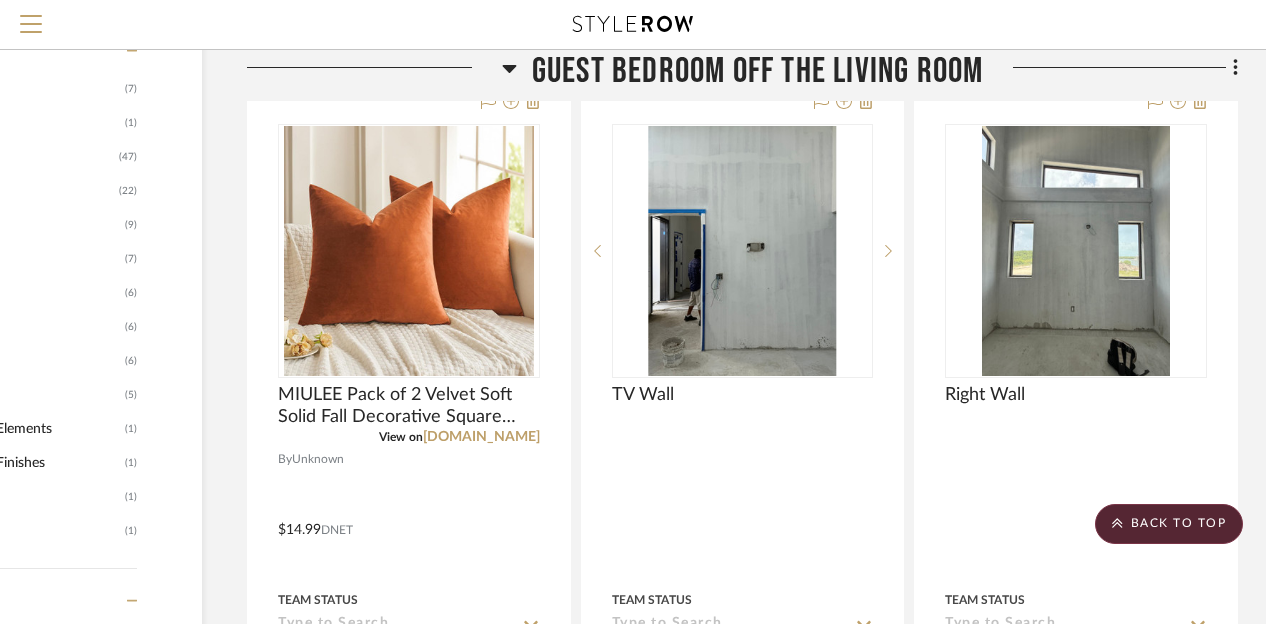 click on "Filter by keyword, category or name prior to exporting to Excel or Bulk Actions Team Comments All Team Comments Team Comments in last day Team Comments in last week Flagged Shared with Client Client Comments All Client Comments Client Comments in last day Client Comments in last week Added To PO Category  Beds    (7)   Seating   (1)   Accessories    (47)   Housewares   (22)   Appliances   (9)   Bath   (7)   Electronics   (6)   Lighting   (6)   Outdoor   (6)   Bedding   (5)   Architectural Elements   (1)   Architectural Finishes   (1)   Hardware   (1)   Rugs   (1)  Brand amazon  (6)  Custom Contract Furnishings  (1)  Samsung  (2)  Wayfair  (3)  Upload Method Uploaded  (148)  Added By [PERSON_NAME]  (120)  [PERSON_NAME]  (28)  Item Type Product  (120)  Site Photo or PDF  (28)  Lead Time Weeks In Stock Price 0  7,500 +  0 7500  Filter Products   Displaying 183 products  Reorder Rooms LOADING Foyer / Entry Primary Bedroom Kitchen Half/Guest Bathroom Living Room Primary Bathroom Guest Bedroom off the Kitchen By" 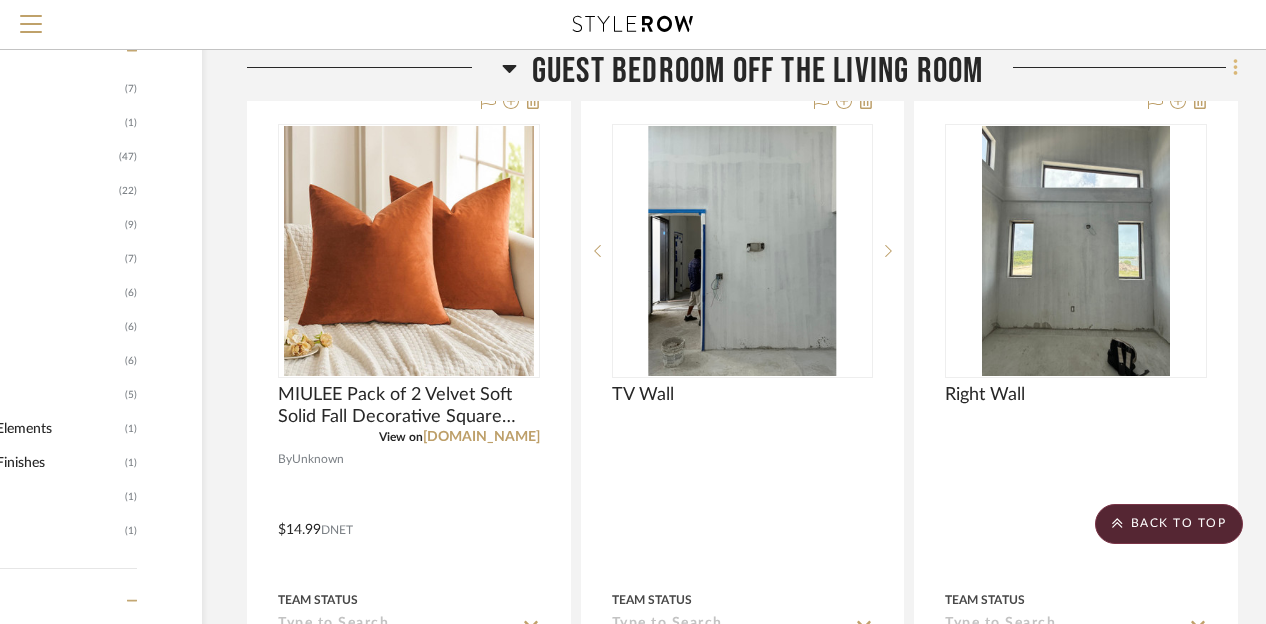 click 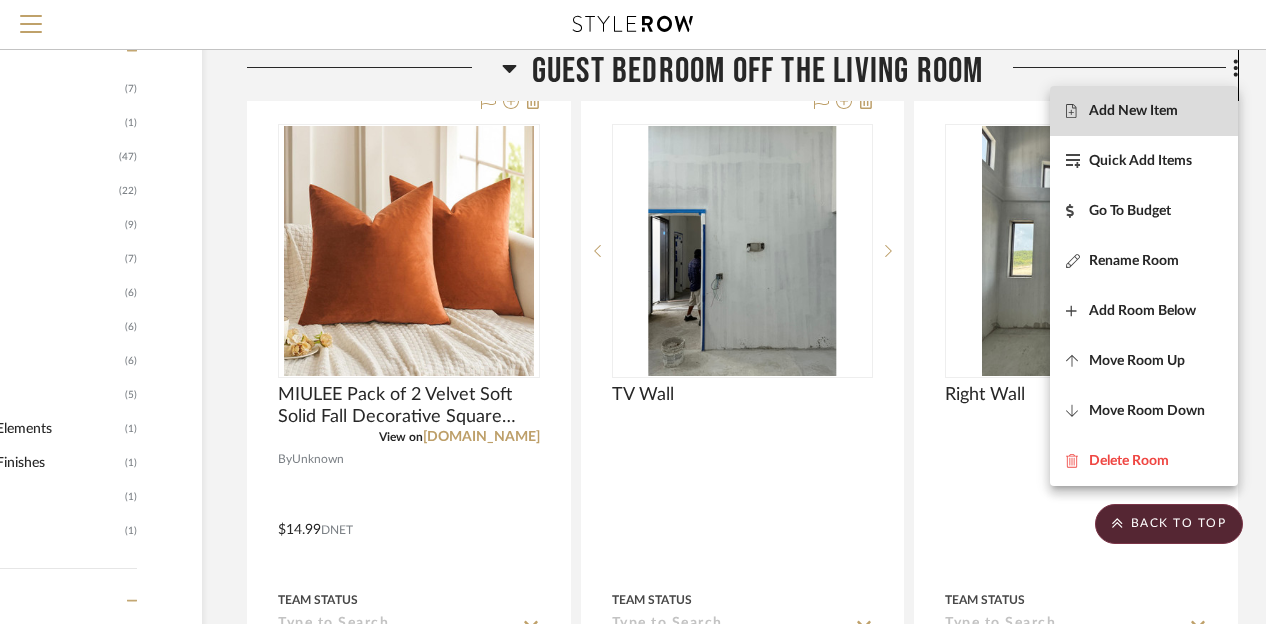 click on "Add New Item" at bounding box center (1133, 111) 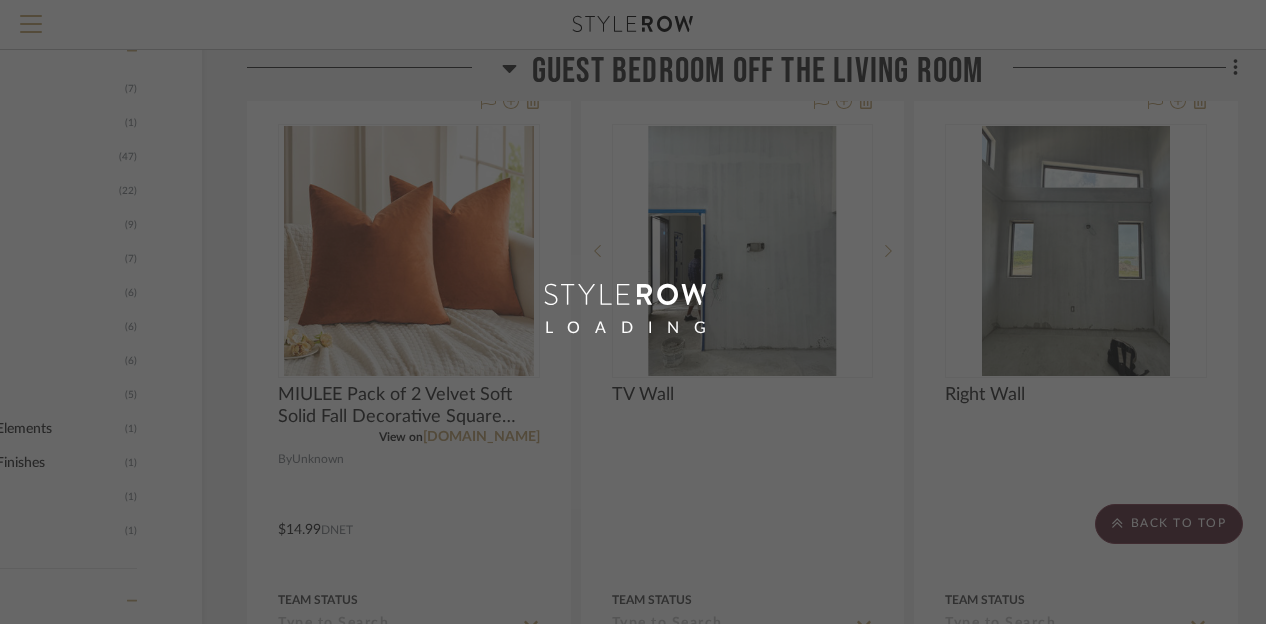 scroll, scrollTop: 0, scrollLeft: 160, axis: horizontal 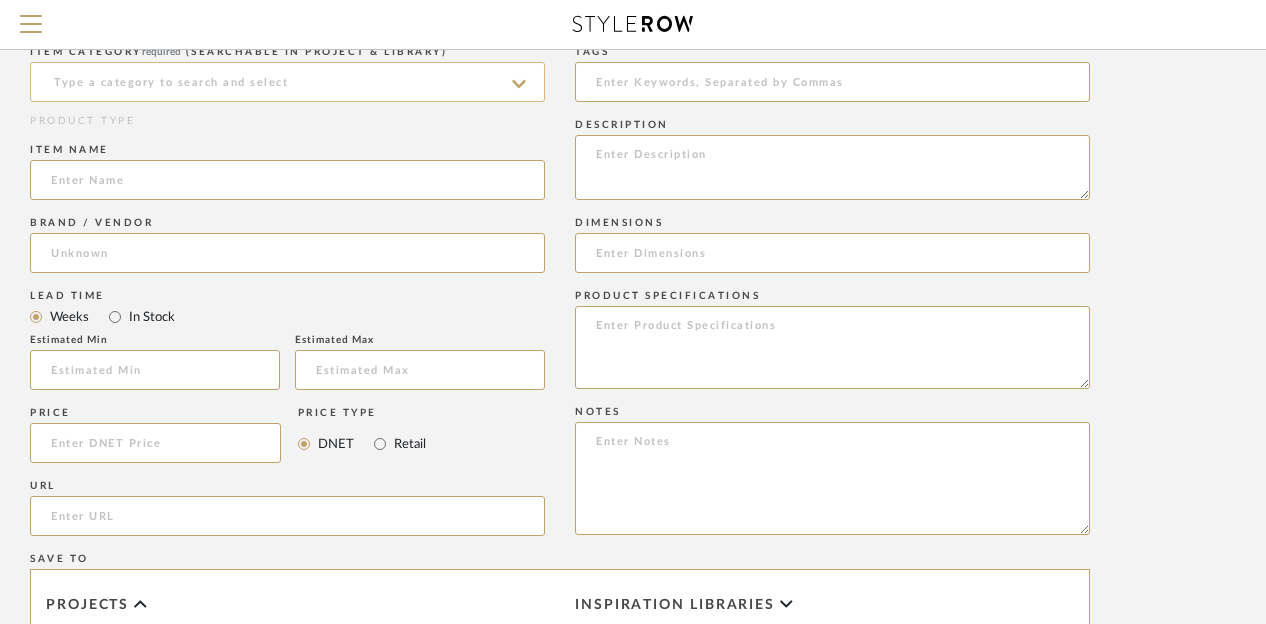 click 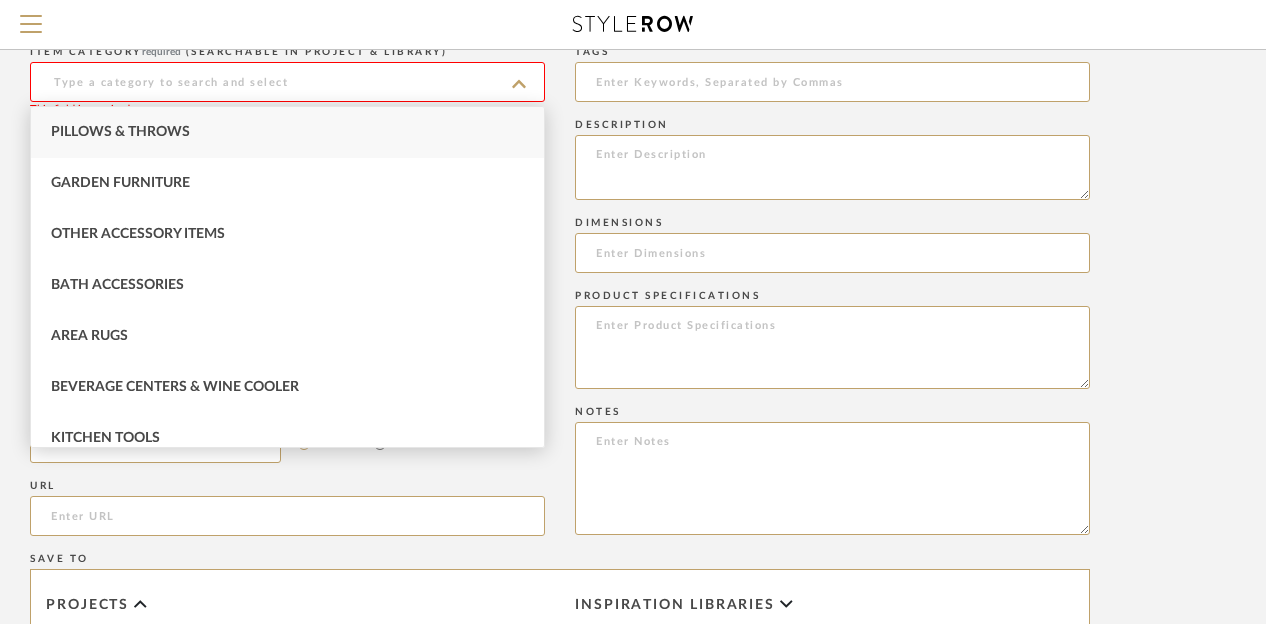 click on "Pillows & Throws" at bounding box center (287, 132) 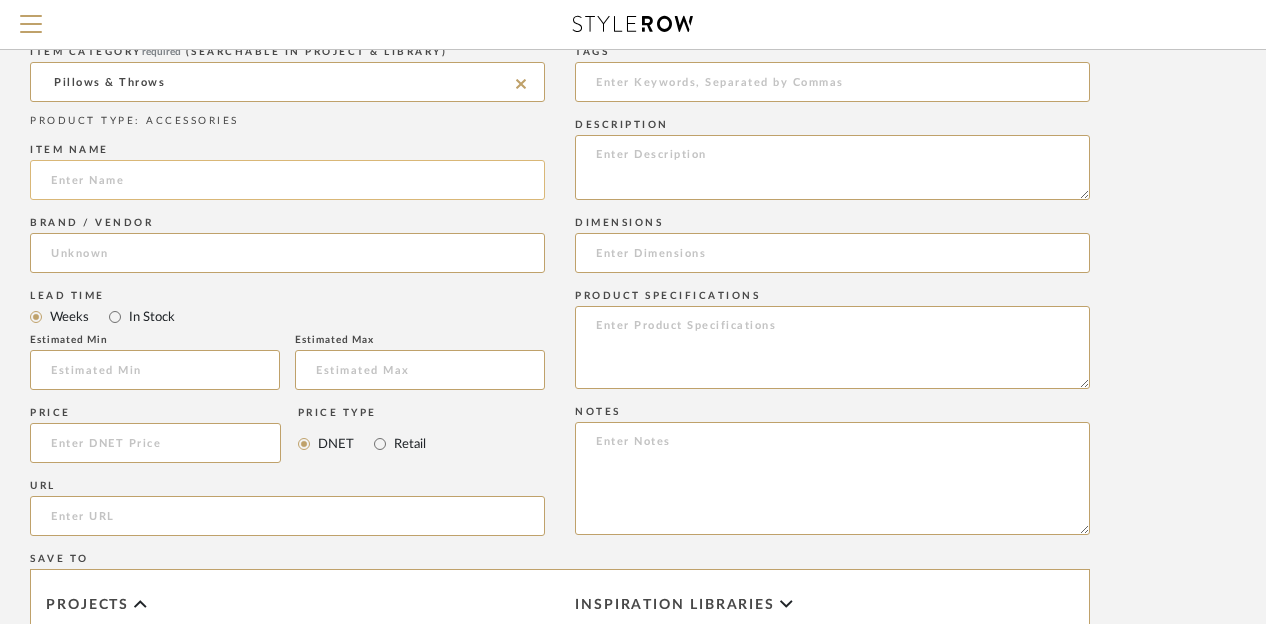 click 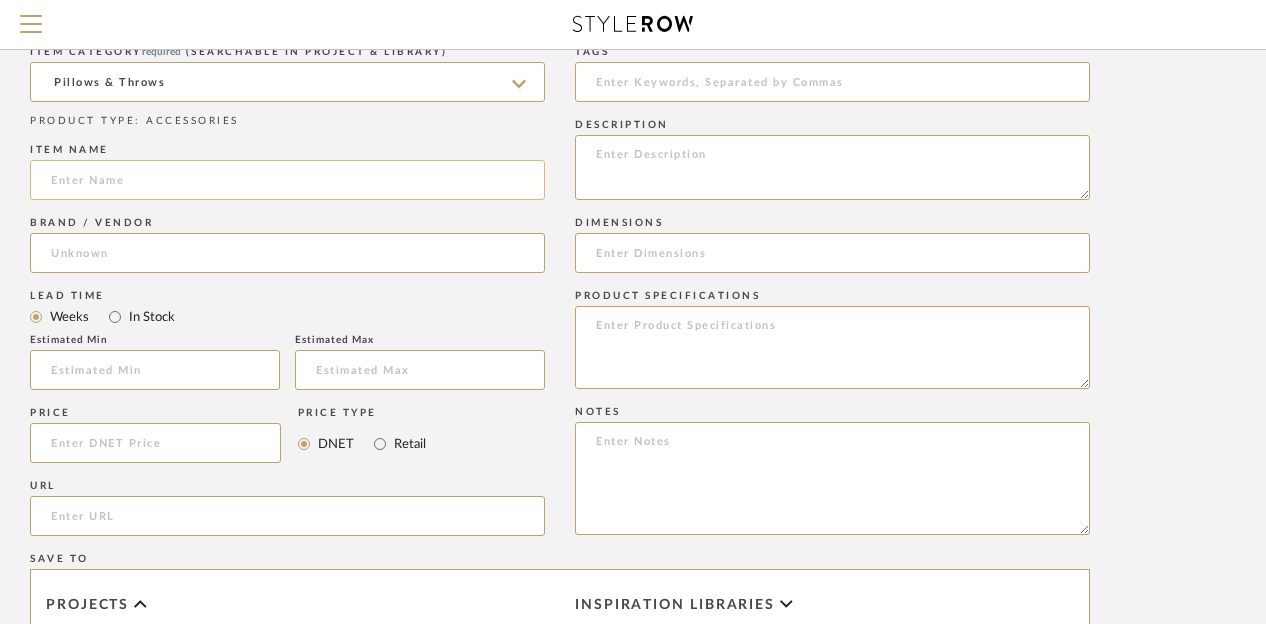 paste on "MIULEE Pack of 2, Velvet Soft Solid Decorative Square Throw Pillow Covers Set Cushion Case for Spring Sofa Bedroom Car 18x18 Inch" 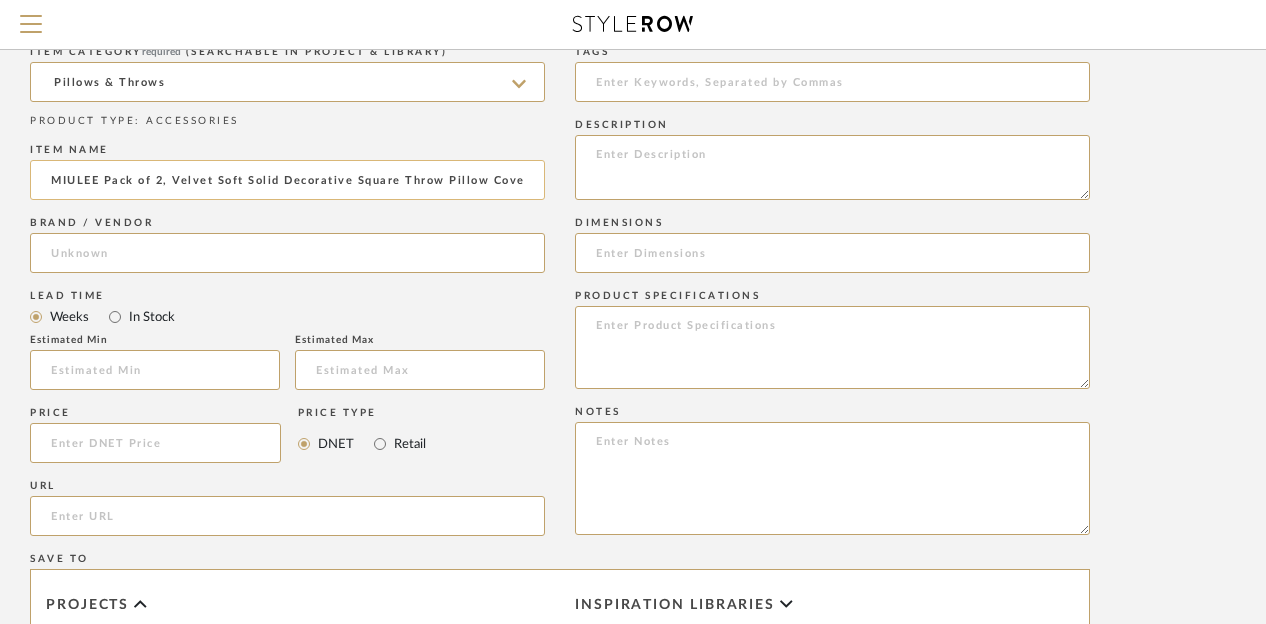 scroll, scrollTop: 0, scrollLeft: 375, axis: horizontal 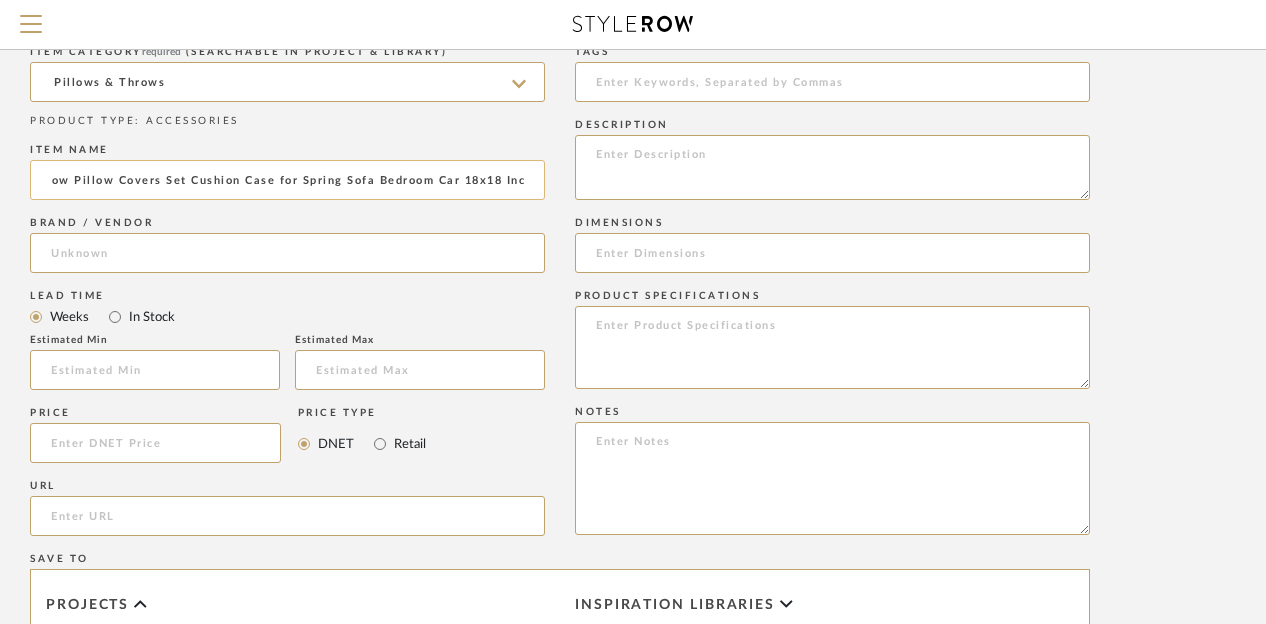 click on "MIULEE Pack of 2, Velvet Soft Solid Decorative Square Throw Pillow Covers Set Cushion Case for Spring Sofa Bedroom Car 18x18 Inch" 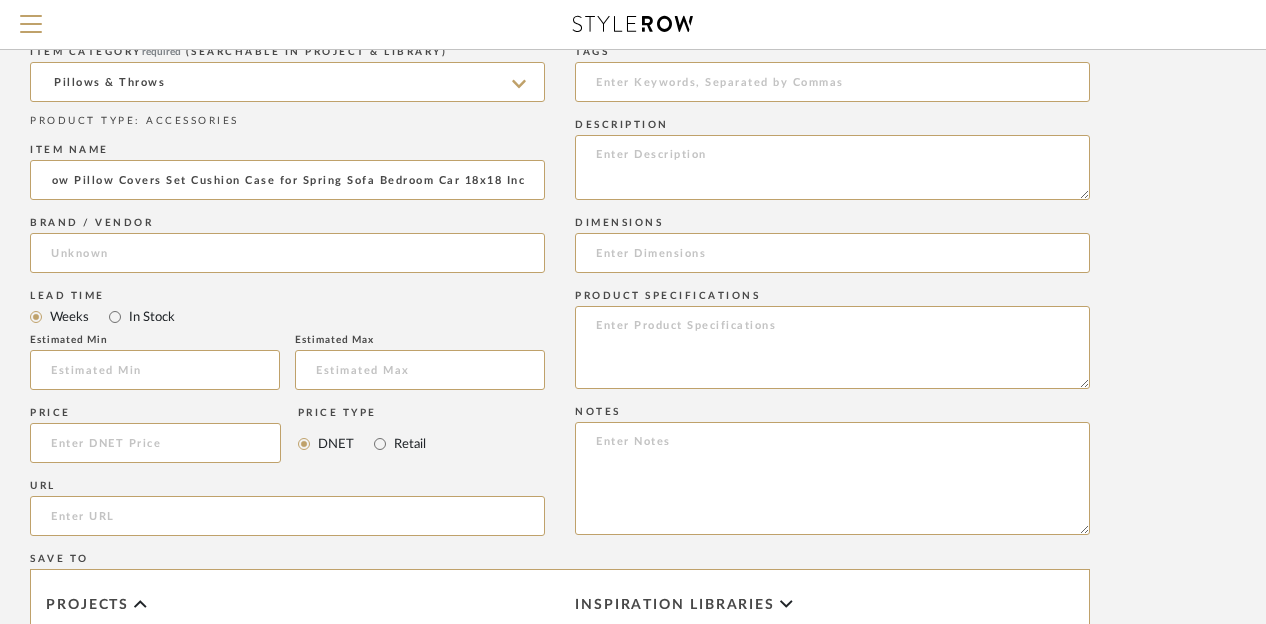 type on "MIULEE Pack of 2, Velvet Soft Solid Decorative Square Throw Pillow Covers Set Cushion Case for Spring Sofa Bedroom Car 18x18 Inch" 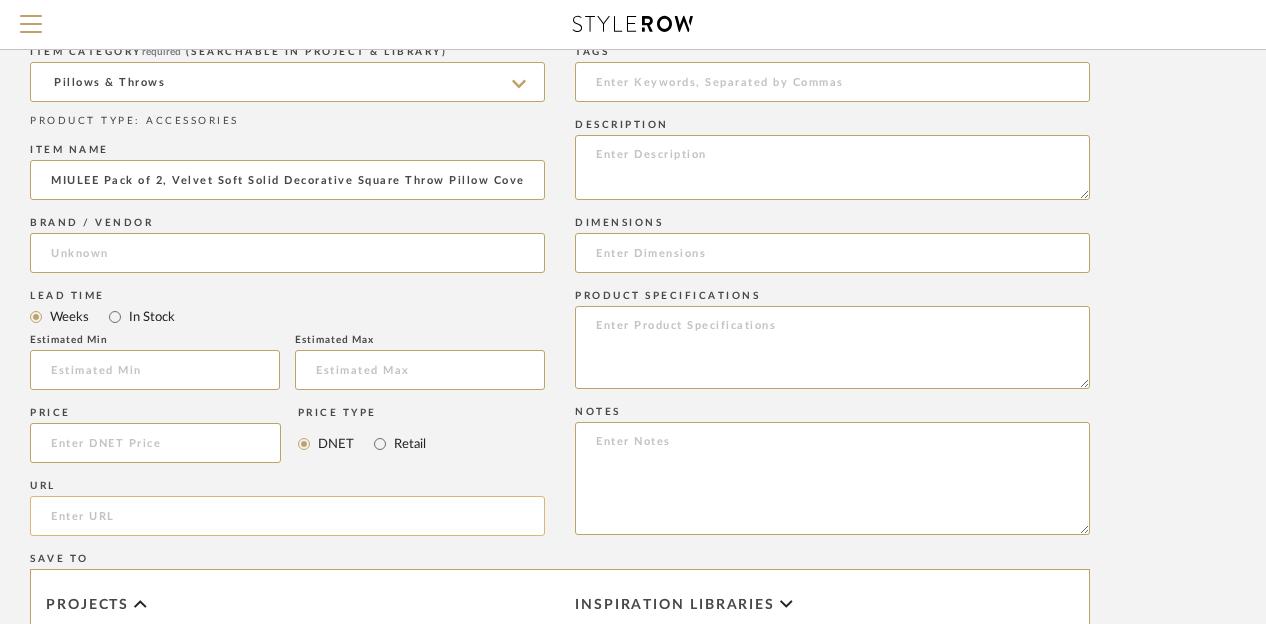 click 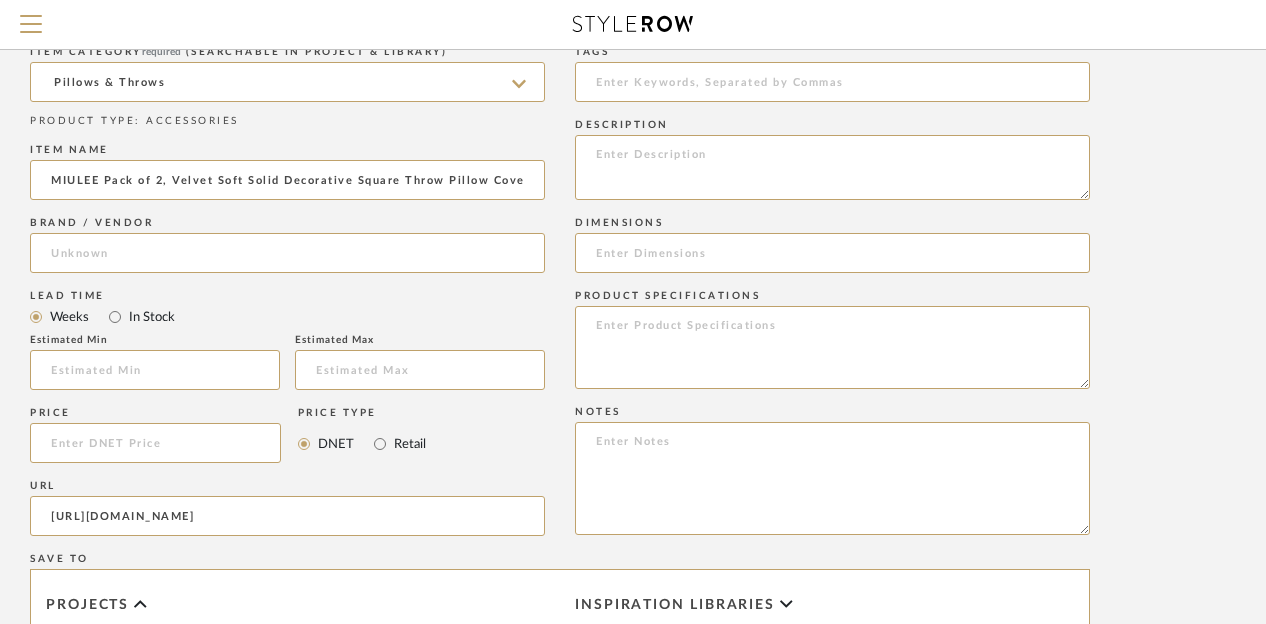 type on "[URL][DOMAIN_NAME]" 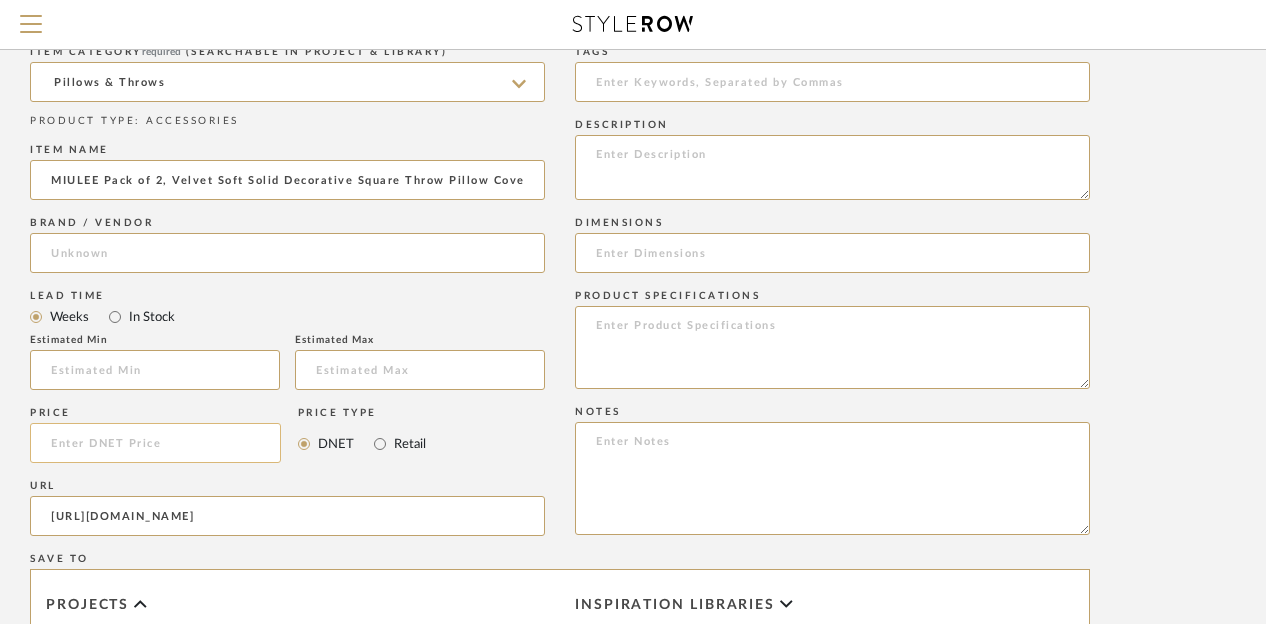 click 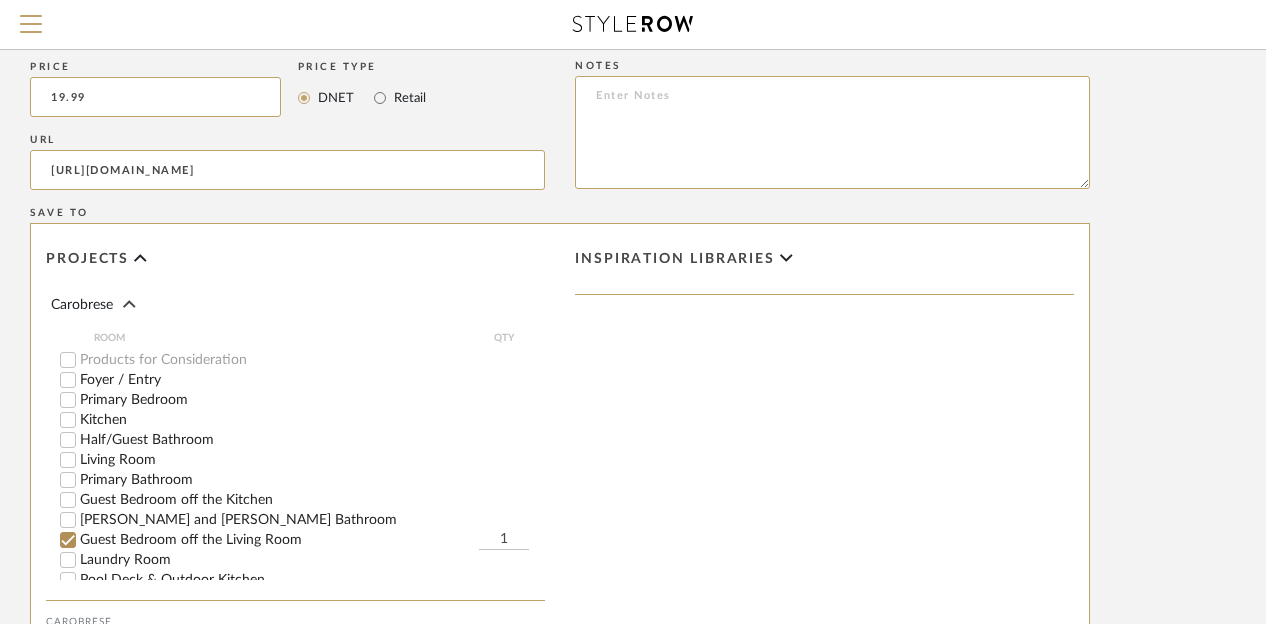 scroll, scrollTop: 1492, scrollLeft: 160, axis: both 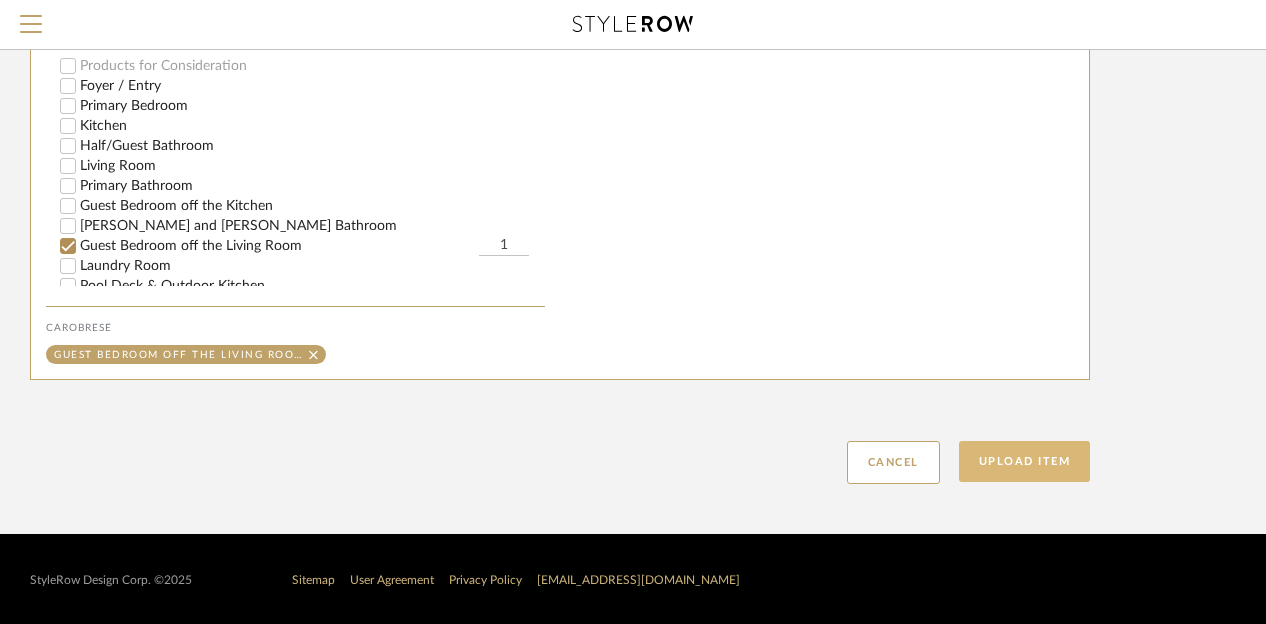 type on "$19.99" 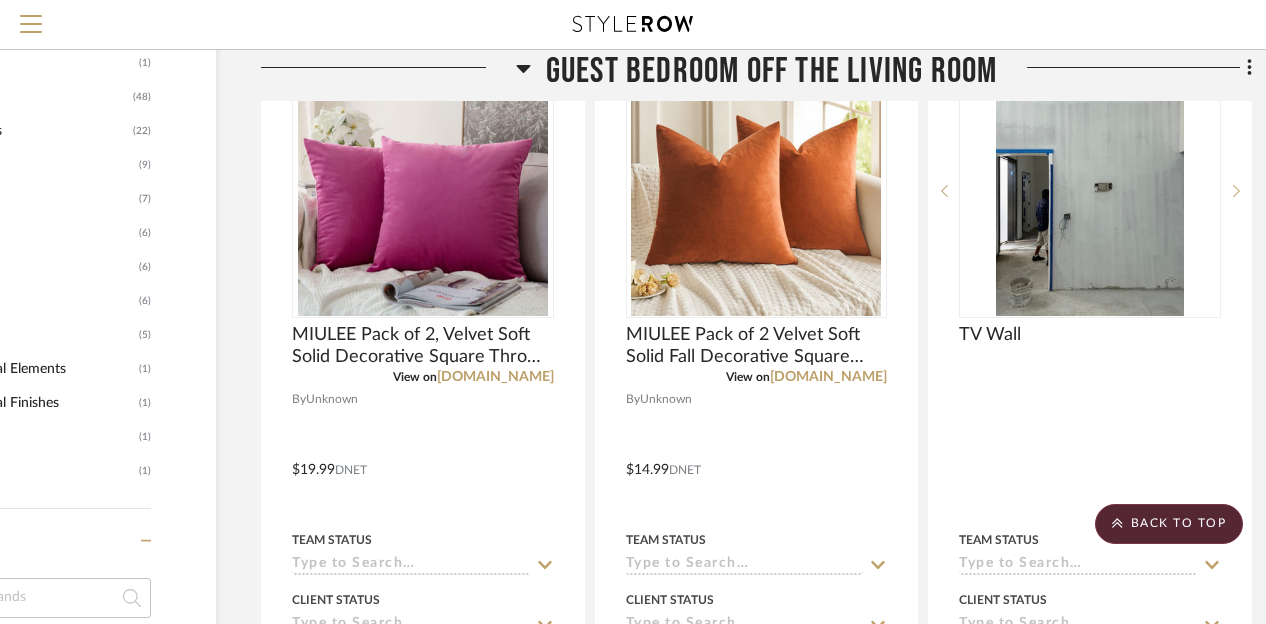 scroll, scrollTop: 984, scrollLeft: 160, axis: both 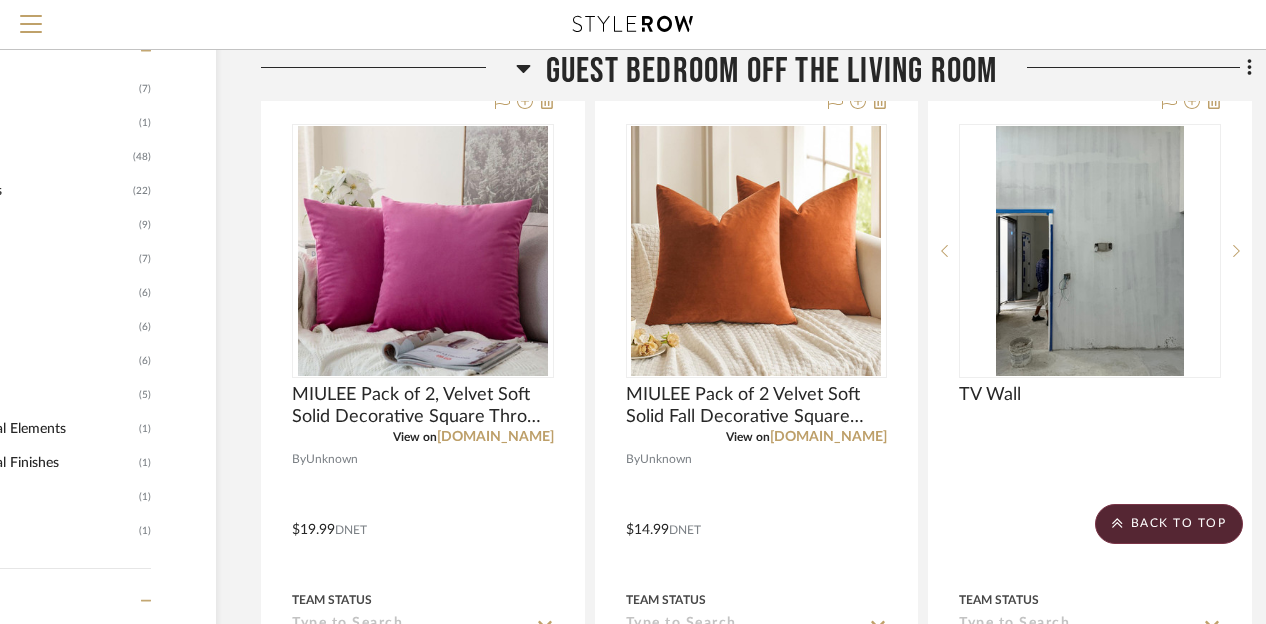 click on "Filter by keyword, category or name prior to exporting to Excel or Bulk Actions Team Comments All Team Comments Team Comments in last day Team Comments in last week Flagged Shared with Client Client Comments All Client Comments Client Comments in last day Client Comments in last week Added To PO Category  Beds    (7)   Seating   (1)   Accessories    (48)   Housewares   (22)   Appliances   (9)   Bath   (7)   Electronics   (6)   Lighting   (6)   Outdoor   (6)   Bedding   (5)   Architectural Elements   (1)   Architectural Finishes   (1)   Hardware   (1)   Rugs   (1)  Brand amazon  (6)  Custom Contract Furnishings  (1)  Samsung  (2)  Wayfair  (3)  Upload Method Uploaded  (149)  Added By [PERSON_NAME]  (121)  [PERSON_NAME]  (28)  Item Type Product  (121)  Site Photo or PDF  (28)  Lead Time Weeks In Stock Price 0  7,500 +  0 7500  Filter Products   Displaying 184 products  Reorder Rooms LOADING Foyer / Entry Primary Bedroom Kitchen Half/Guest Bathroom Living Room Primary Bathroom Guest Bedroom off the Kitchen By" 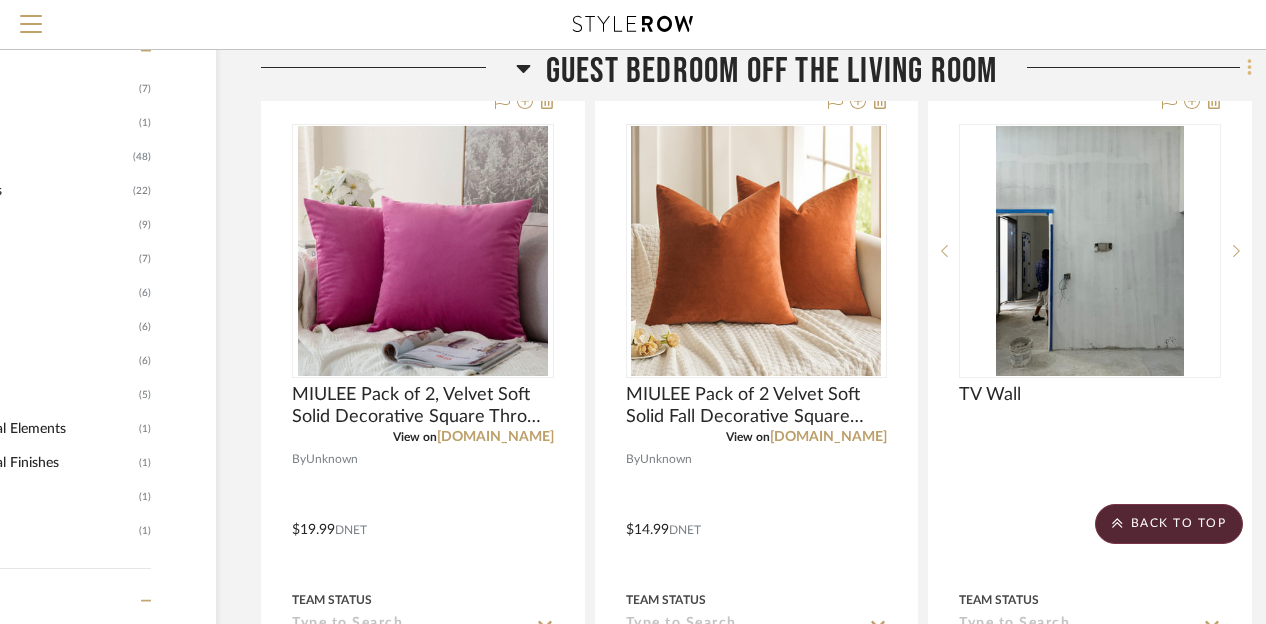 click 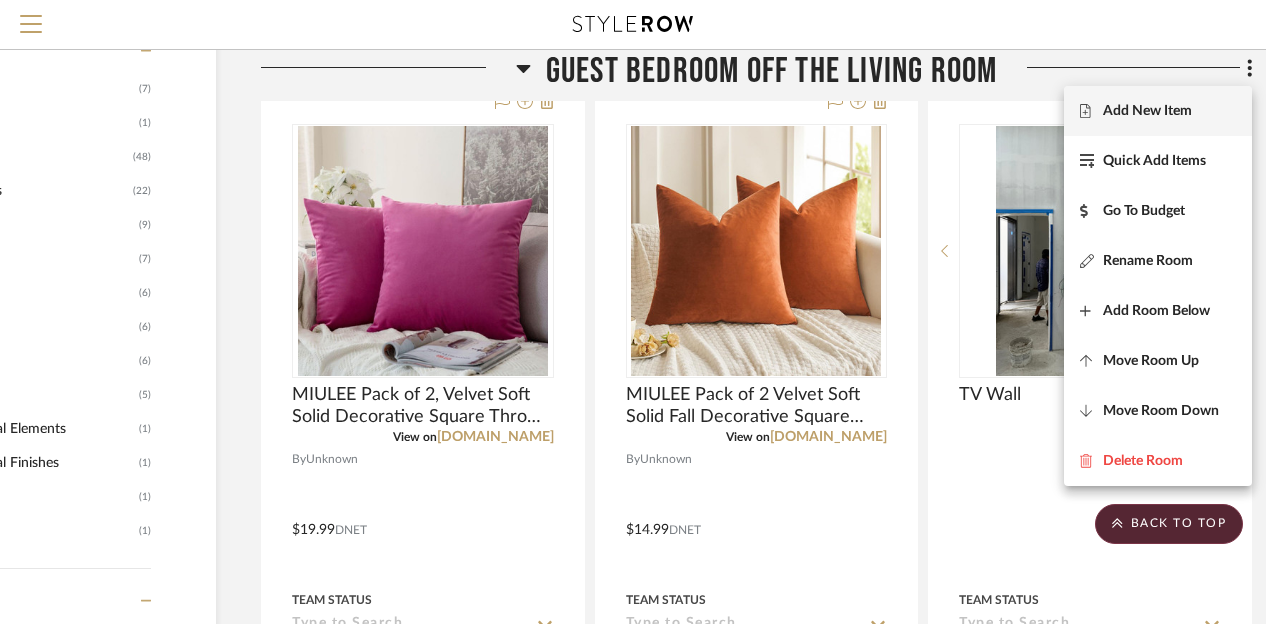 click on "Add New Item" at bounding box center (1147, 111) 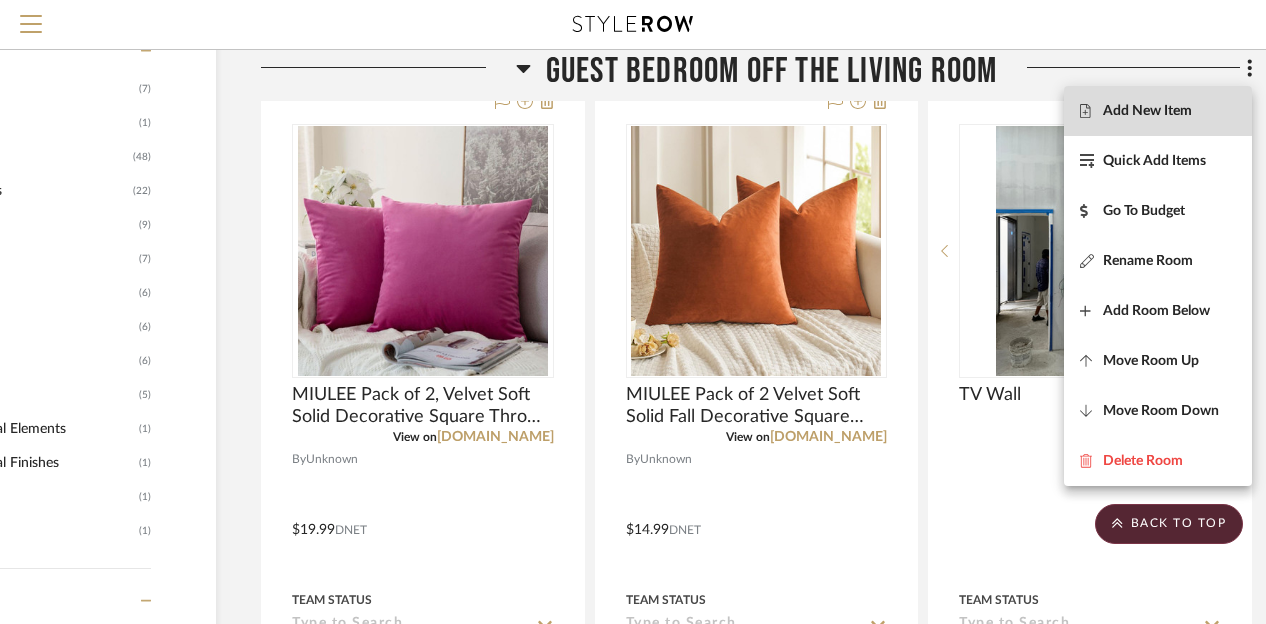 scroll, scrollTop: 0, scrollLeft: 160, axis: horizontal 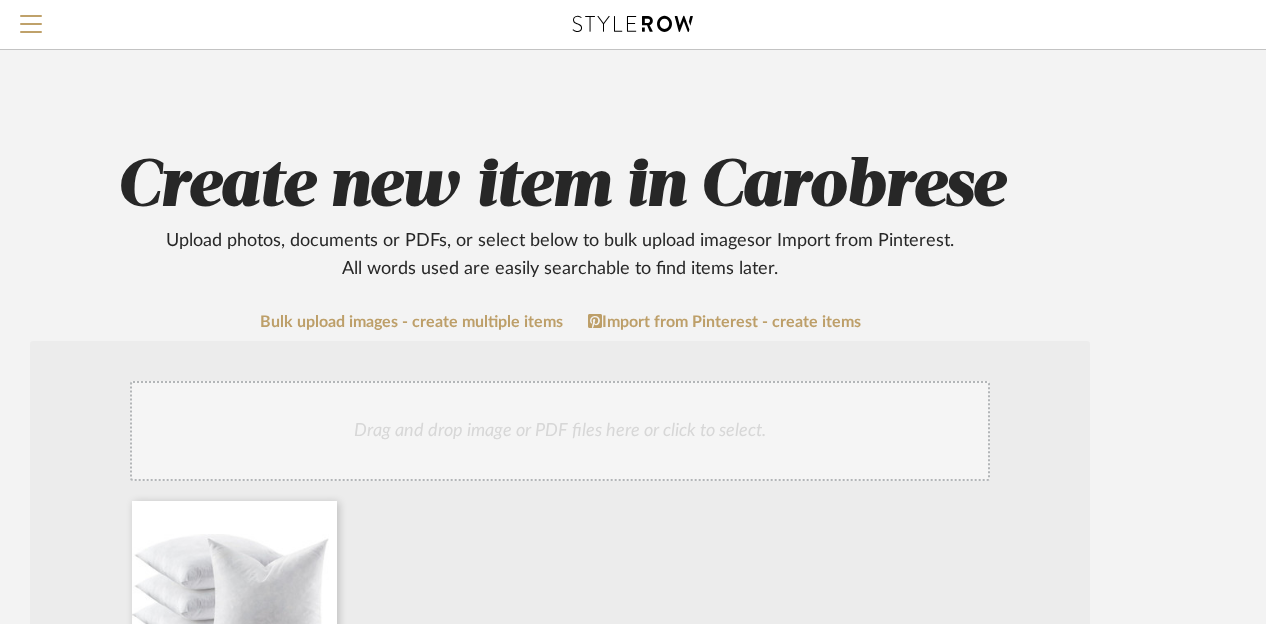click on "Create new item in Carobrese   Upload photos, documents or PDFs, or select below to bulk upload images  or Import from Pinterest .  All words used are easily searchable to find items later.  Bulk upload images - create multiple items  Import from Pinterest - create items Drag and drop image or PDF files here or click to select. I'll upload an image later  Item Type  required Product Inspiration Image  Site Photo or PDF   Upload JPG/PNG images or PDF drawings to create an item with maximum functionality in a Project. By default all items are added to Library.   ITEM CATEGORY  required (Searchable in Project & Library)  PRODUCT TYPE  Item name   Brand / Vendor   Lead Time  Weeks In Stock  Estimated Min   Estimated Max   Price   Price Type  DNET Retail  URL   Tags   Description   Dimensions   Product Specifications   Notes   Save To  Projects Carobrese ROOM QTY  Products for Consideration   Foyer / Entry   Primary Bedroom   Kitchen   Half/Guest Bathroom   Living Room   Primary Bathroom  1  Laundry Room   BTB" 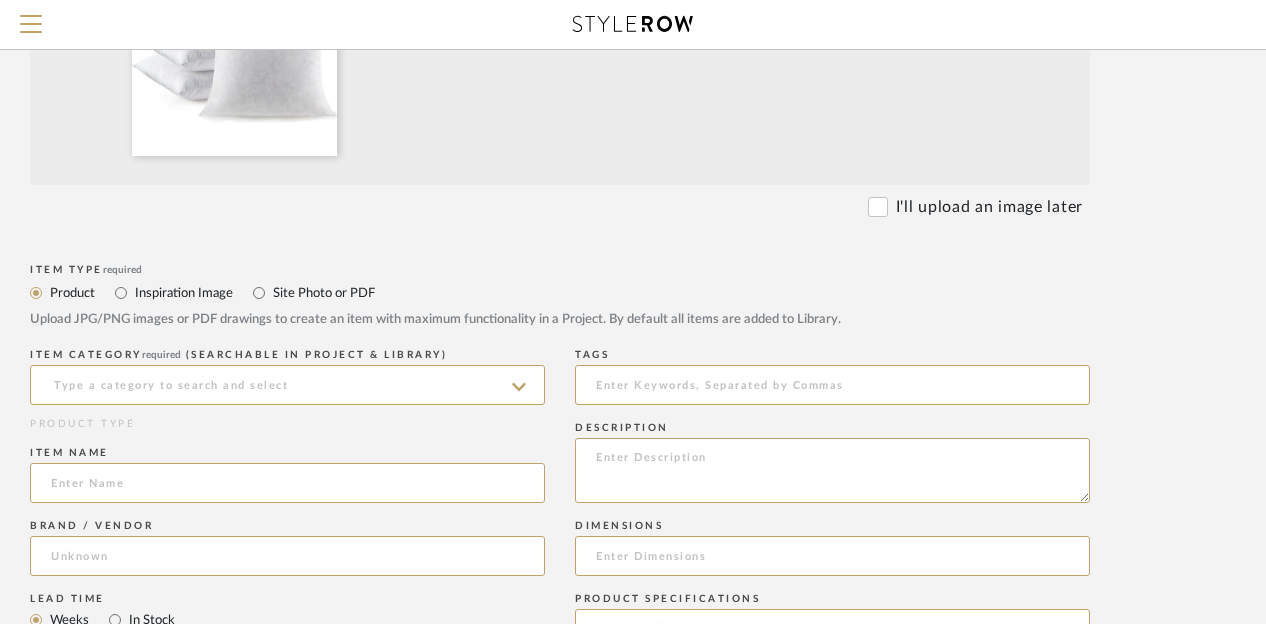 scroll, scrollTop: 560, scrollLeft: 160, axis: both 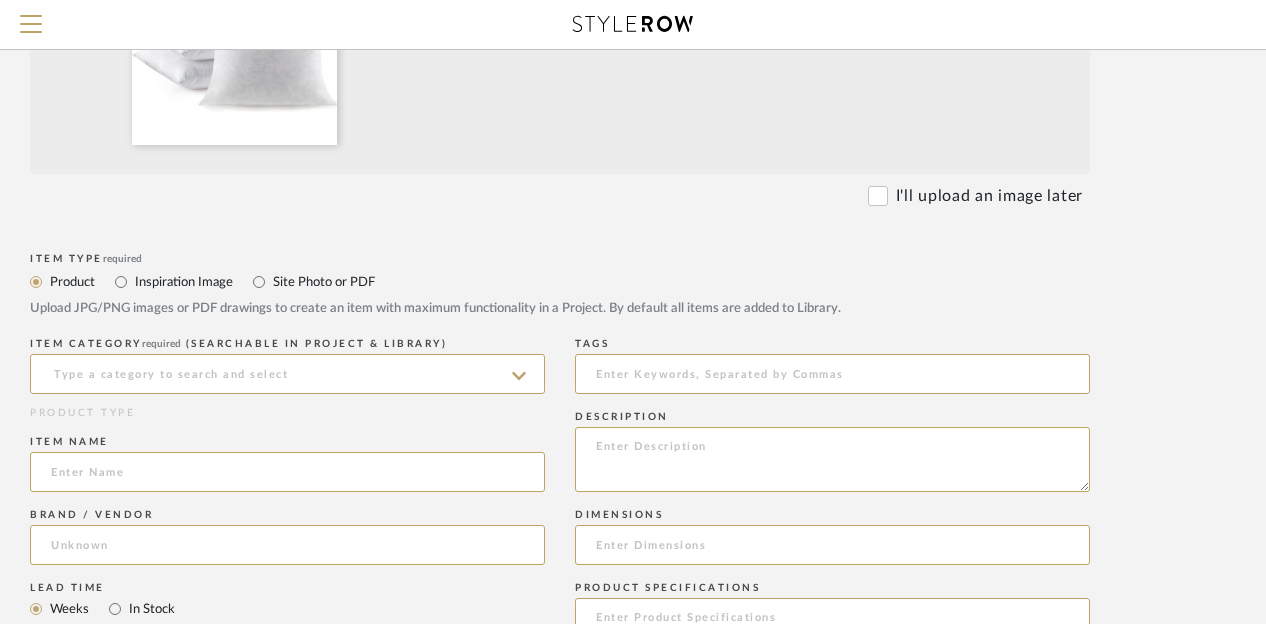 click on "Brand / Vendor" 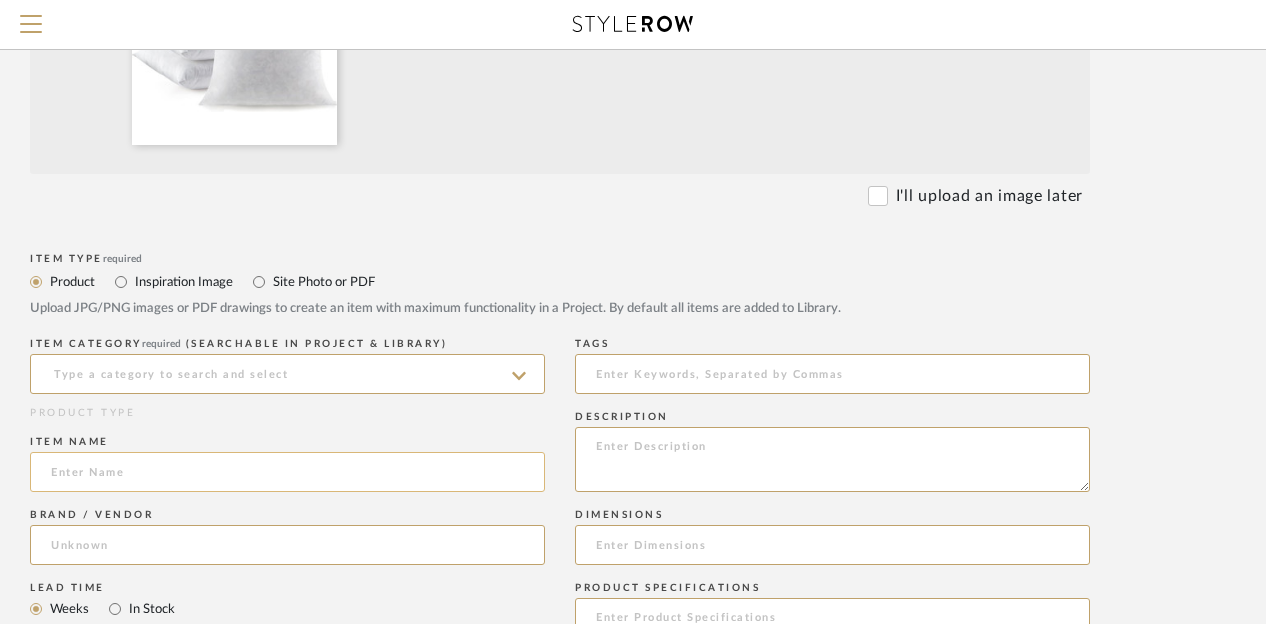 click 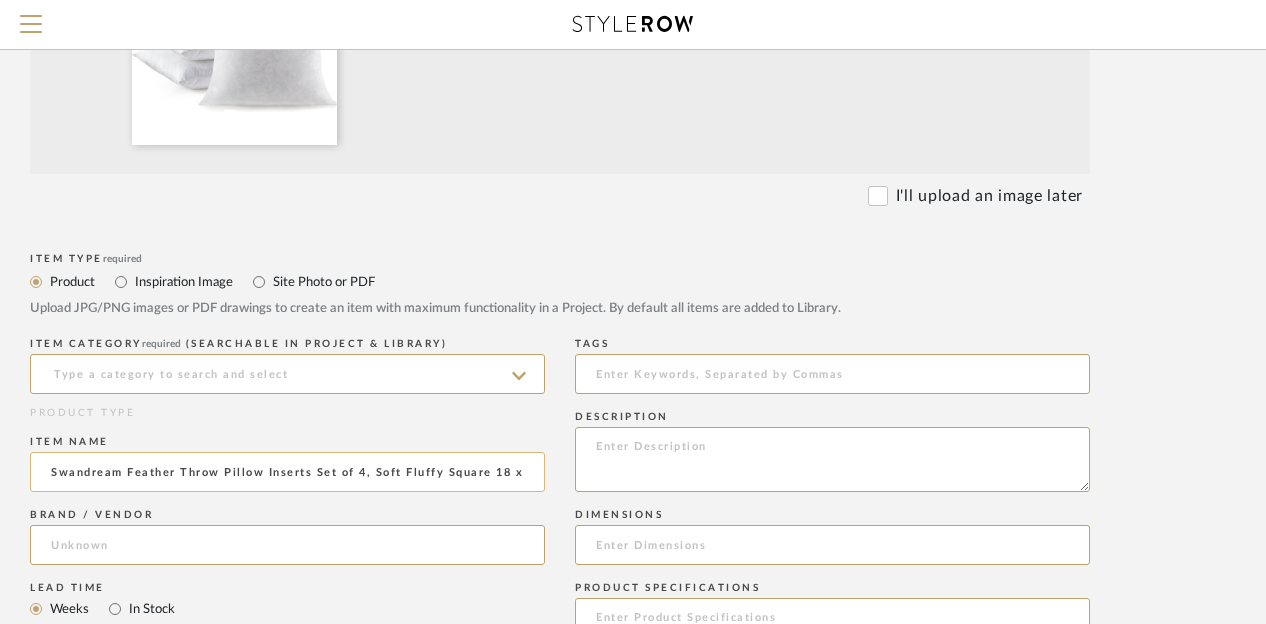 scroll, scrollTop: 0, scrollLeft: 339, axis: horizontal 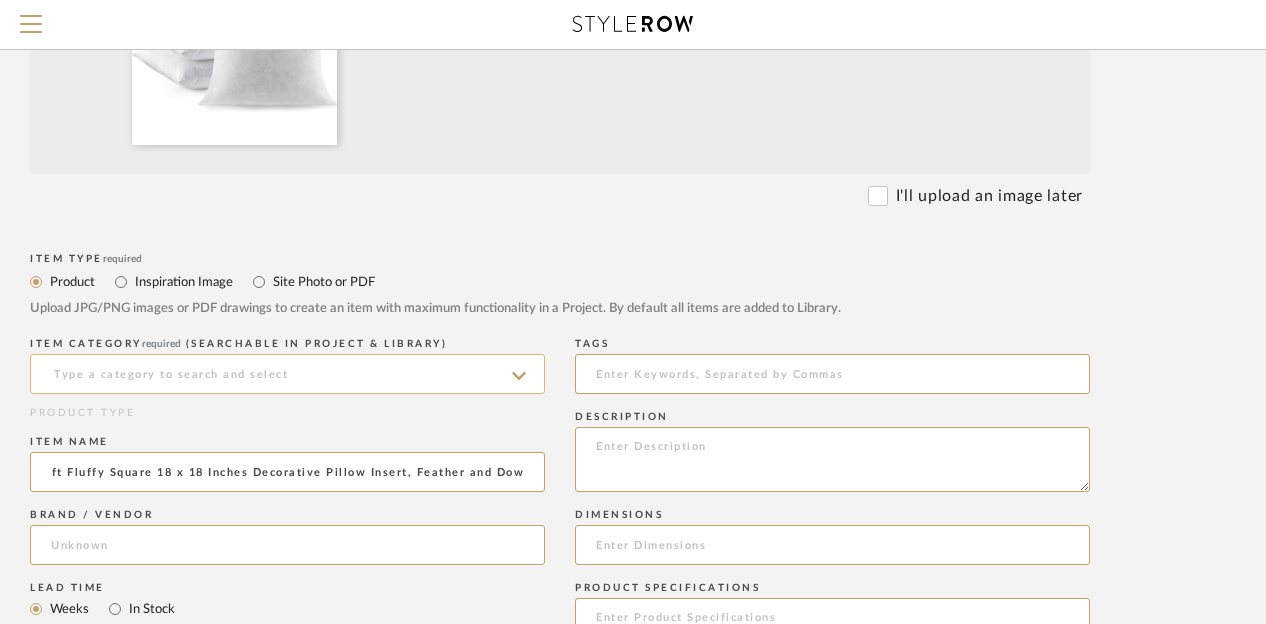 type on "Swandream Feather Throw Pillow Inserts Set of 4, Soft Fluffy Square 18 x 18 Inches Decorative Pillow Insert, Feather and Down" 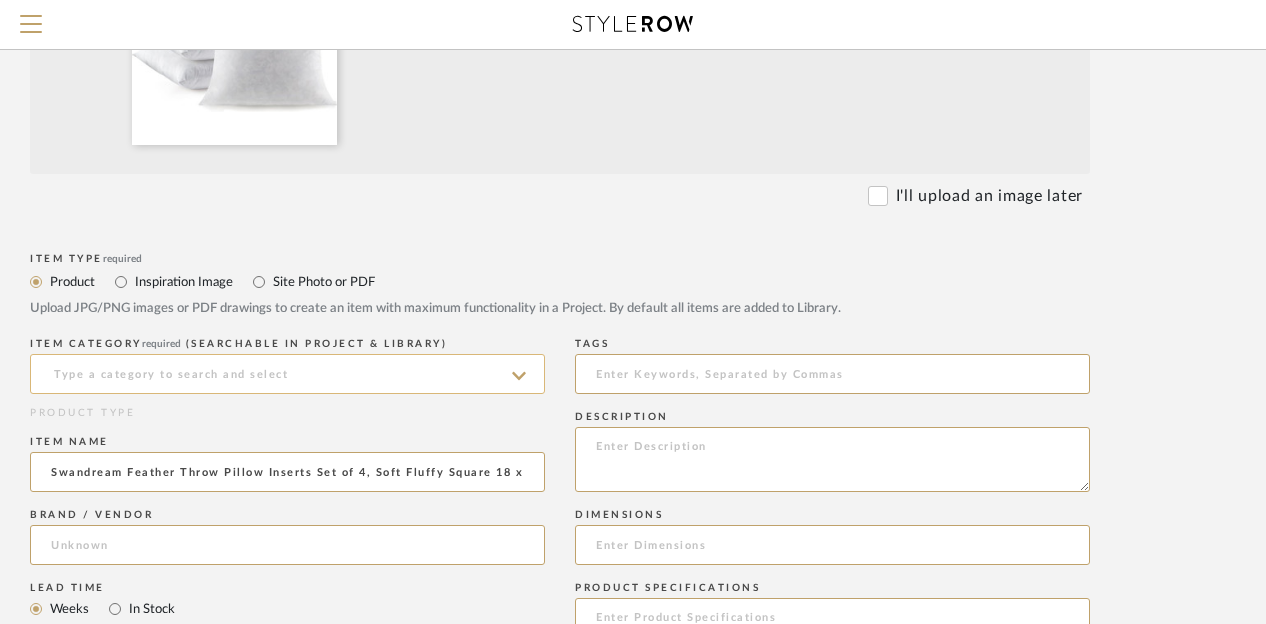 click 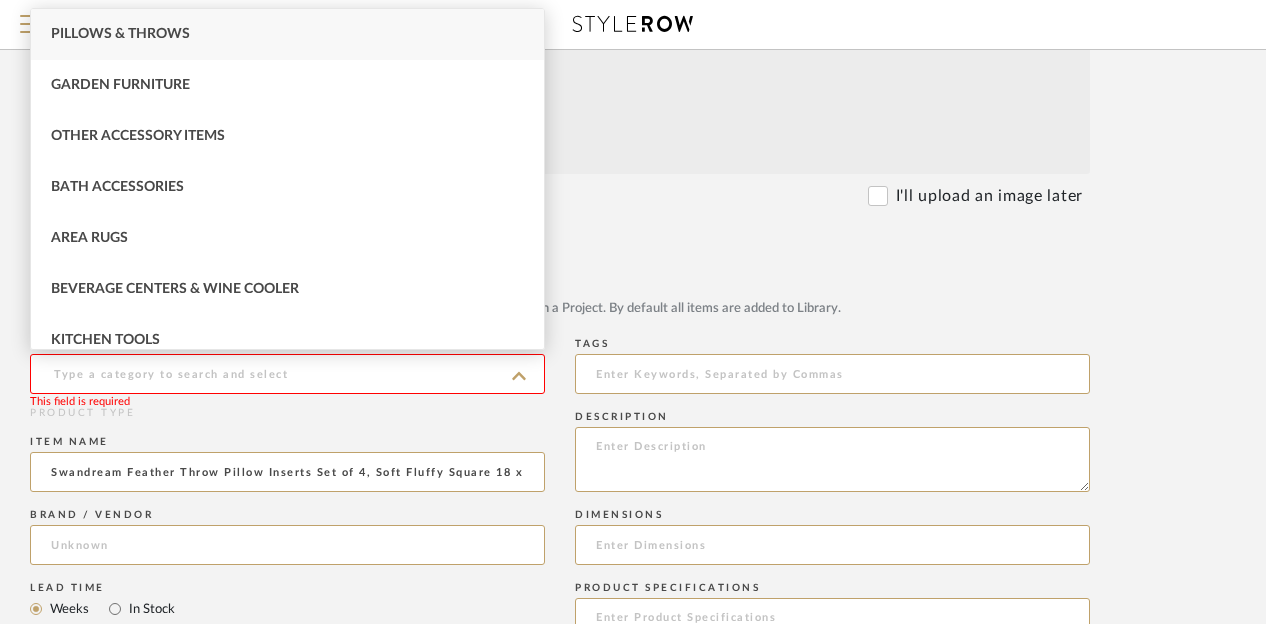 click on "Pillows & Throws" at bounding box center (287, 34) 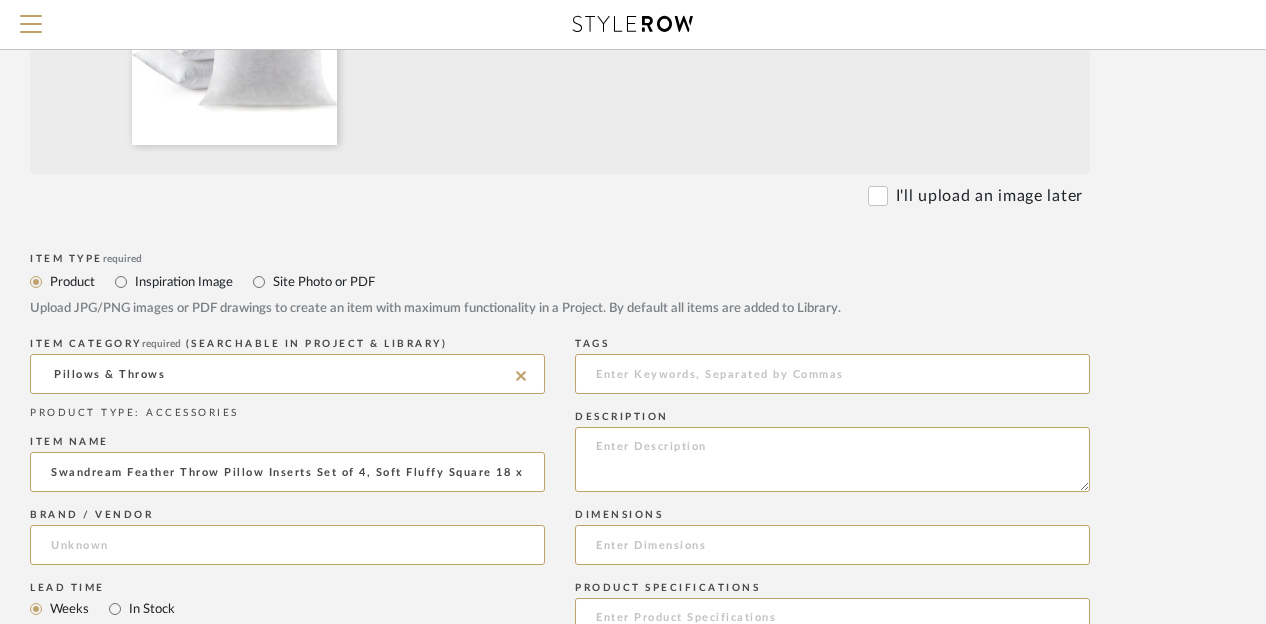 click on "Bulk upload images - create multiple items  Import from Pinterest - create items Drag and drop image or PDF files here or click to select. I'll upload an image later  Item Type  required Product Inspiration Image  Site Photo or PDF   Upload JPG/PNG images or PDF drawings to create an item with maximum functionality in a Project. By default all items are added to Library.   ITEM CATEGORY  required (Searchable in Project & Library) Pillows & Throws  PRODUCT TYPE : ACCESSORIES   Item name  Swandream Feather Throw Pillow Inserts Set of 4, Soft Fluffy Square 18 x 18 Inches Decorative Pillow Insert, Feather and Down  Brand / Vendor   Lead Time  Weeks In Stock  Estimated Min   Estimated Max   Price   Price Type  DNET Retail  URL   Tags   Description   Dimensions   Product Specifications   Notes   Save To  Projects Carobrese ROOM QTY  Products for Consideration   Foyer / Entry   Primary Bedroom   Kitchen   Half/Guest Bathroom   Living Room   Primary Bathroom   Guest Bedroom off the Kitchen   Jack and [PERSON_NAME] Bathroom" 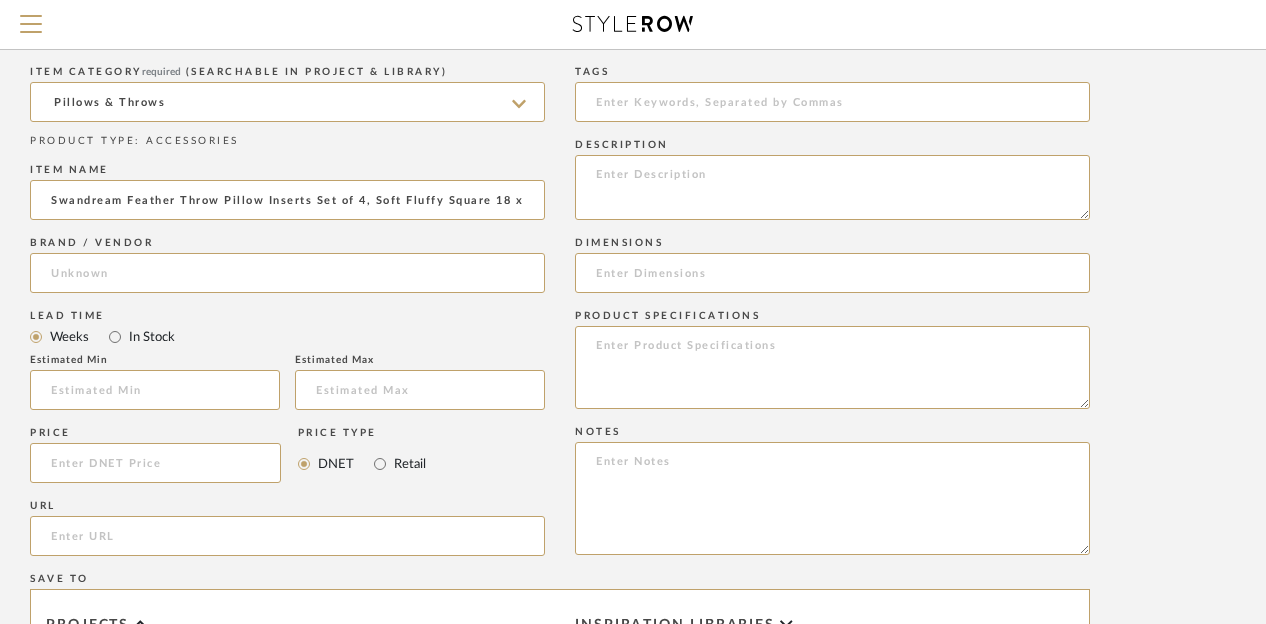 scroll, scrollTop: 880, scrollLeft: 160, axis: both 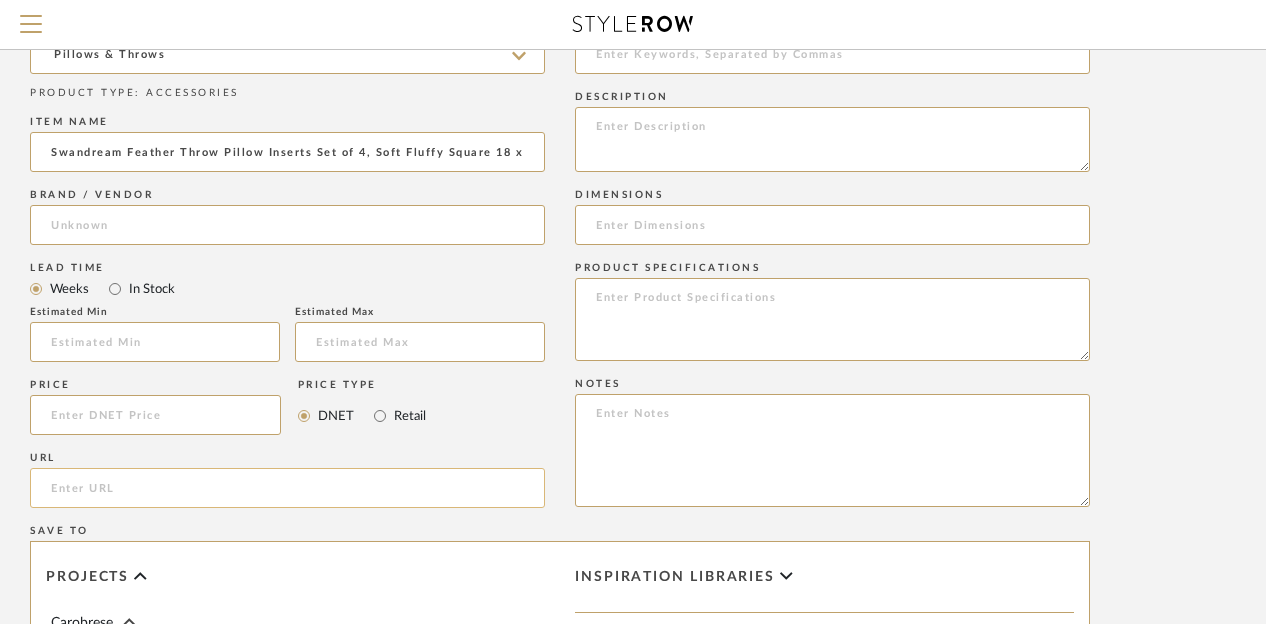click 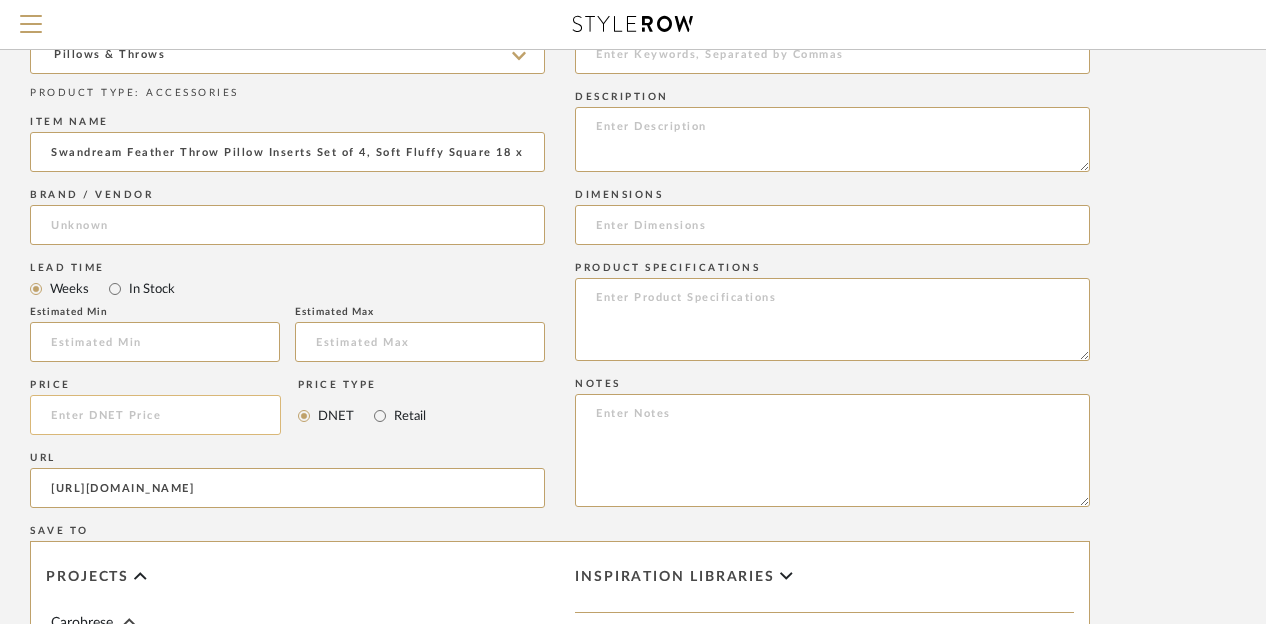 type on "[URL][DOMAIN_NAME]" 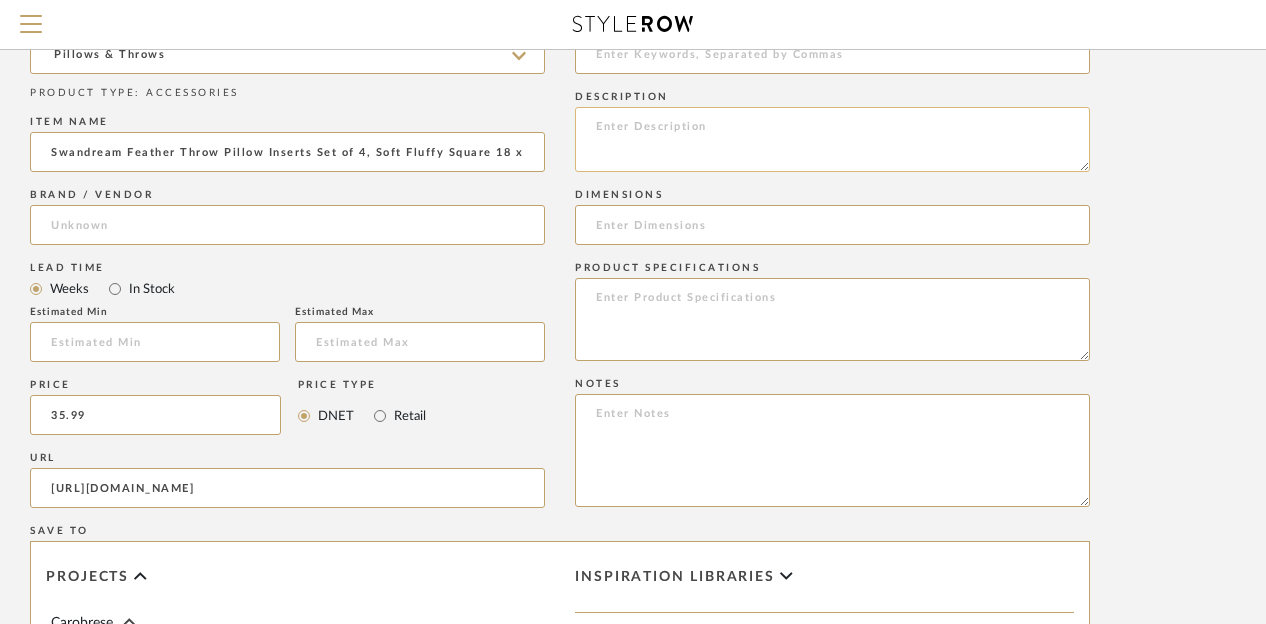 type on "$35.99" 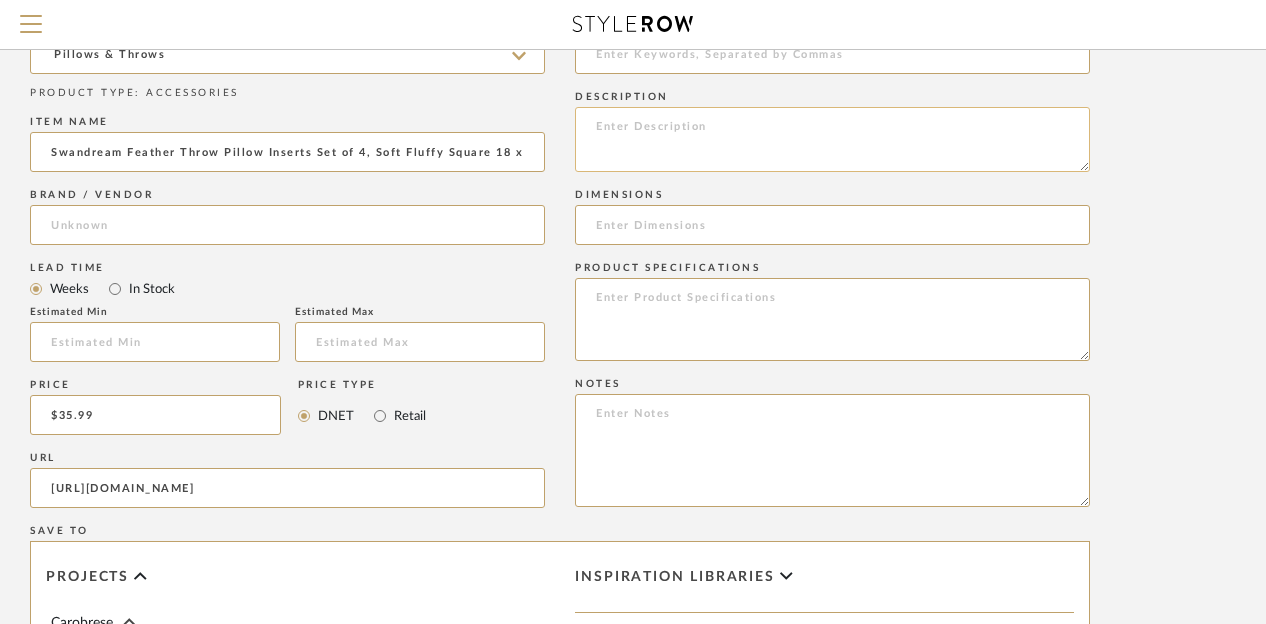 click 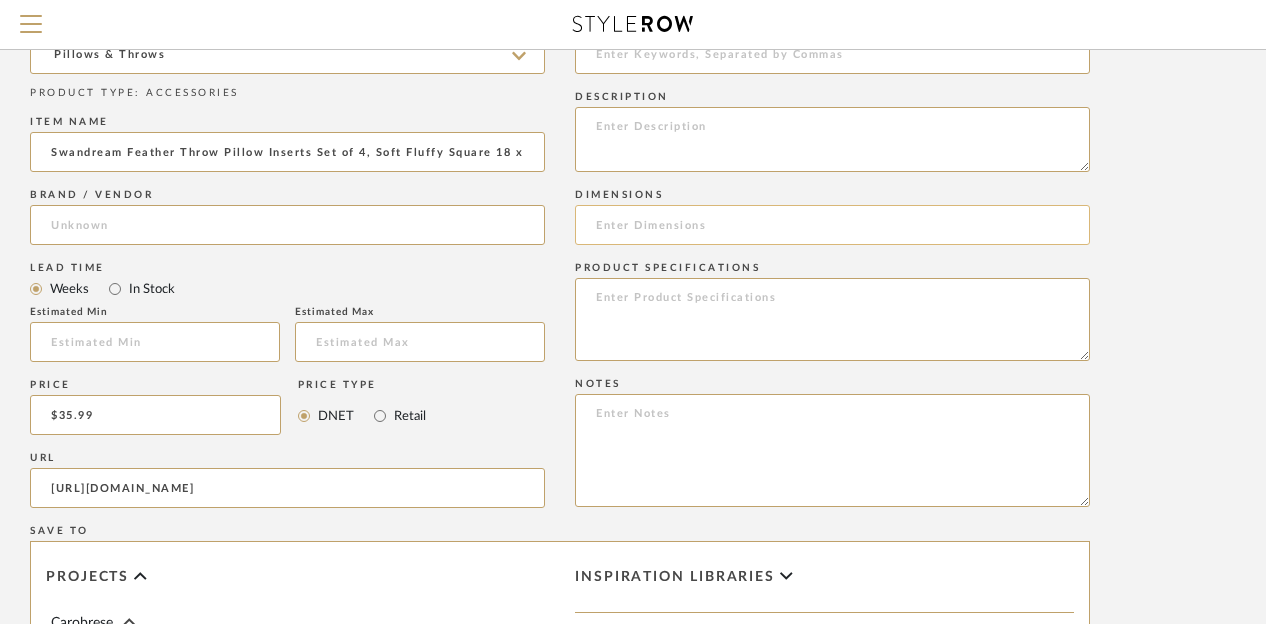 click 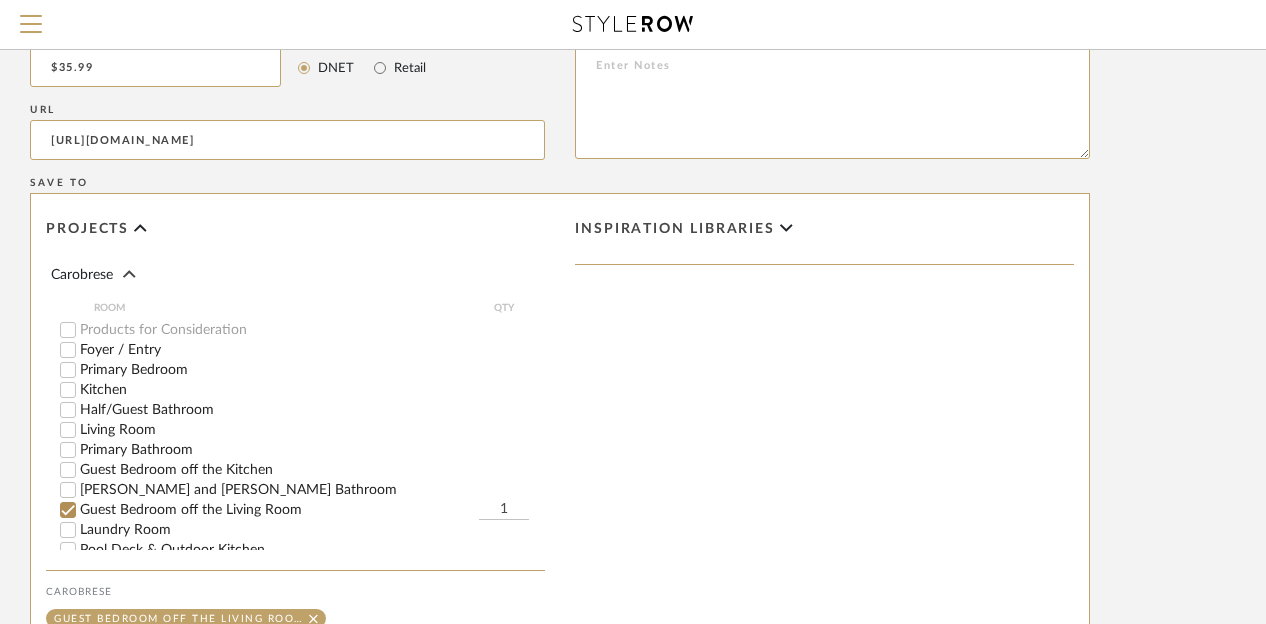 scroll, scrollTop: 1343, scrollLeft: 160, axis: both 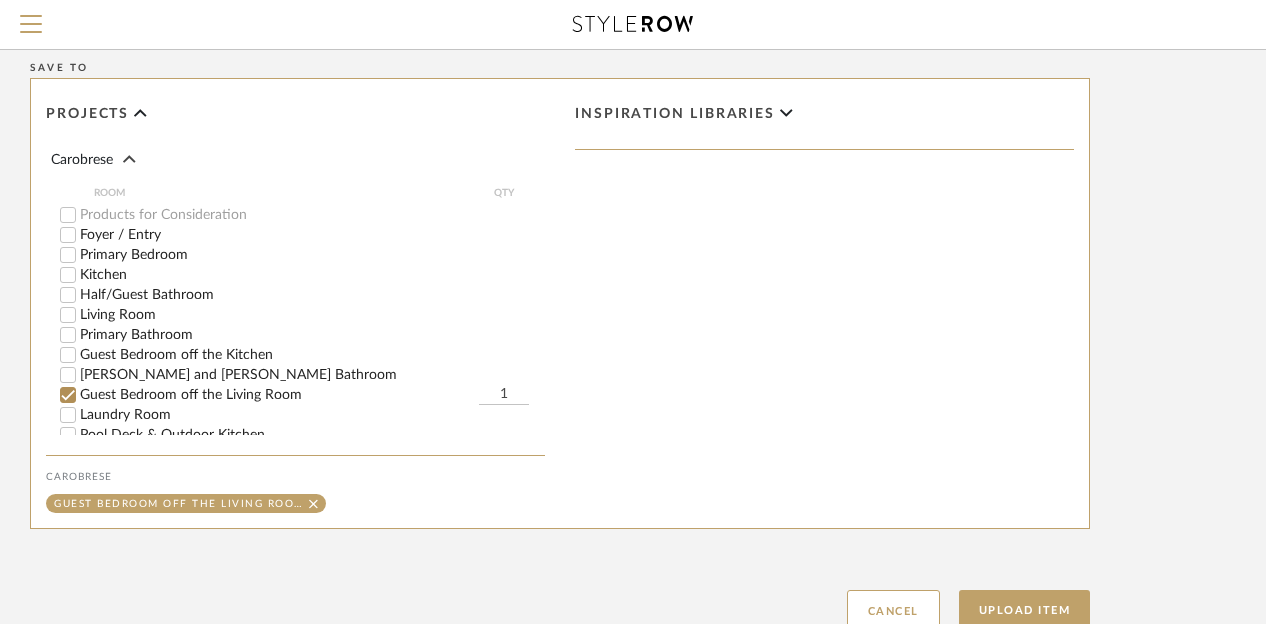 click on "Guest Bedroom off the Kitchen" at bounding box center [68, 355] 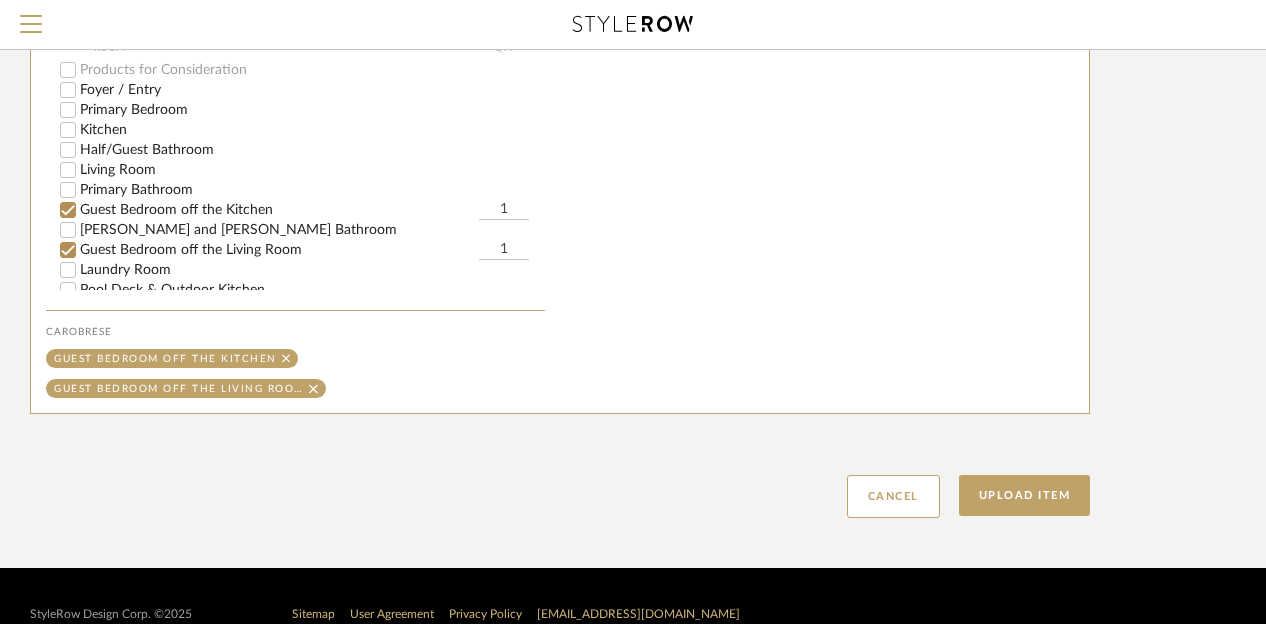 scroll, scrollTop: 1490, scrollLeft: 160, axis: both 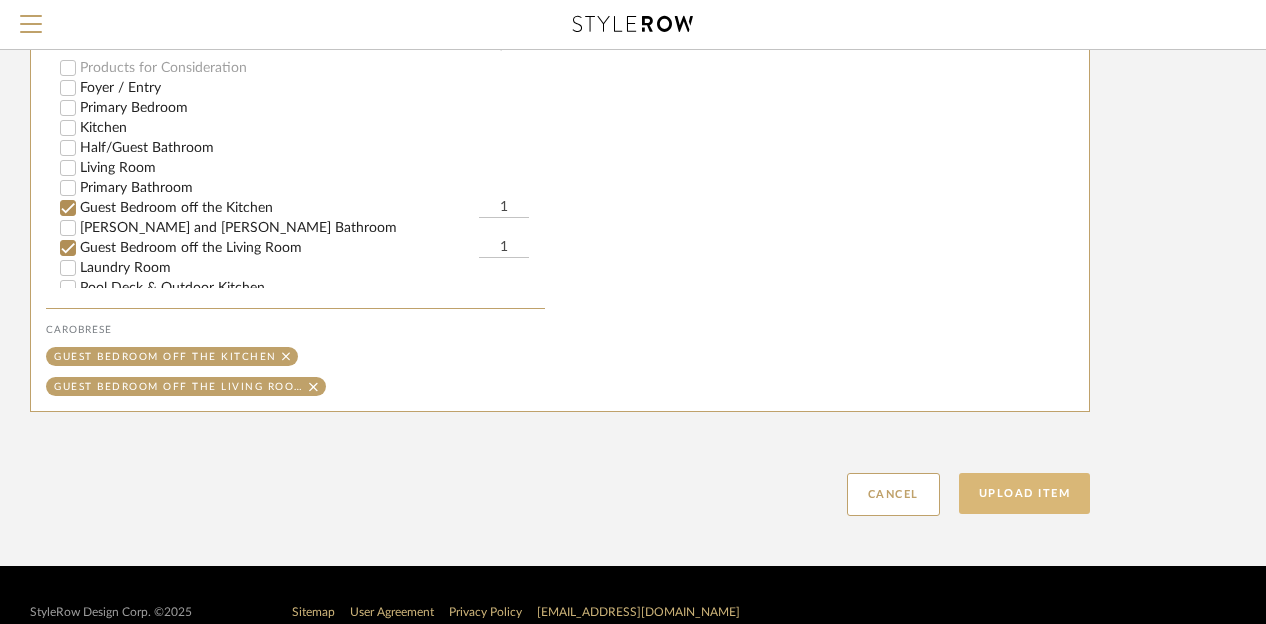 click on "Upload Item" 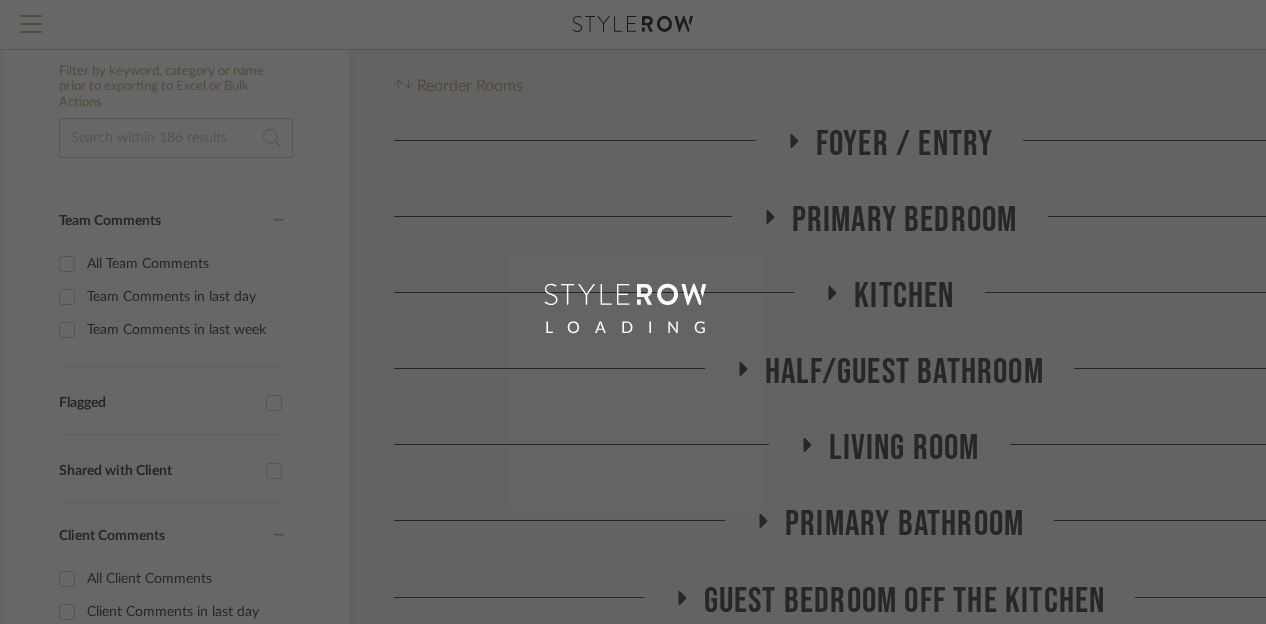 scroll, scrollTop: 0, scrollLeft: 0, axis: both 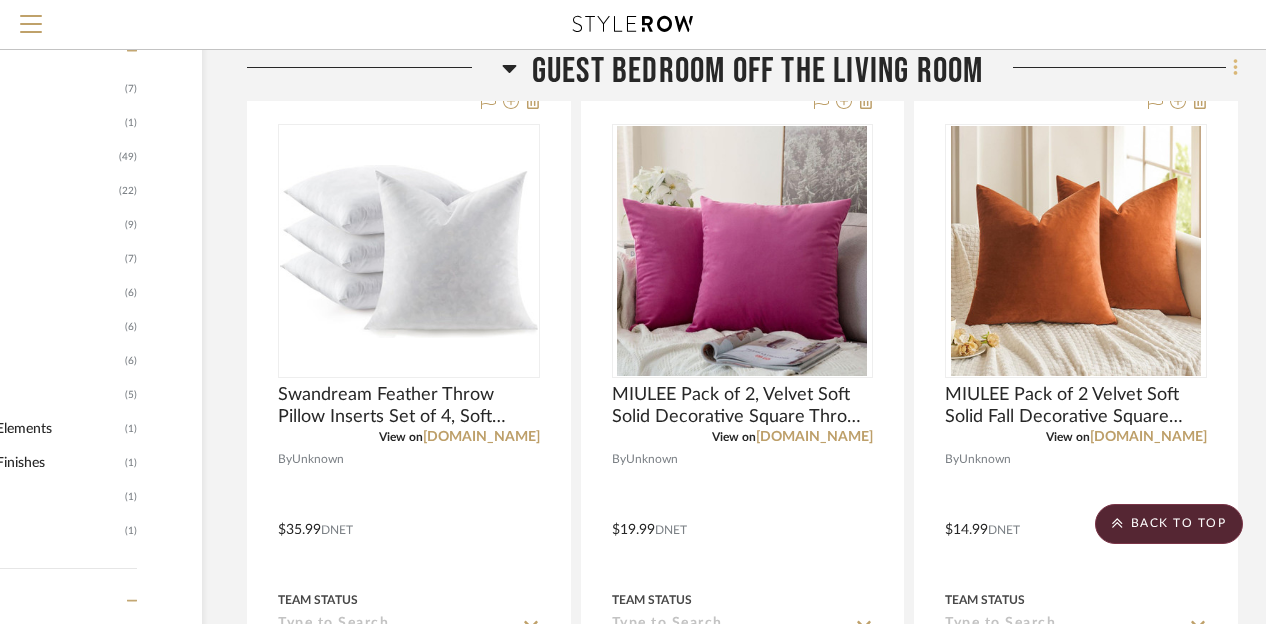 click 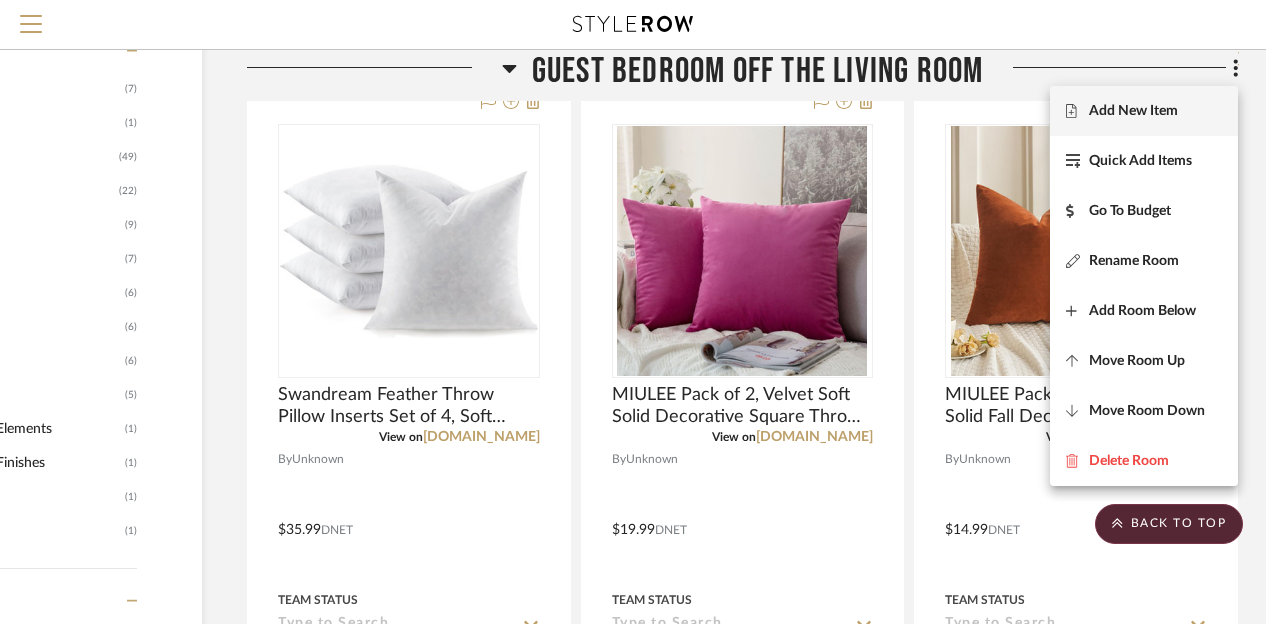 click on "Add New Item" at bounding box center [1133, 111] 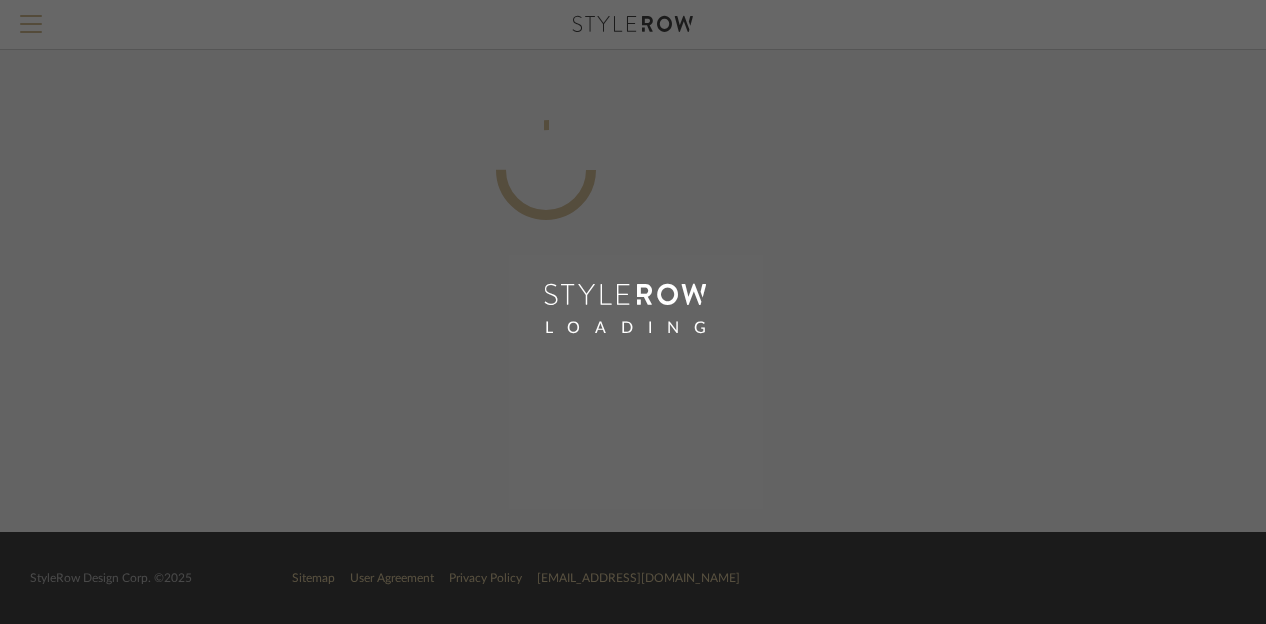 scroll, scrollTop: 0, scrollLeft: 160, axis: horizontal 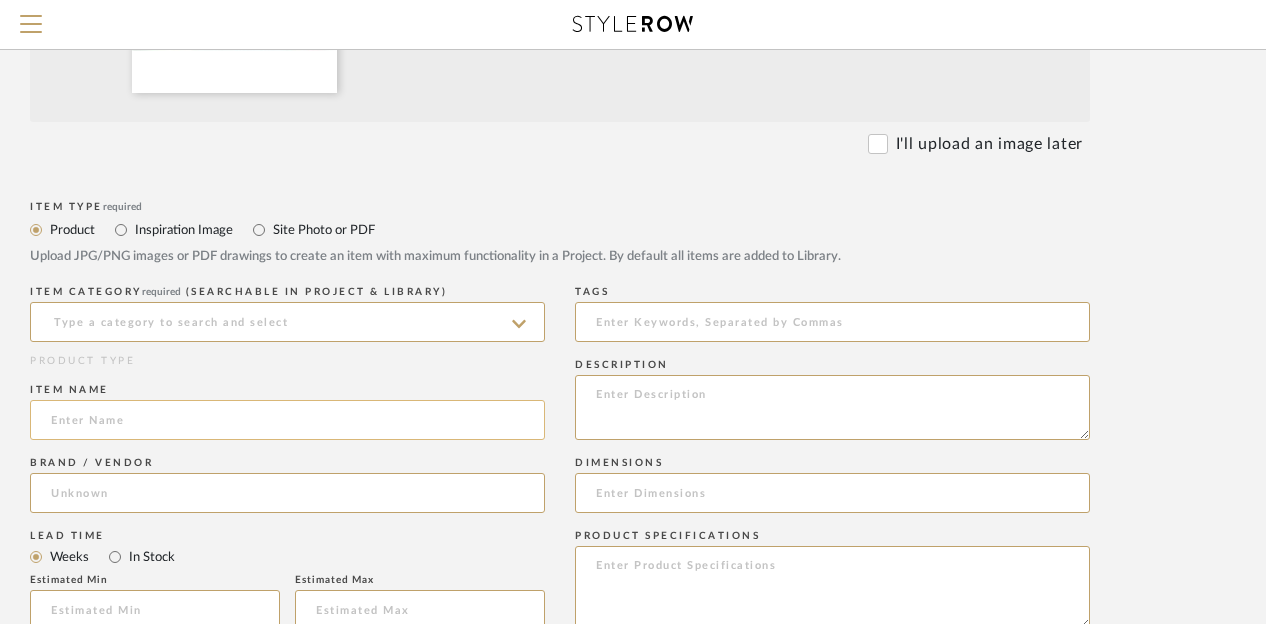 click 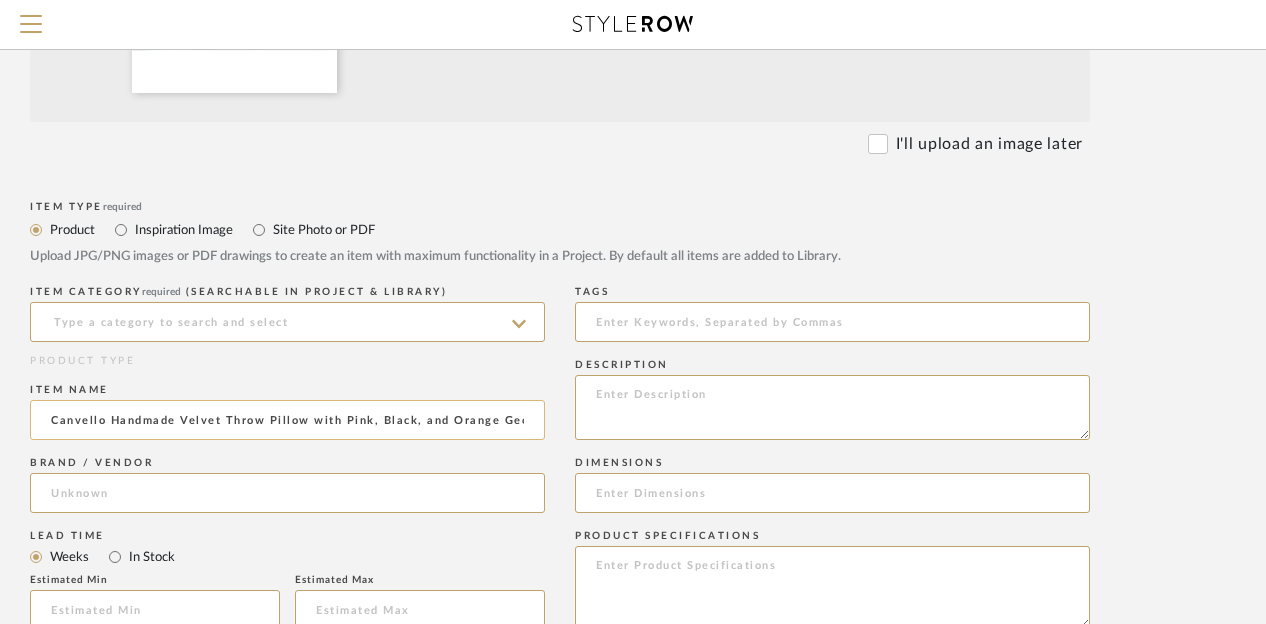 scroll, scrollTop: 0, scrollLeft: 339, axis: horizontal 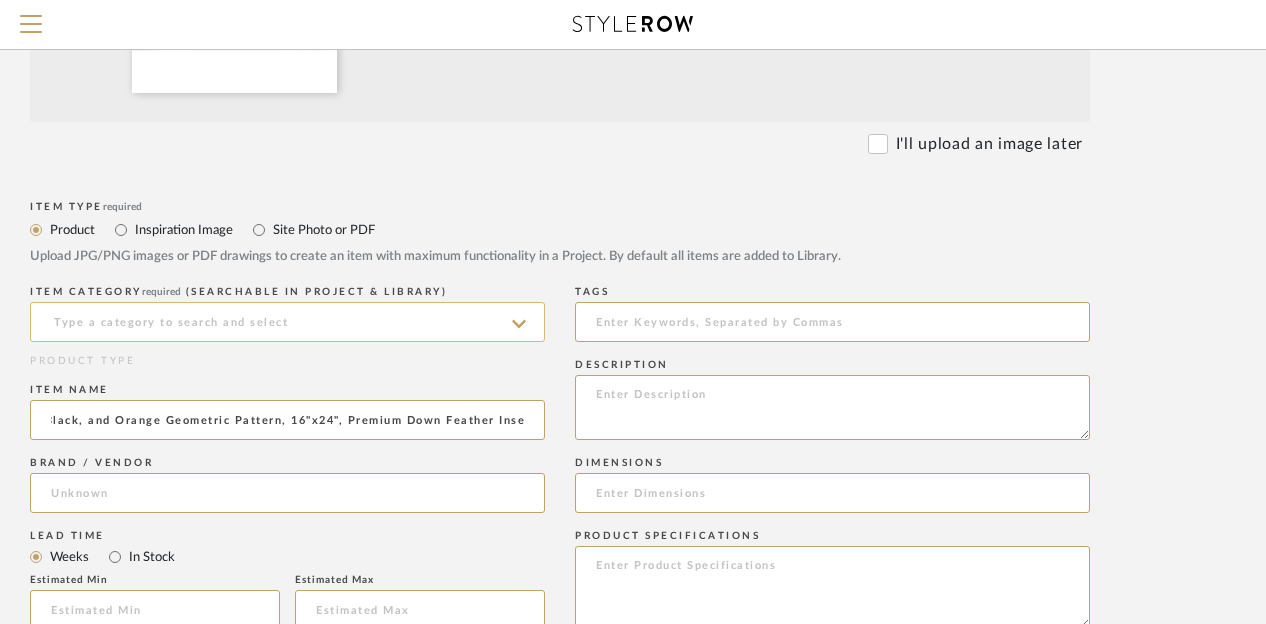 type on "Canvello Handmade Velvet Throw Pillow with Pink, Black, and Orange Geometric Pattern, 16"x24", Premium Down Feather Insert" 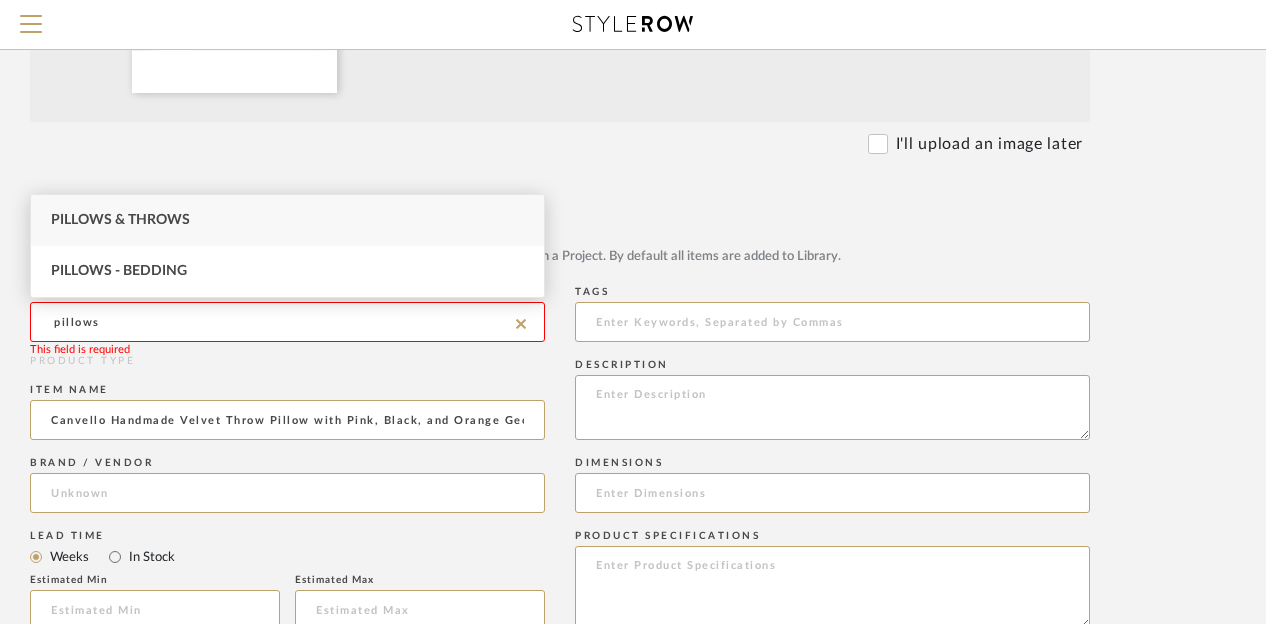click on "Pillows & Throws" at bounding box center [287, 220] 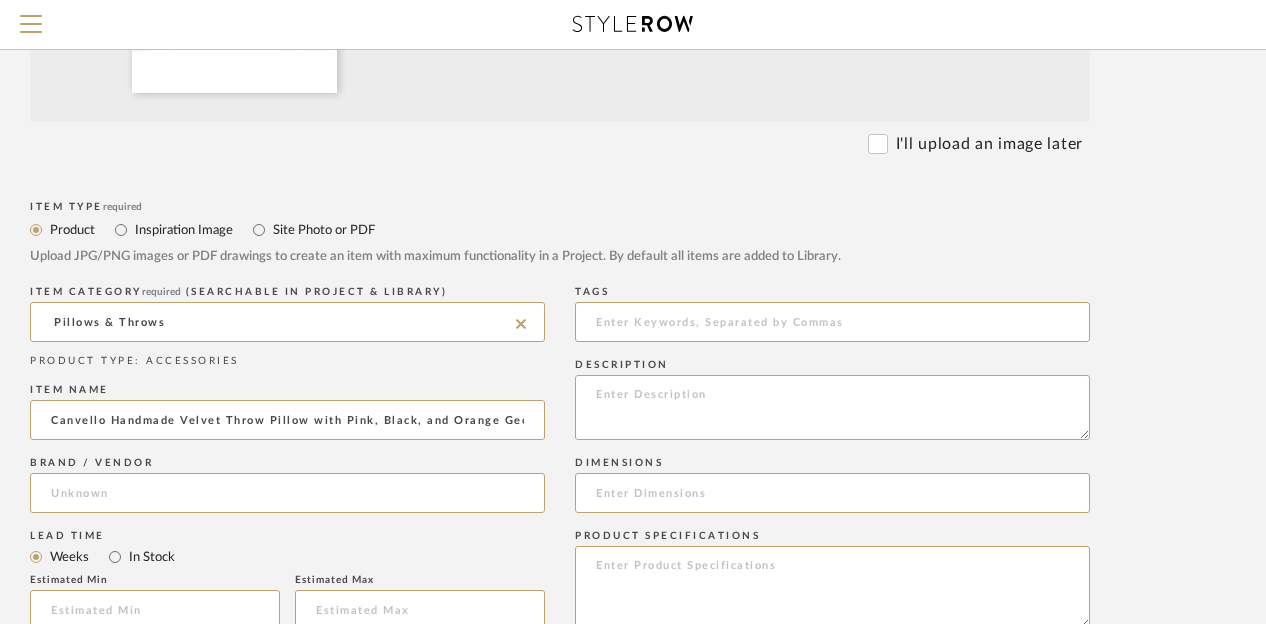 click on "Lead Time" 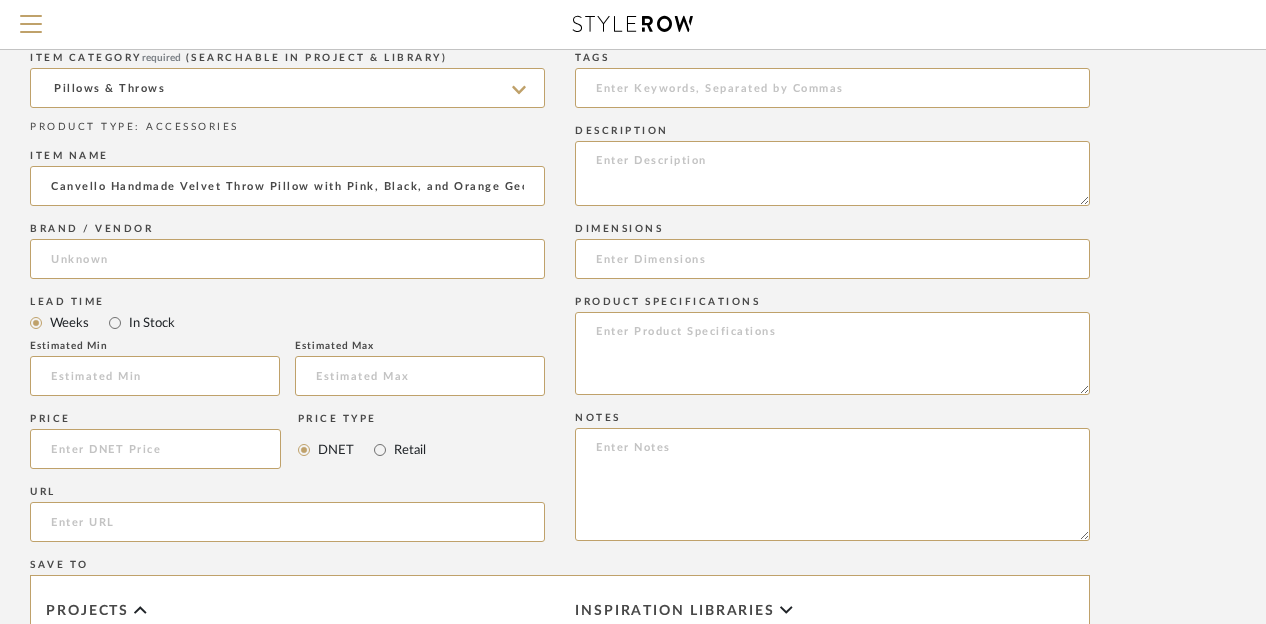 scroll, scrollTop: 972, scrollLeft: 160, axis: both 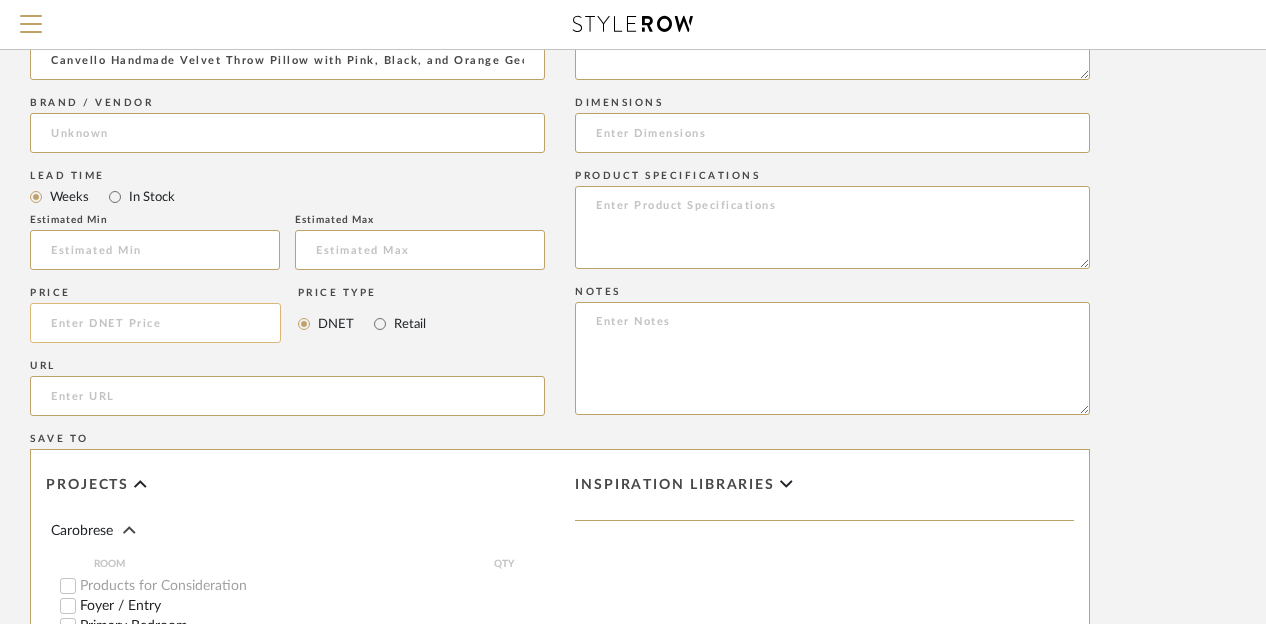 click 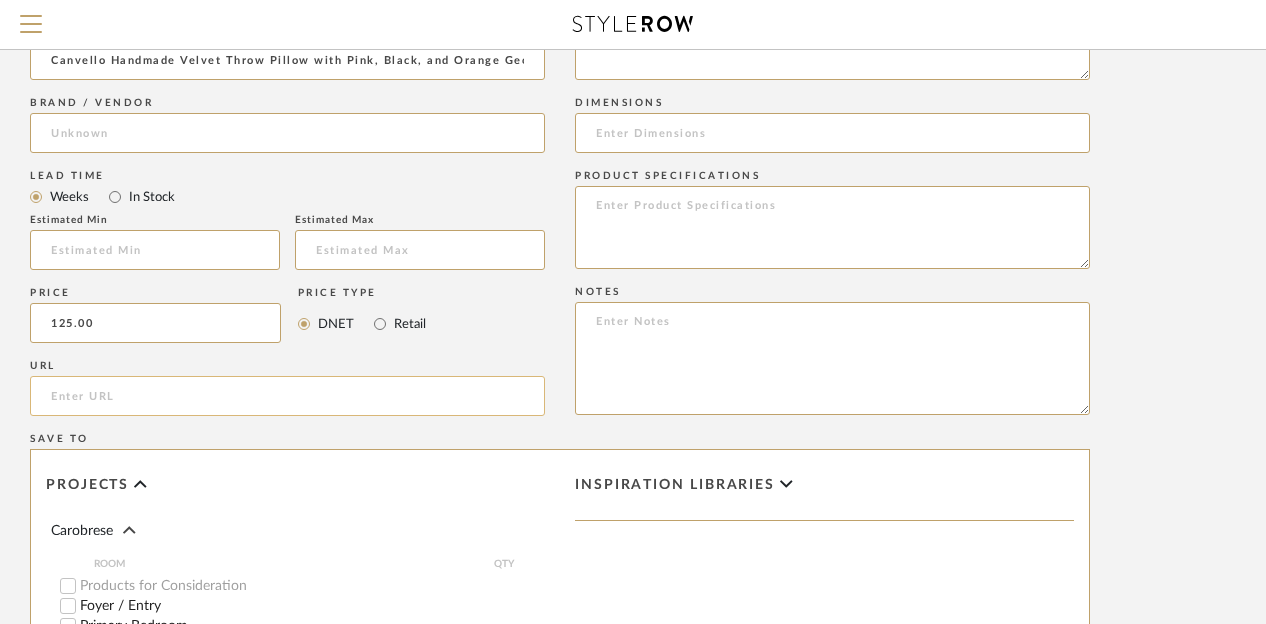 type on "$125.00" 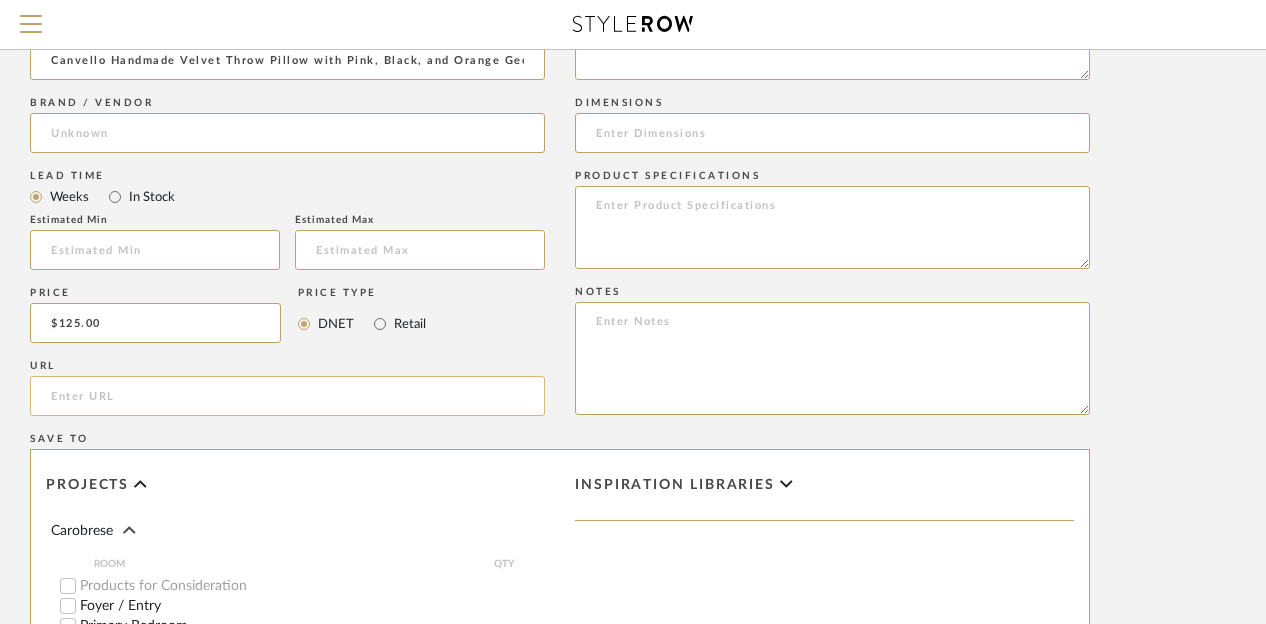 click 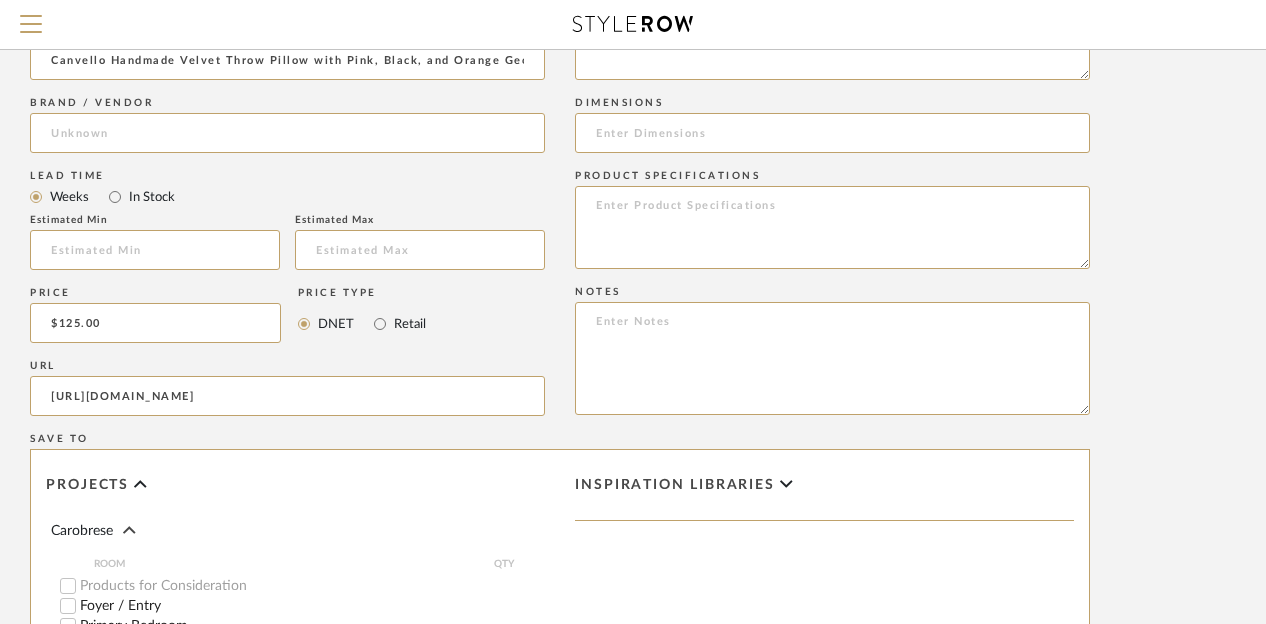 type on "[URL][DOMAIN_NAME]" 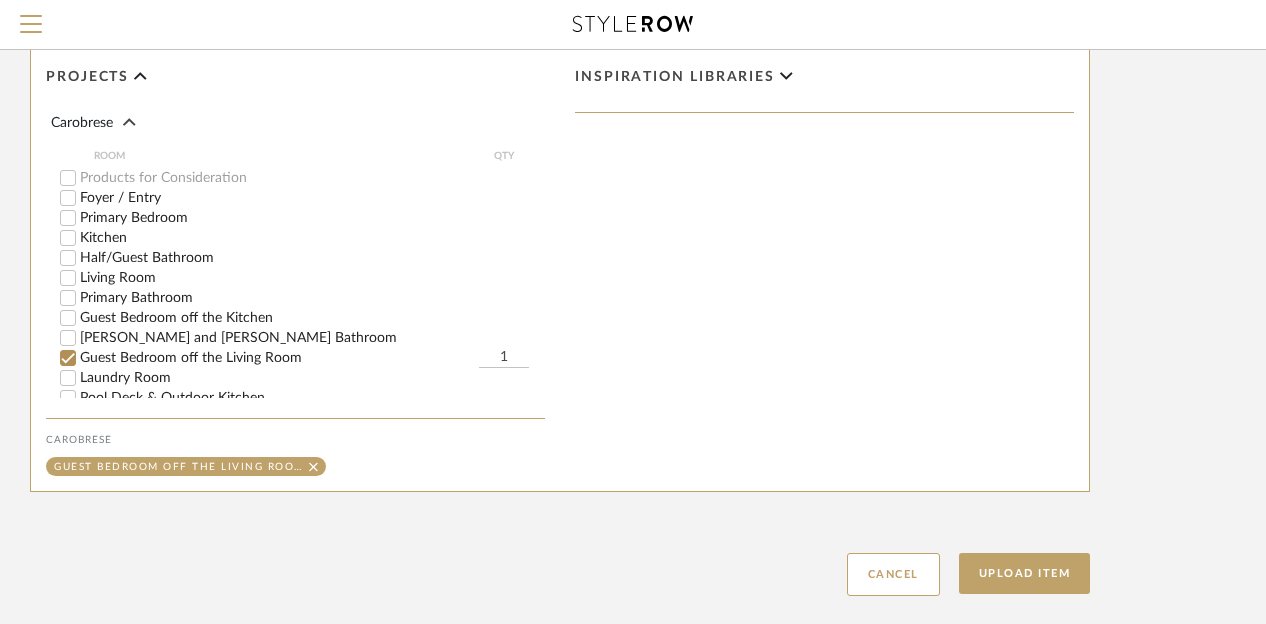 scroll, scrollTop: 1400, scrollLeft: 160, axis: both 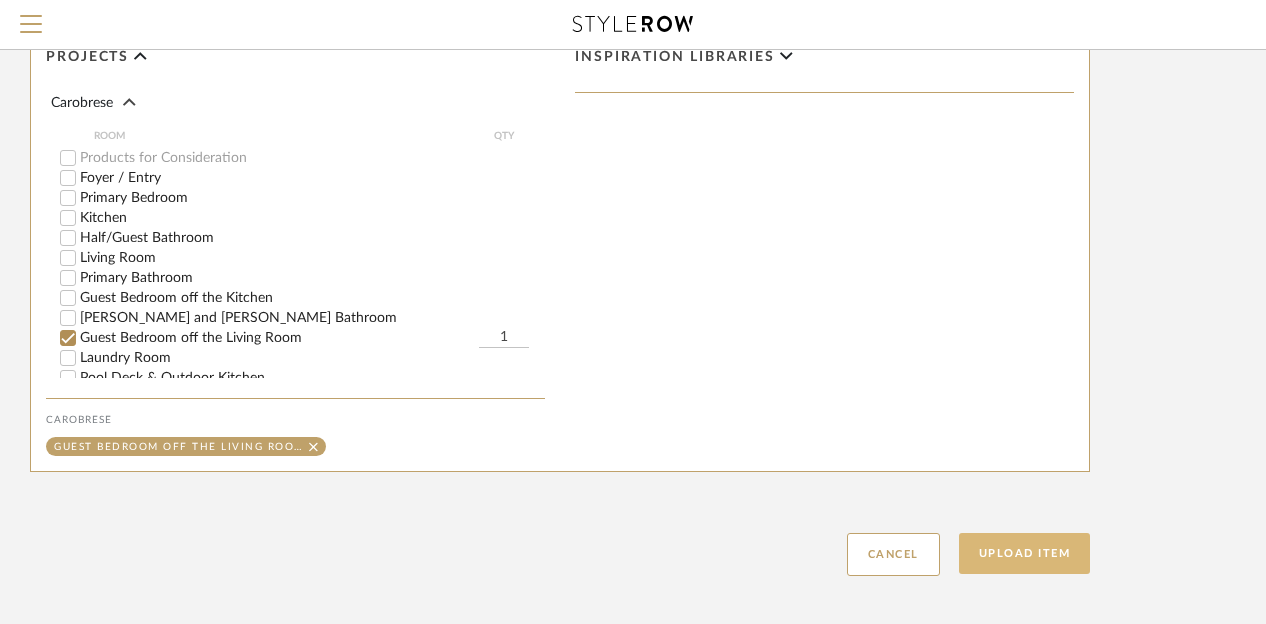 click on "Upload Item" 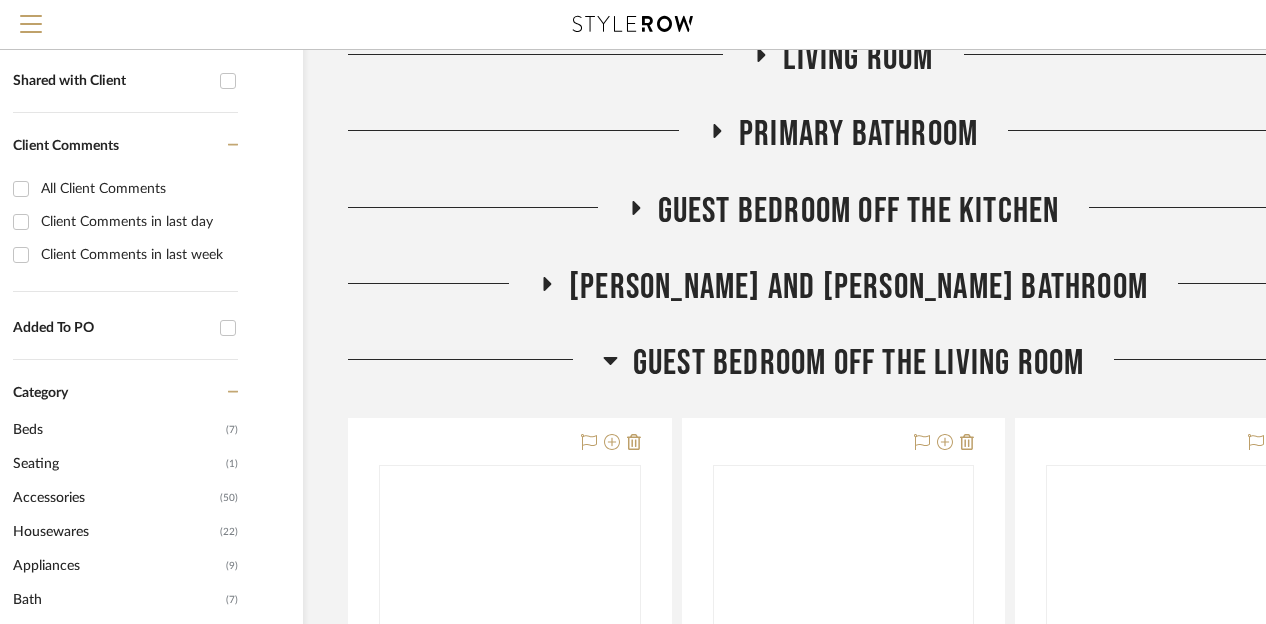 scroll, scrollTop: 0, scrollLeft: 0, axis: both 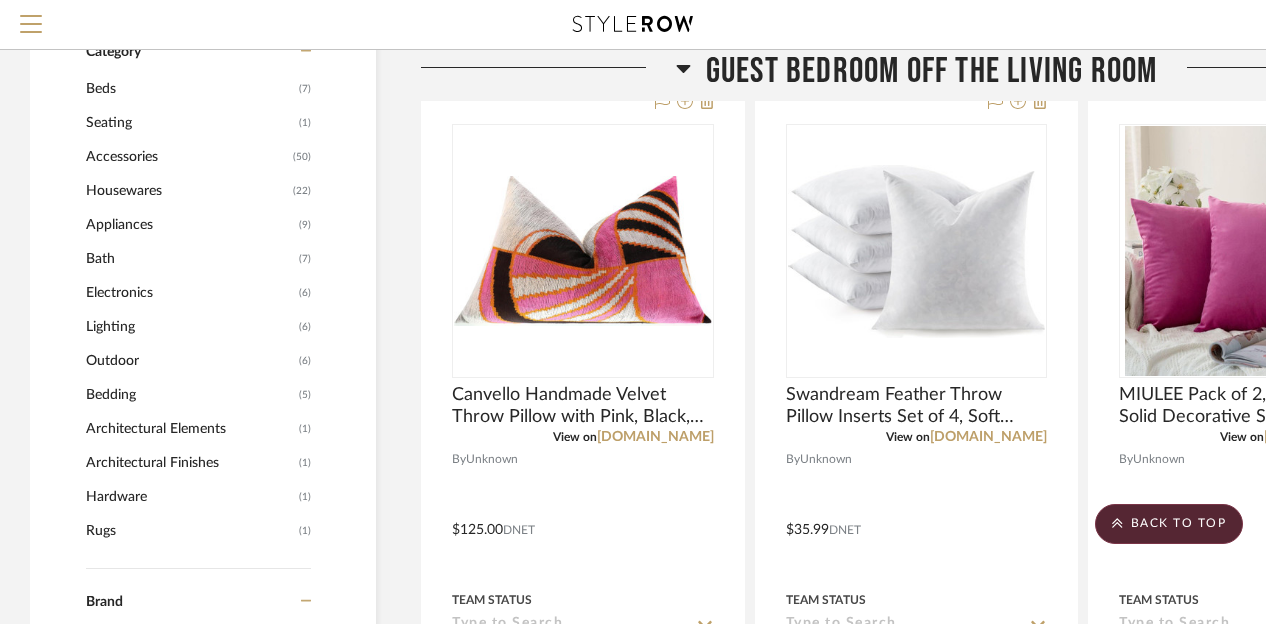 click 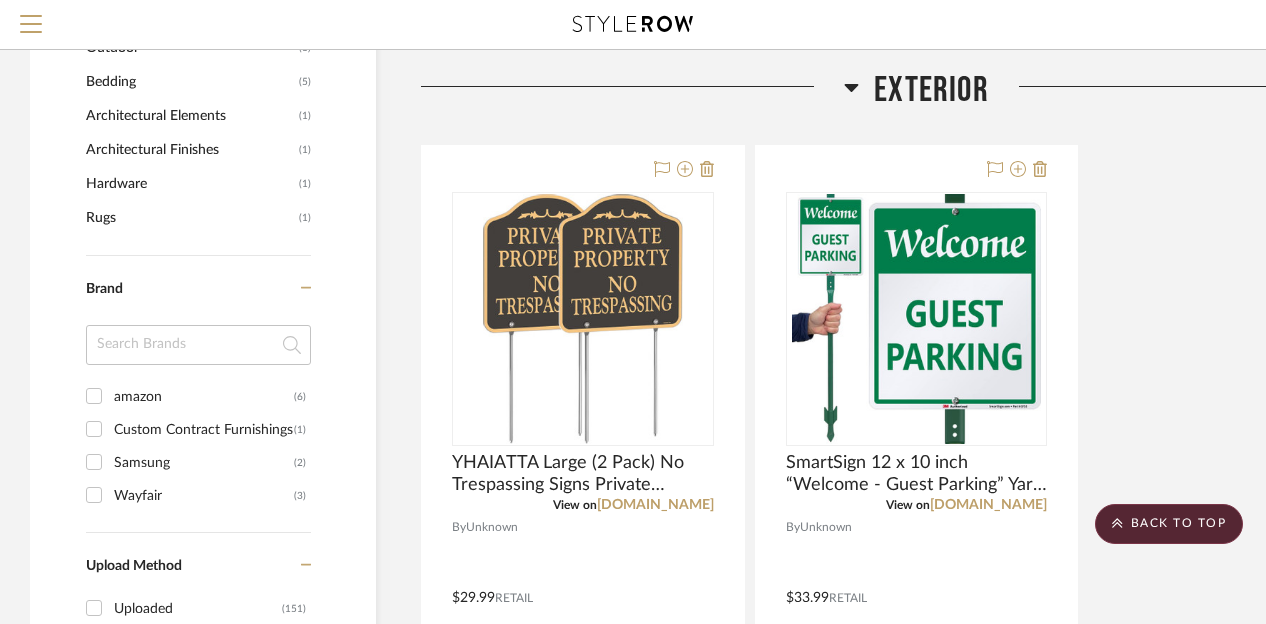 scroll, scrollTop: 1302, scrollLeft: 0, axis: vertical 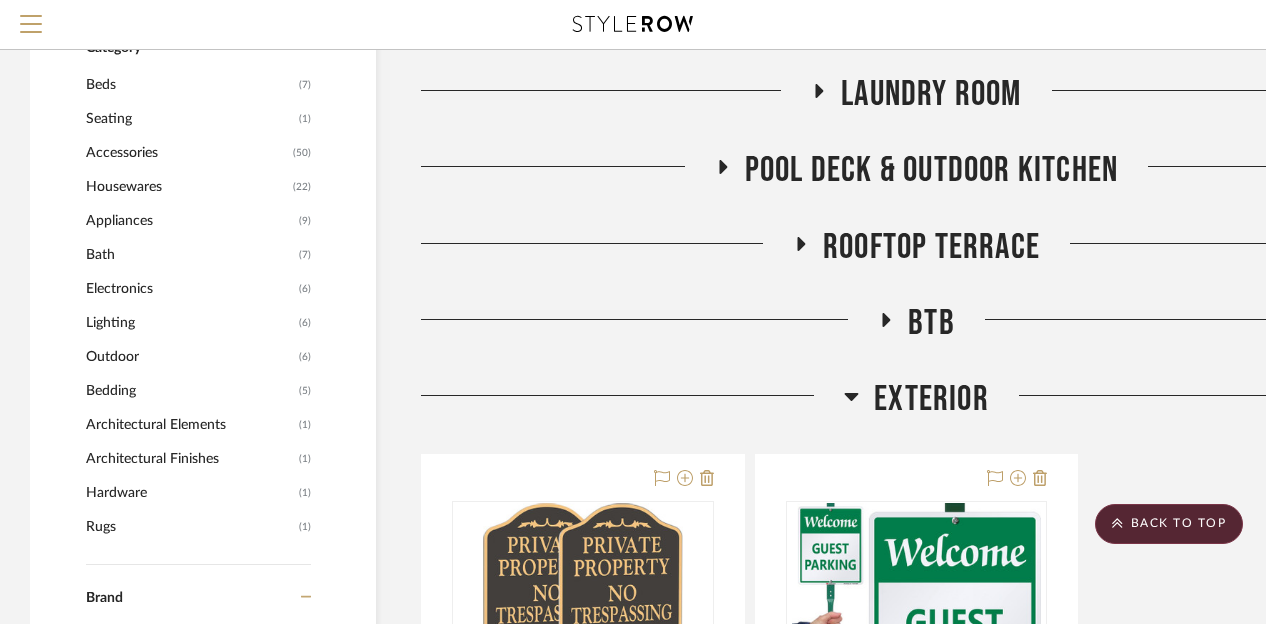click 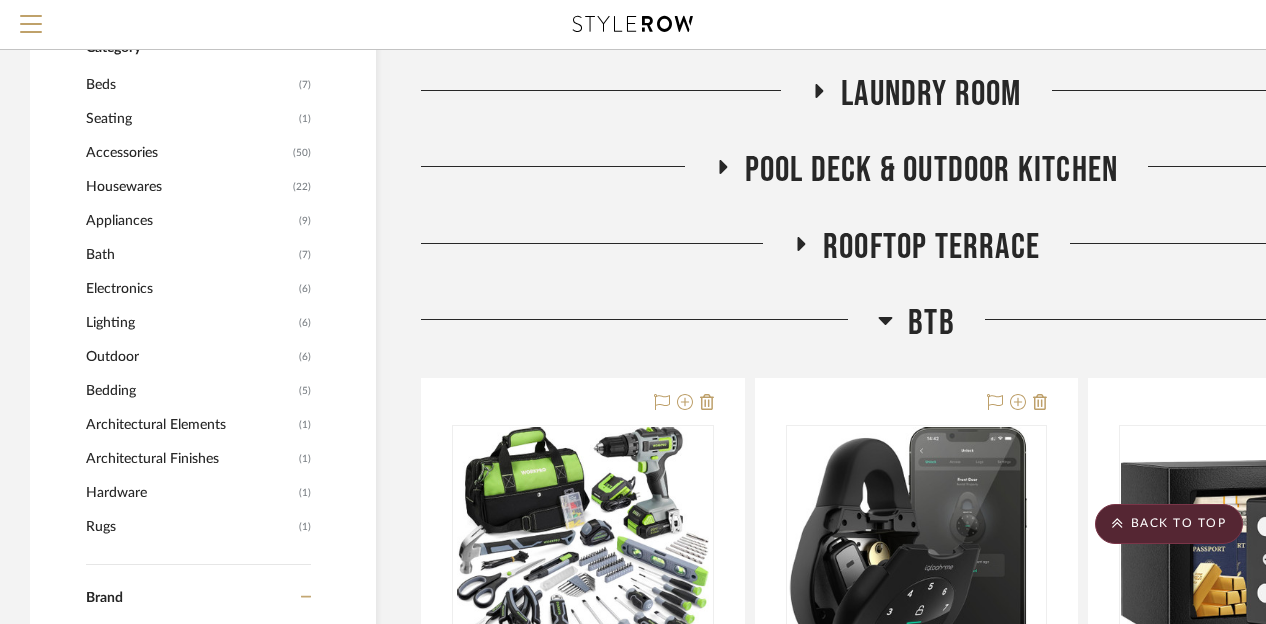 scroll, scrollTop: 988, scrollLeft: 174, axis: both 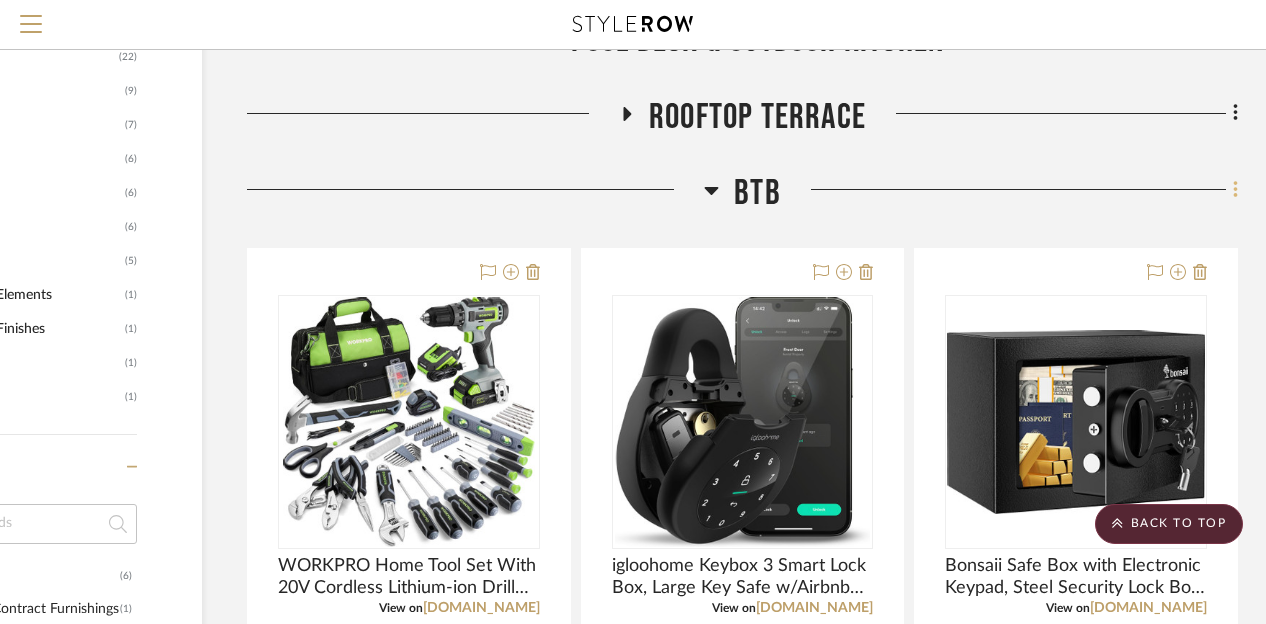 click 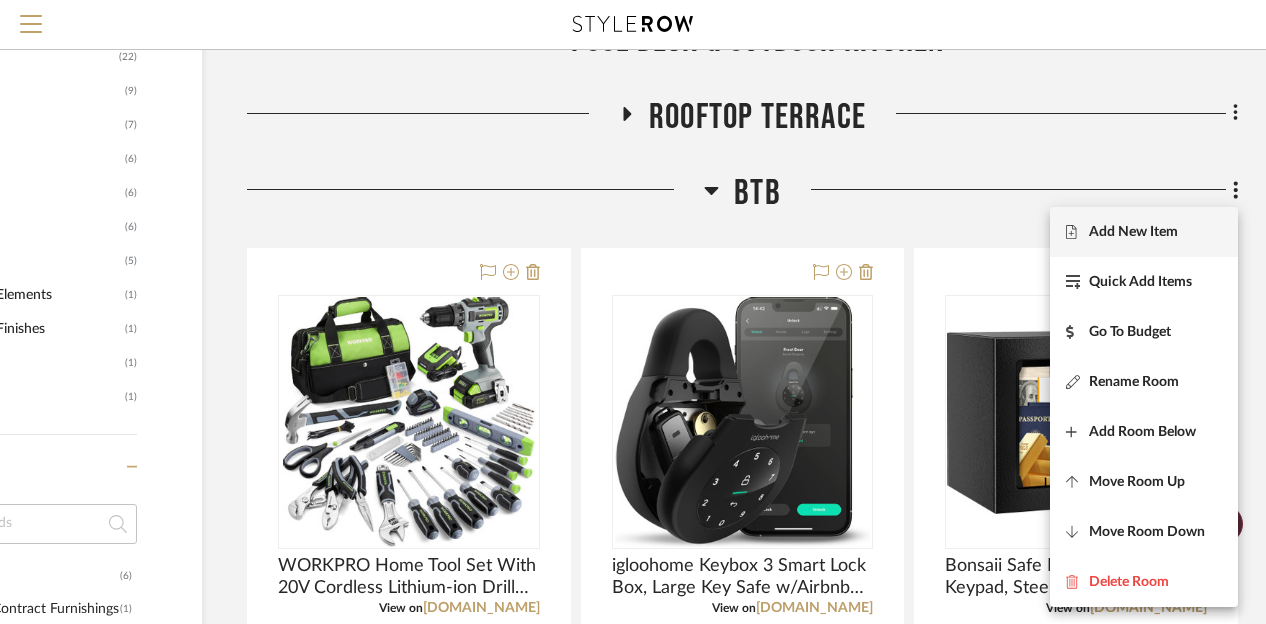 click on "Add New Item" at bounding box center (1133, 232) 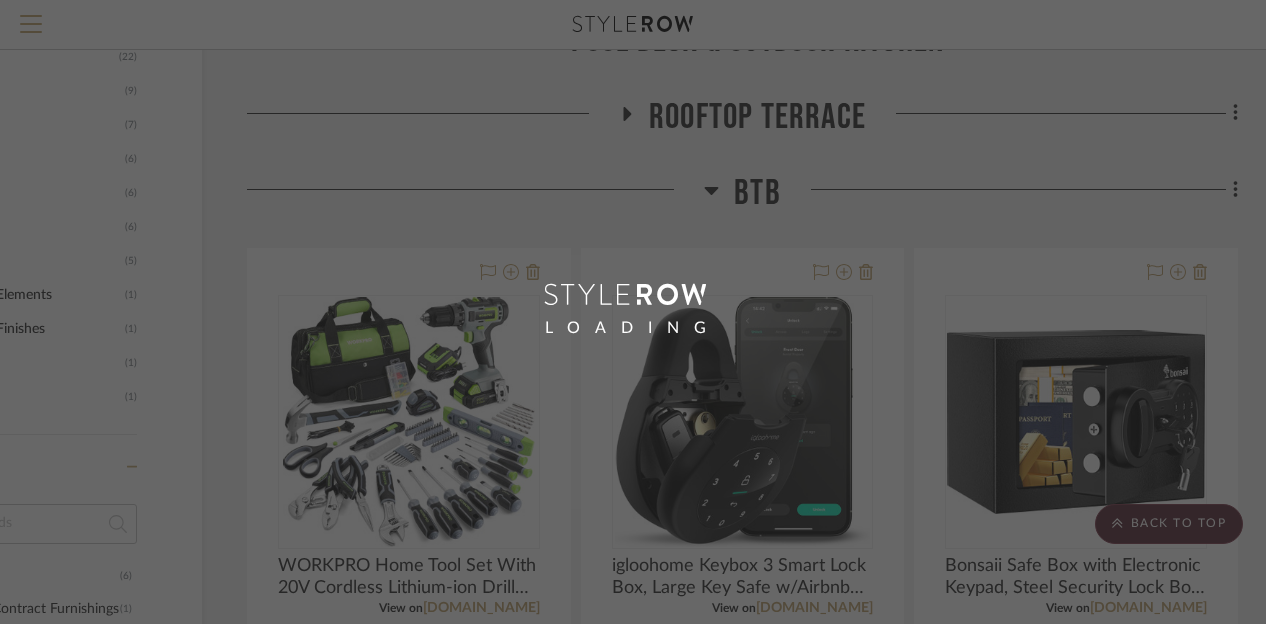 scroll, scrollTop: 0, scrollLeft: 160, axis: horizontal 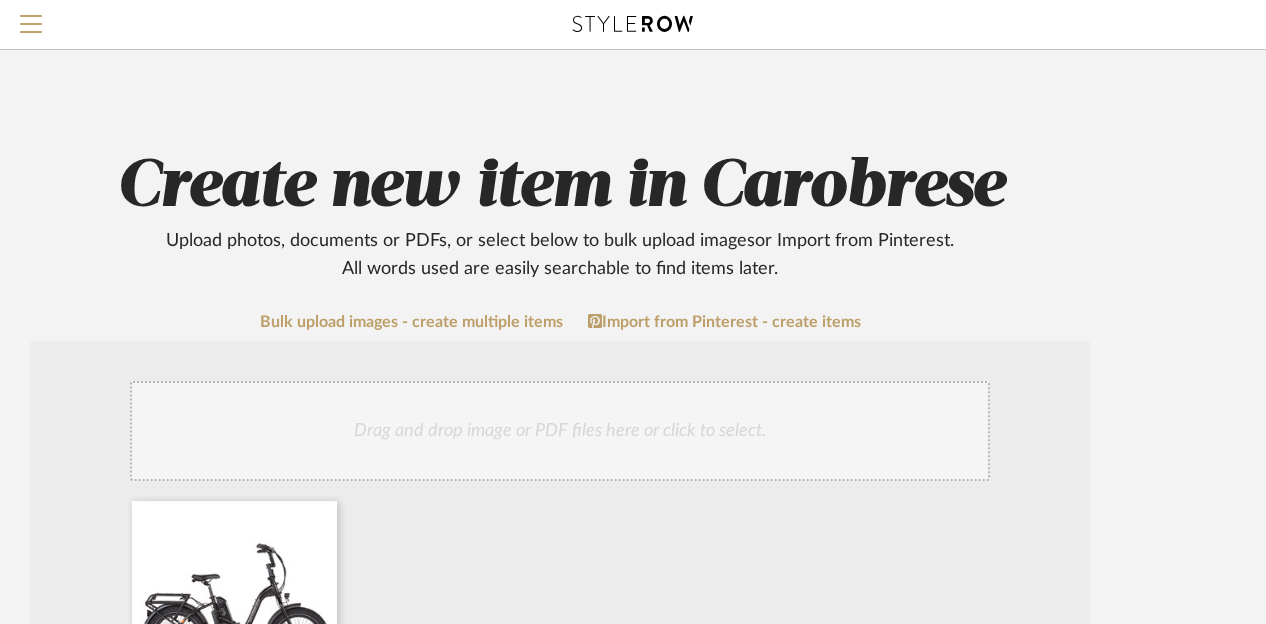 click on "Upload photos, documents or PDFs, or select below to bulk upload images  or Import from Pinterest .  All words used are easily searchable to find items later." 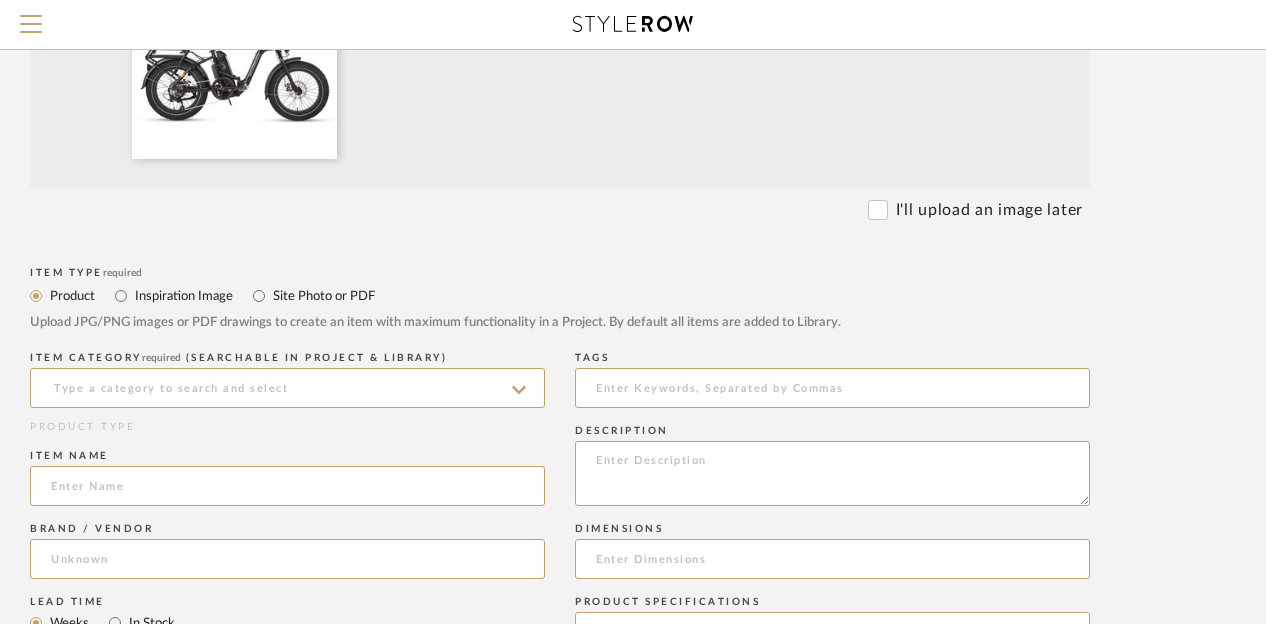 scroll, scrollTop: 760, scrollLeft: 160, axis: both 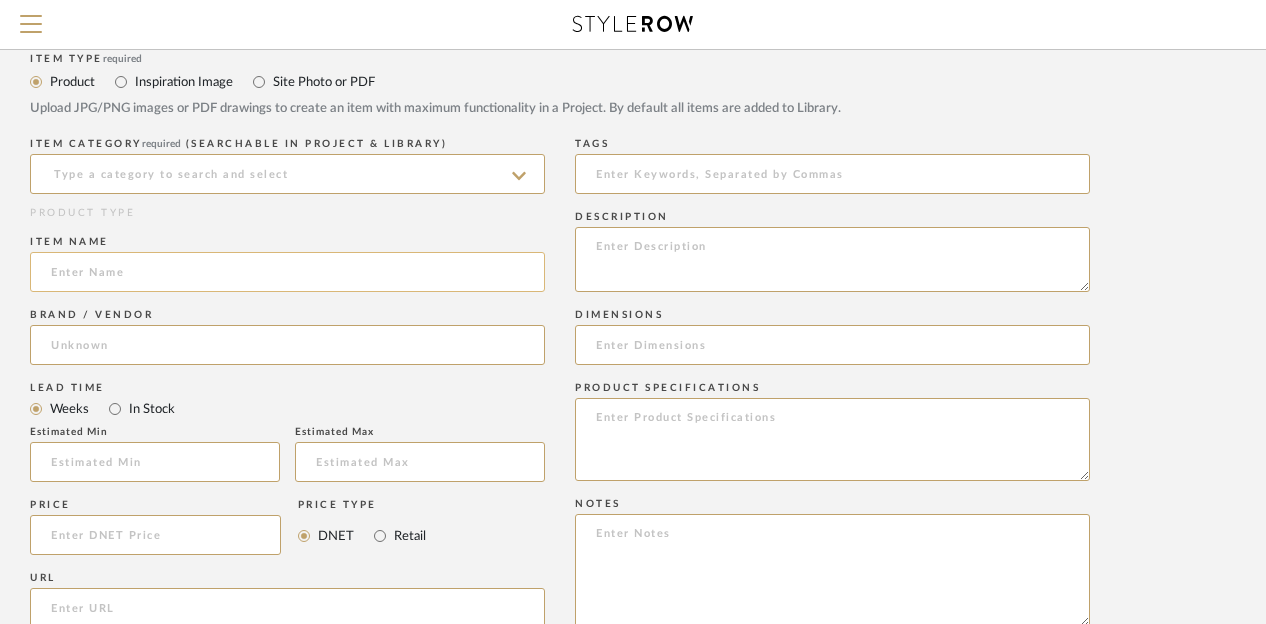 click 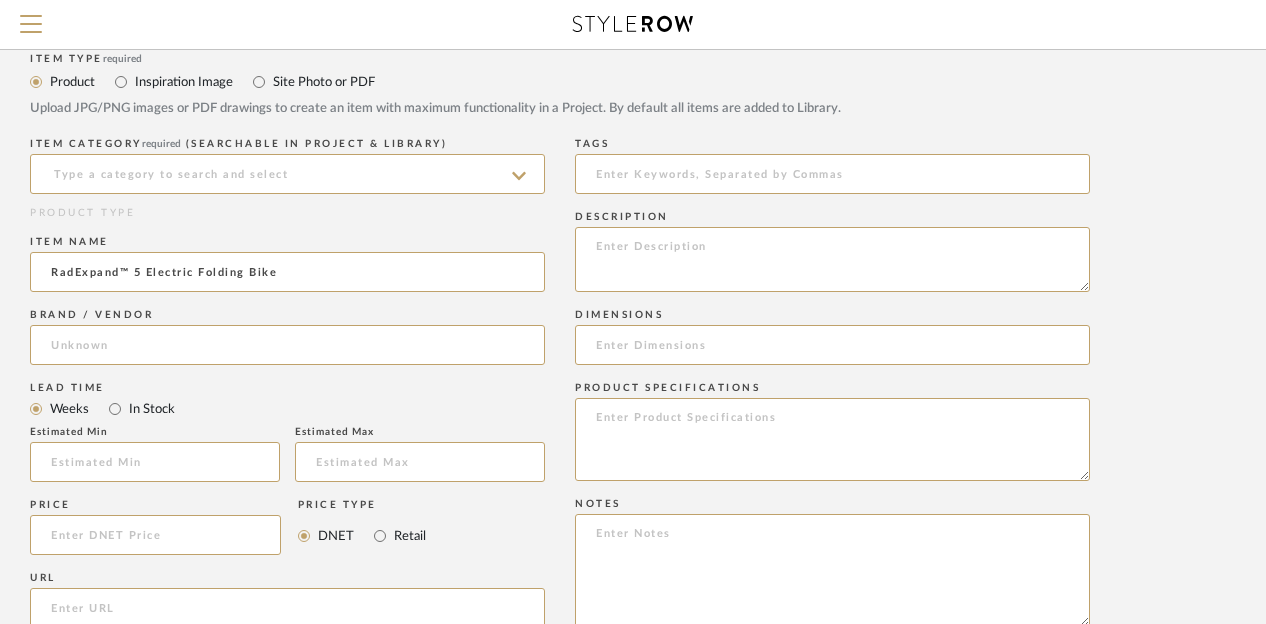 type on "RadExpand™ 5 Electric Folding Bike" 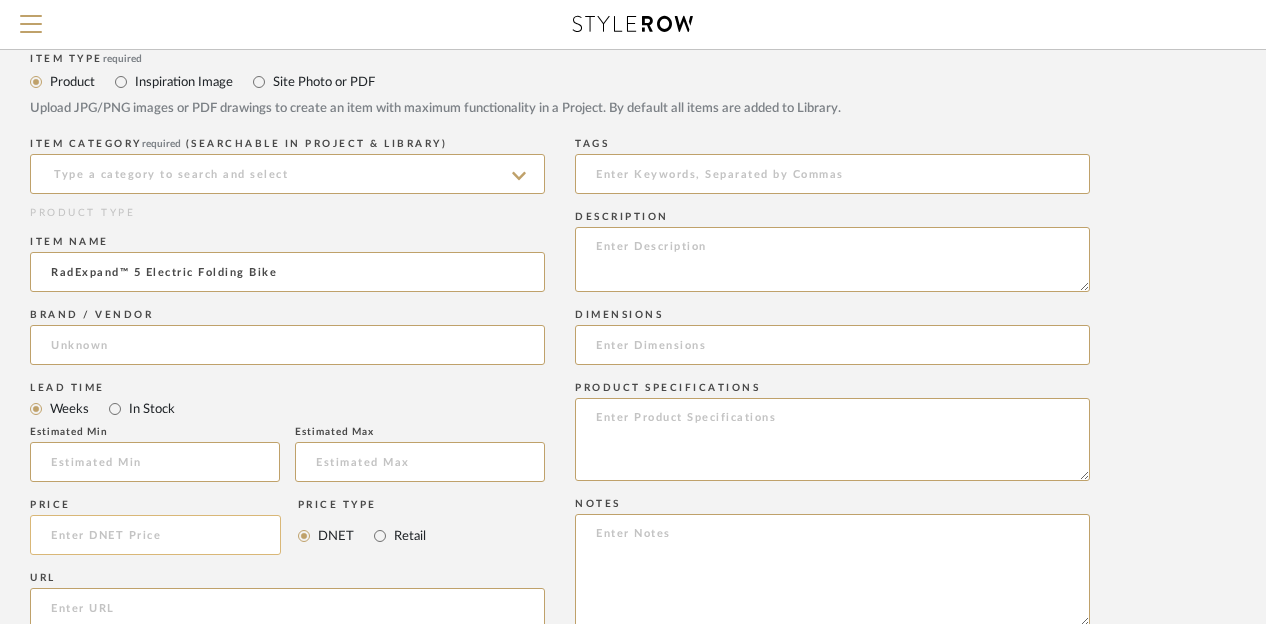 click 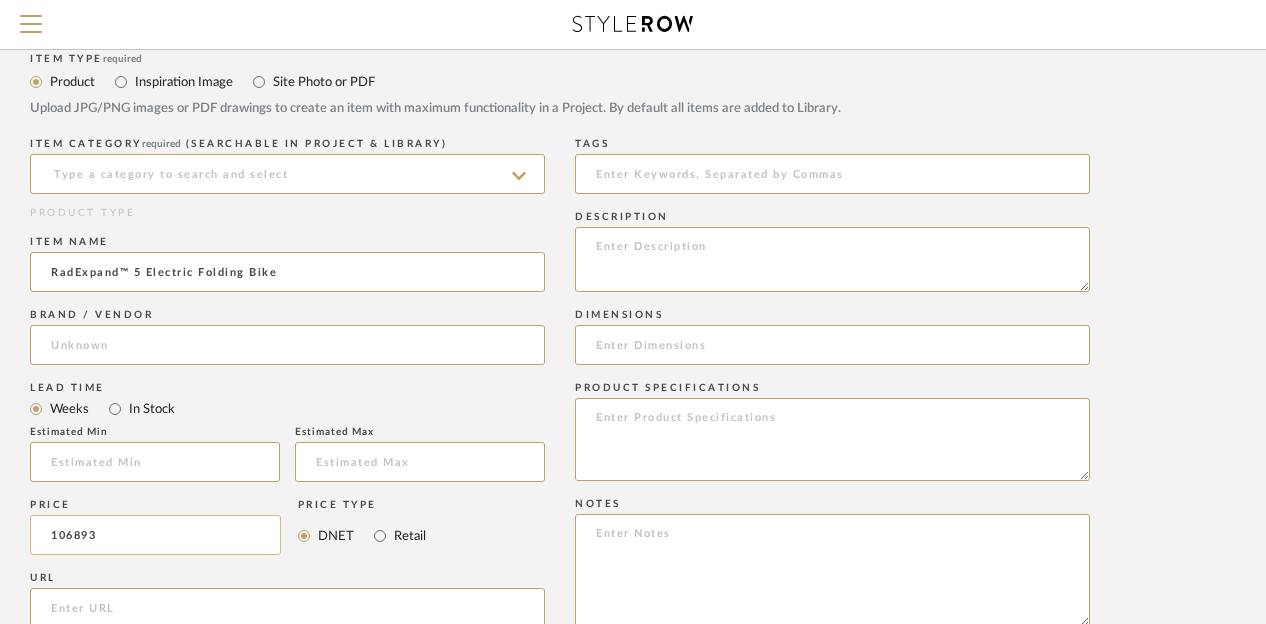 click on "106893" 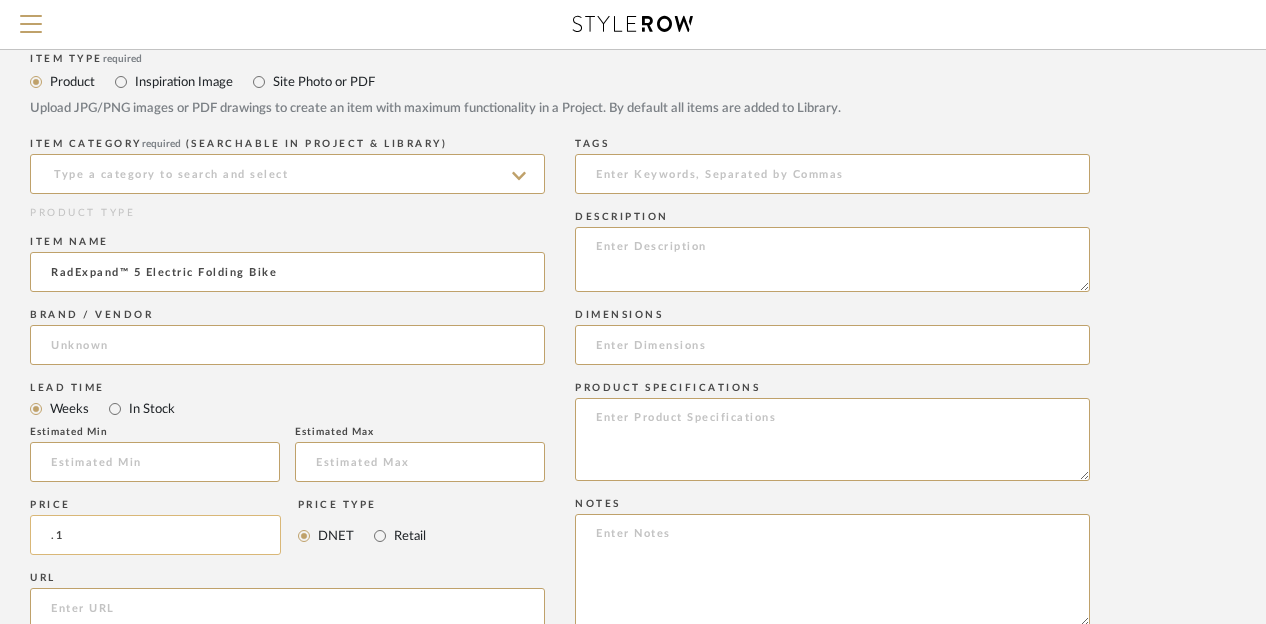 type on "." 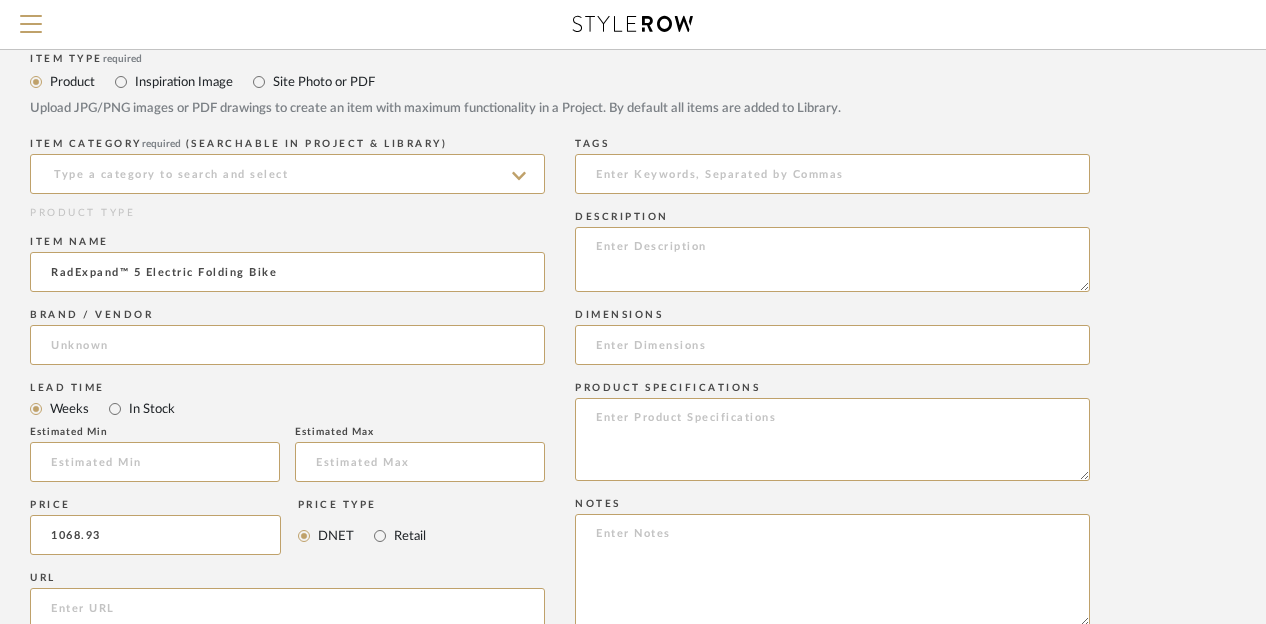 type on "$1,068.93" 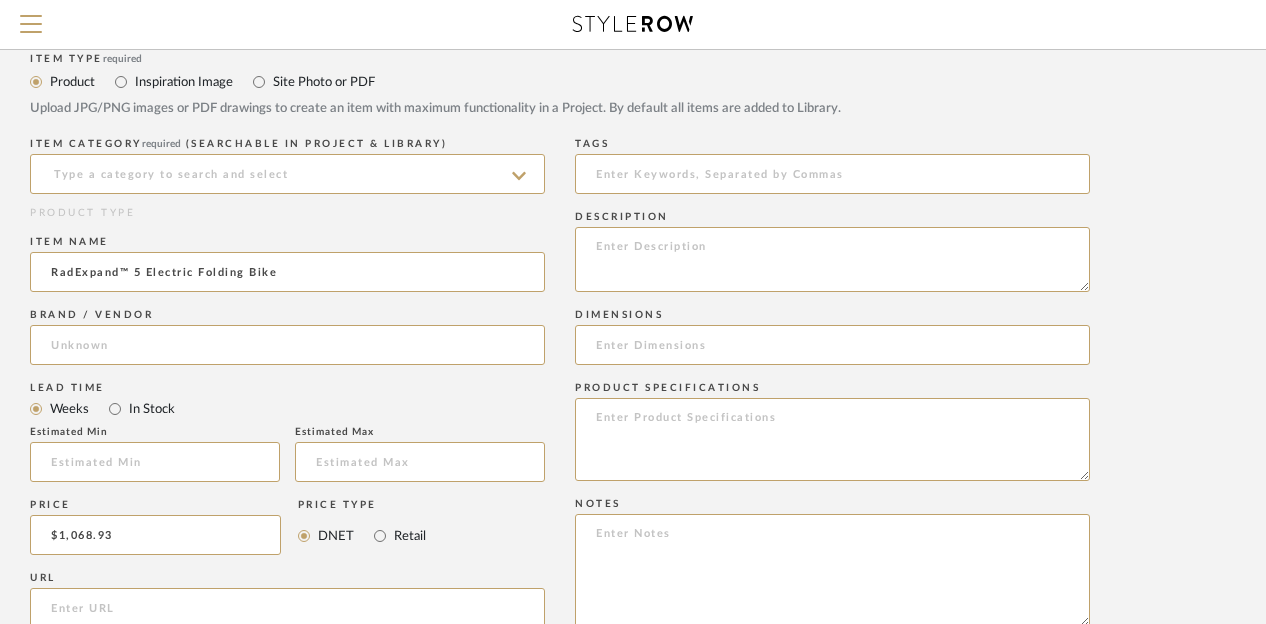 click on "Weeks In Stock" 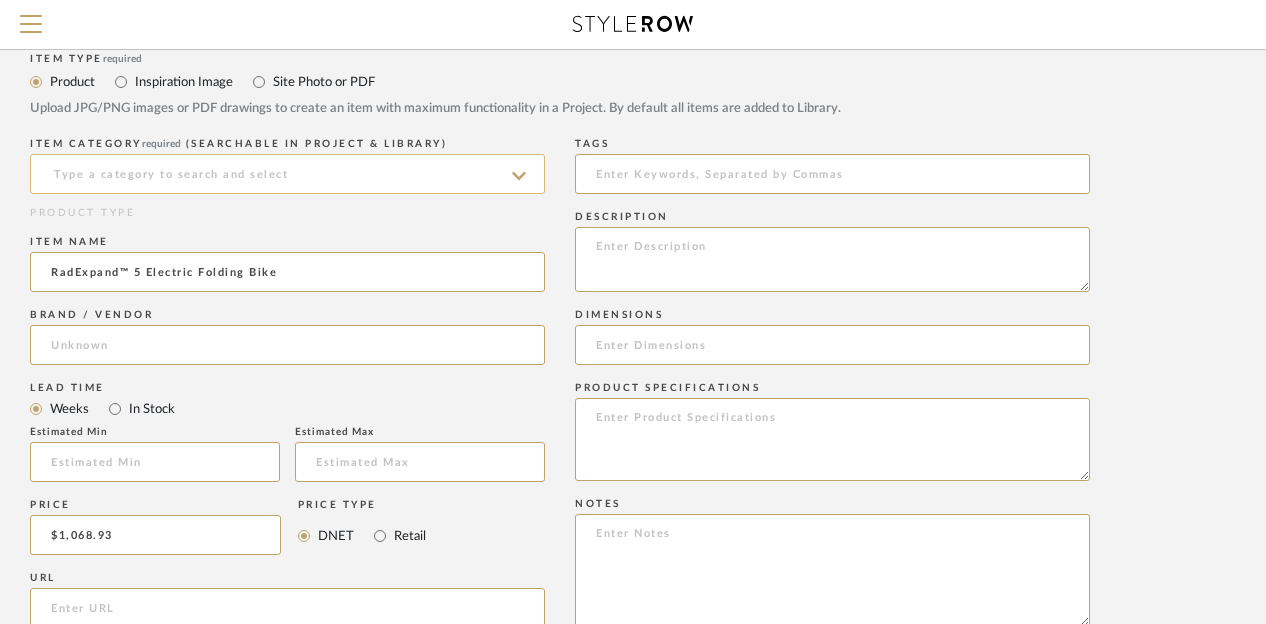 click 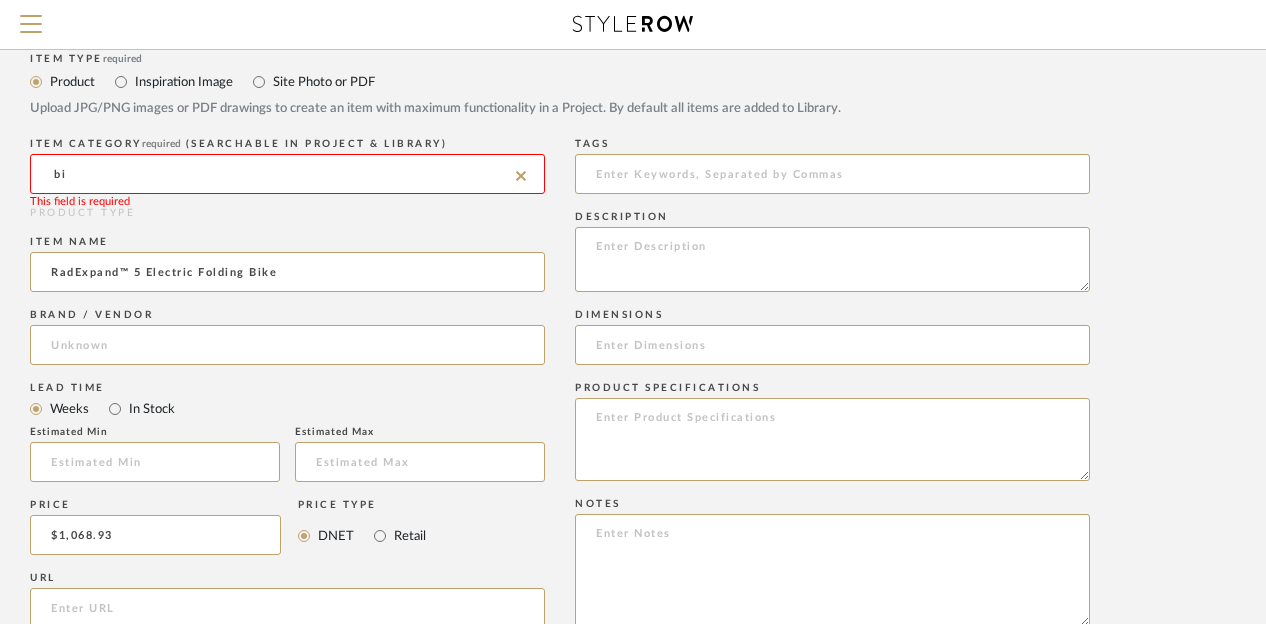 type on "b" 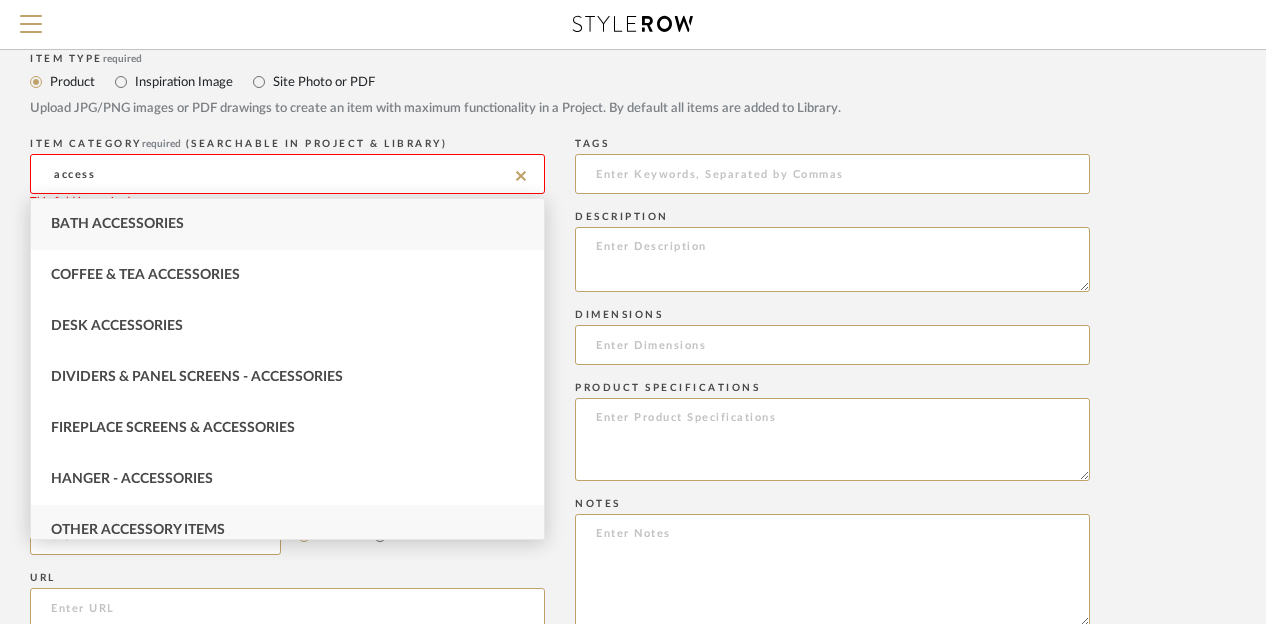click on "Other Accessory Items" at bounding box center [138, 530] 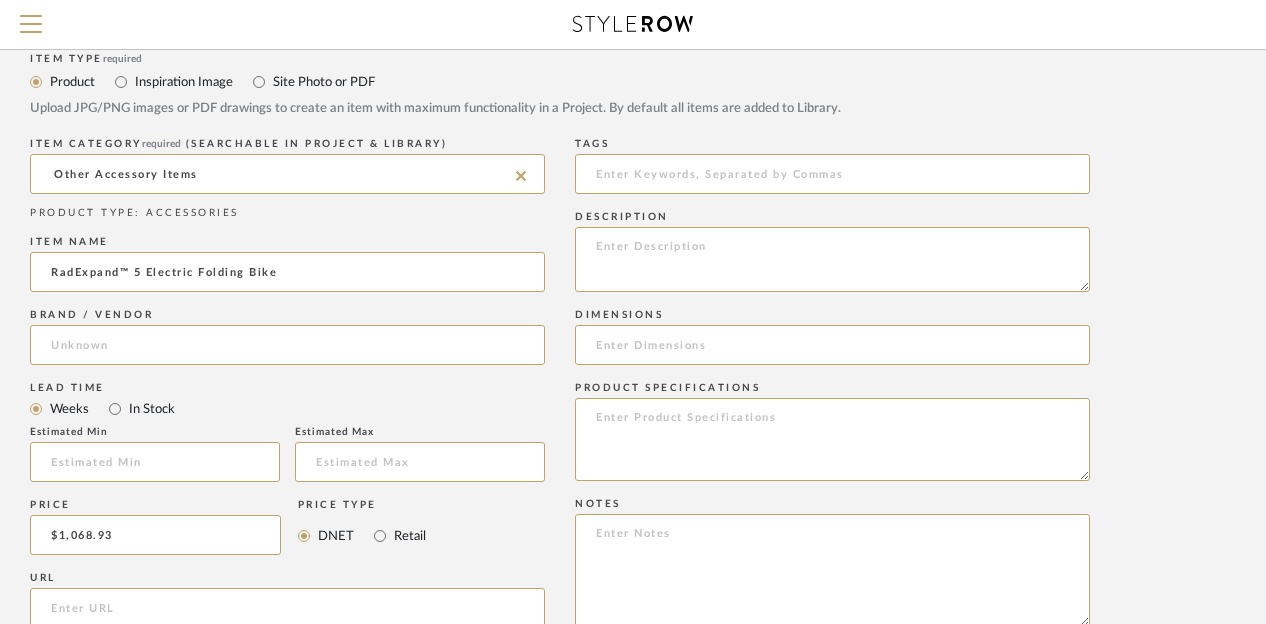 click on "Bulk upload images - create multiple items  Import from Pinterest - create items Drag and drop image or PDF files here or click to select. I'll upload an image later  Item Type  required Product Inspiration Image  Site Photo or PDF   Upload JPG/PNG images or PDF drawings to create an item with maximum functionality in a Project. By default all items are added to Library.   ITEM CATEGORY  required (Searchable in Project & Library) Other Accessory Items  PRODUCT TYPE : ACCESSORIES   Item name  RadExpand™ 5 Electric Folding Bike  Brand / Vendor   Lead Time  Weeks In Stock  Estimated Min   Estimated Max   Price  $1,068.93  Price Type  DNET Retail  URL   Tags   Description   Dimensions   Product Specifications   Notes   Save To  Projects Carobrese ROOM QTY  Products for Consideration   Foyer / Entry   Primary Bedroom   Kitchen   Half/Guest Bathroom   Living Room   Primary Bathroom   Guest Bedroom off the Kitchen   Jack and [PERSON_NAME] Bathroom   Guest Bedroom off the Living Room   Laundry Room   Rooftop Terrace   BTB" 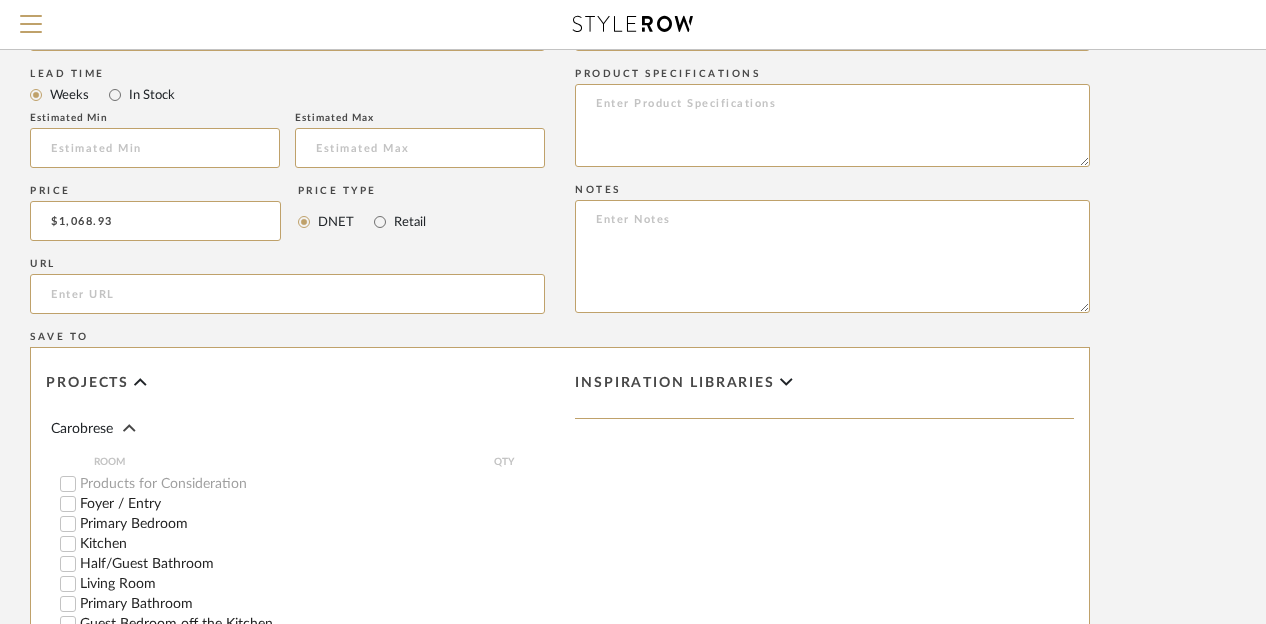 scroll, scrollTop: 1120, scrollLeft: 160, axis: both 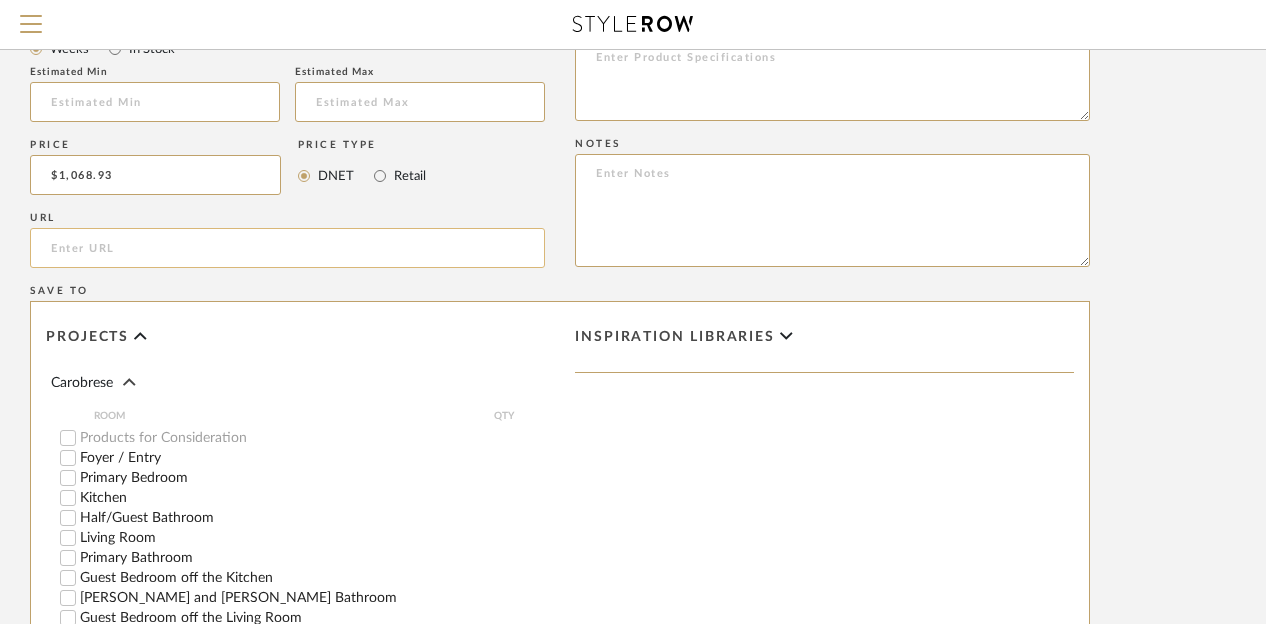 click 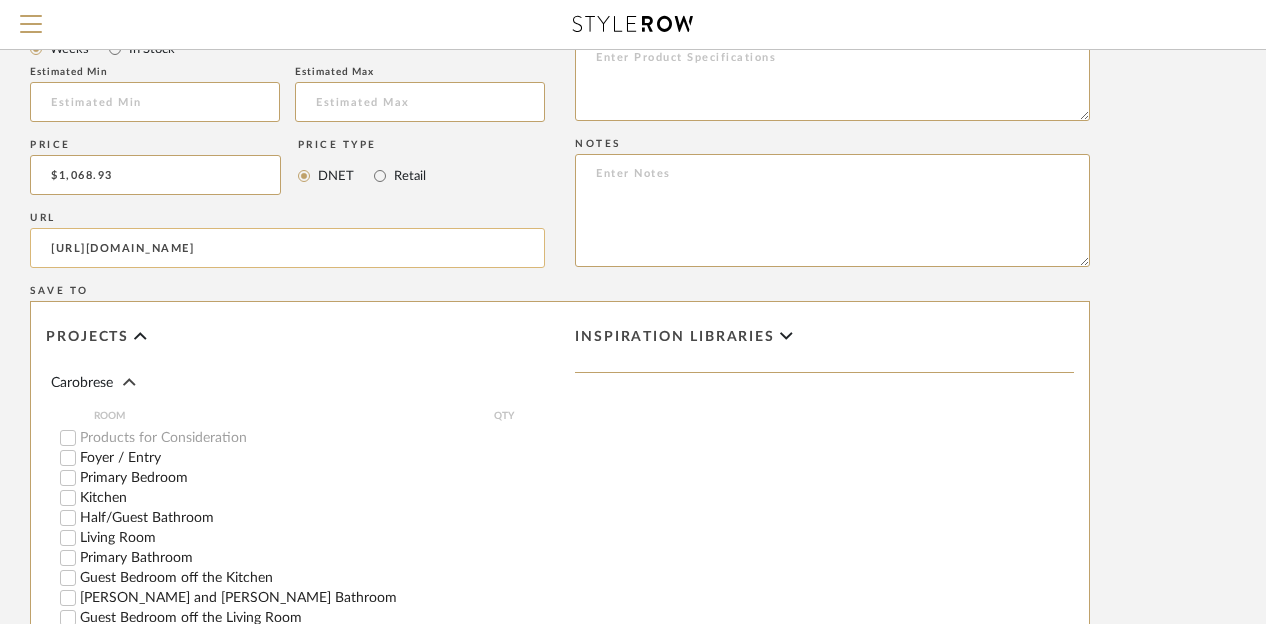 scroll, scrollTop: 0, scrollLeft: 44, axis: horizontal 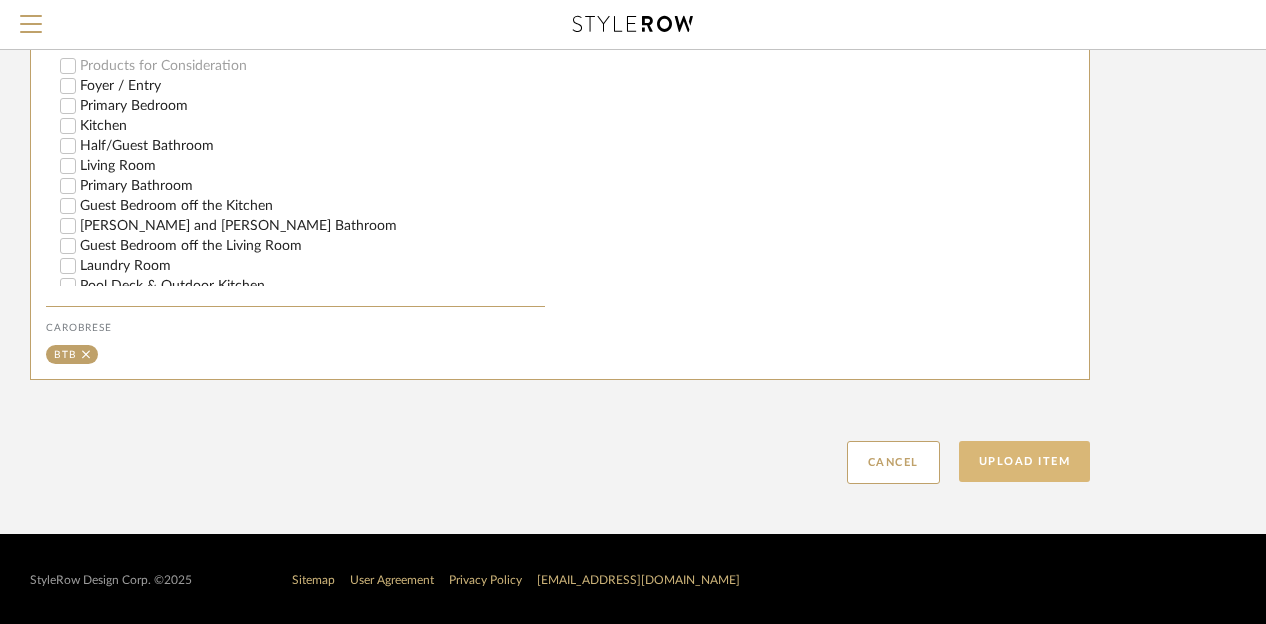 type on "[URL][DOMAIN_NAME]" 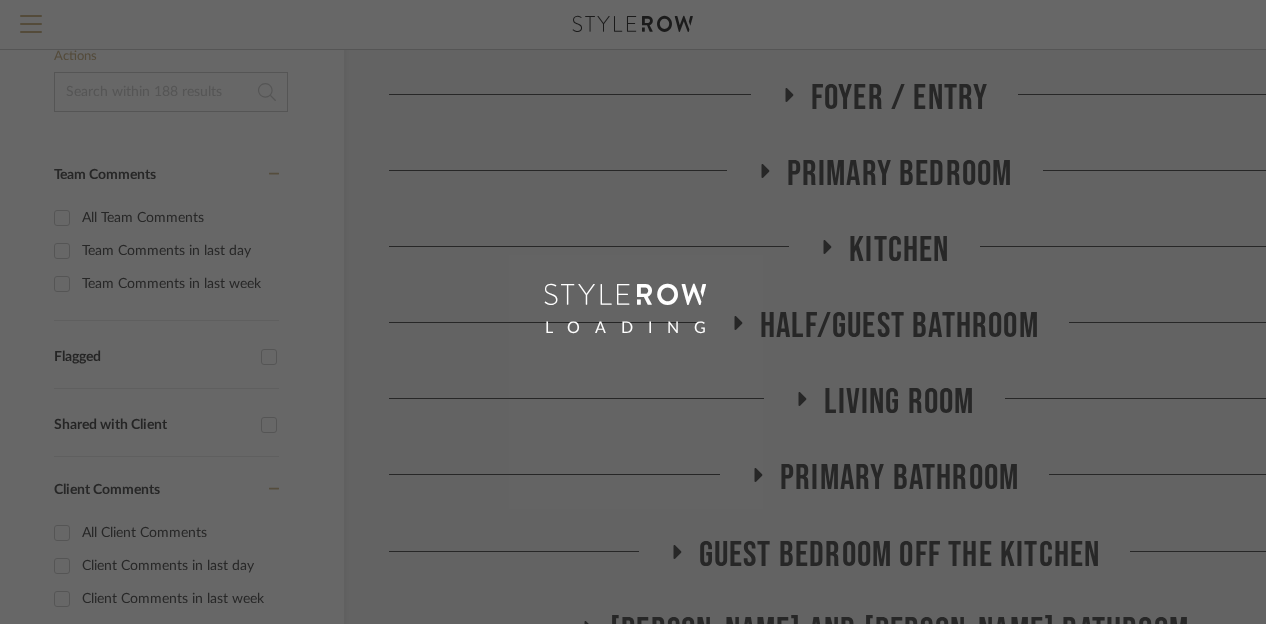 scroll, scrollTop: 0, scrollLeft: 0, axis: both 